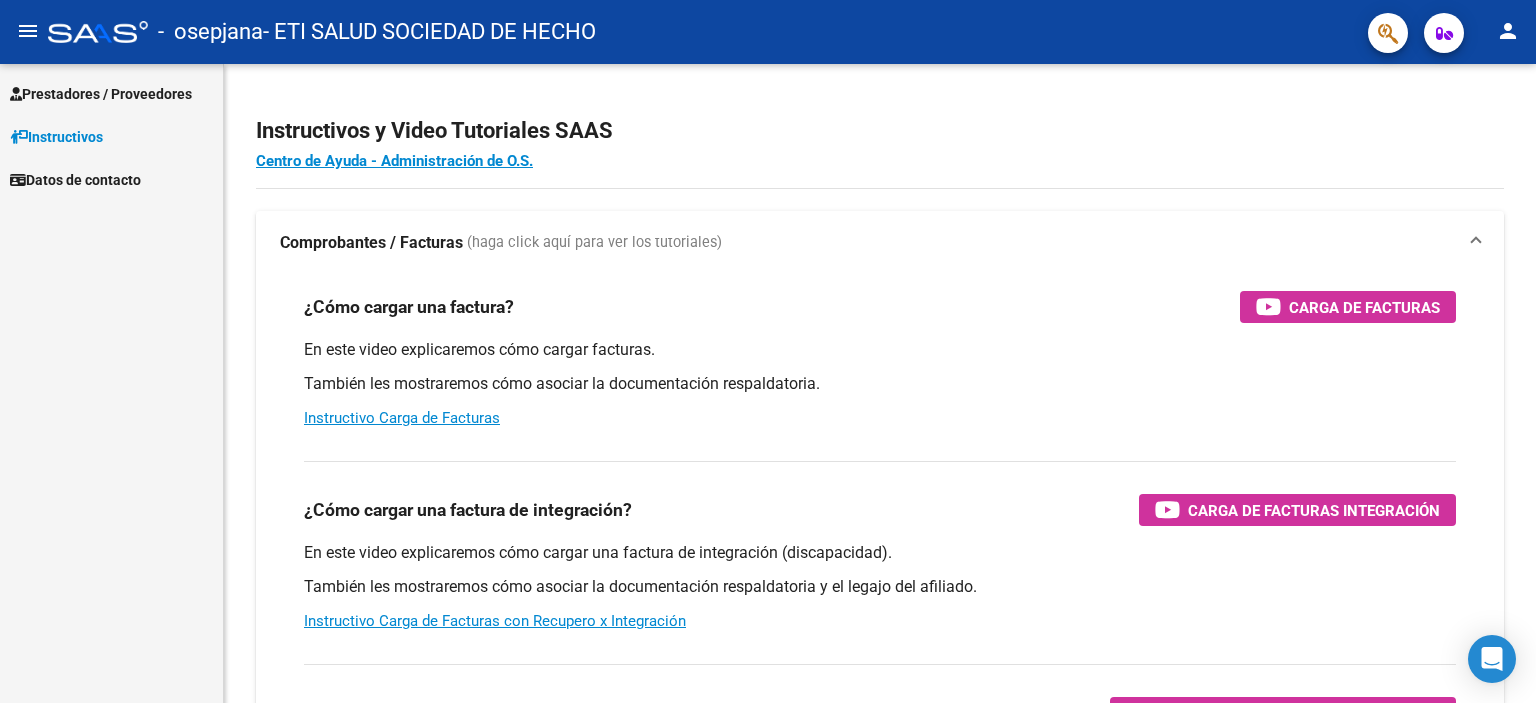 scroll, scrollTop: 0, scrollLeft: 0, axis: both 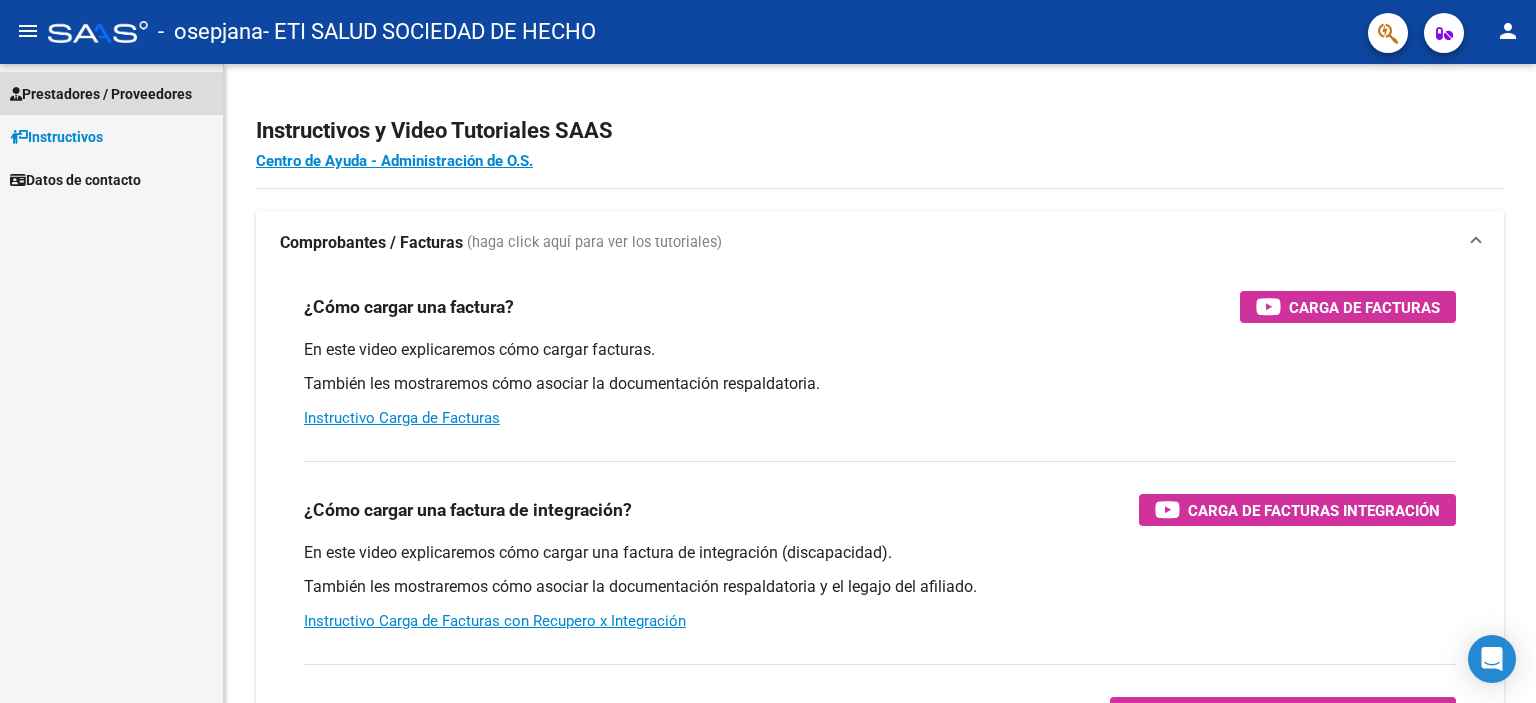 click on "Prestadores / Proveedores" at bounding box center [101, 94] 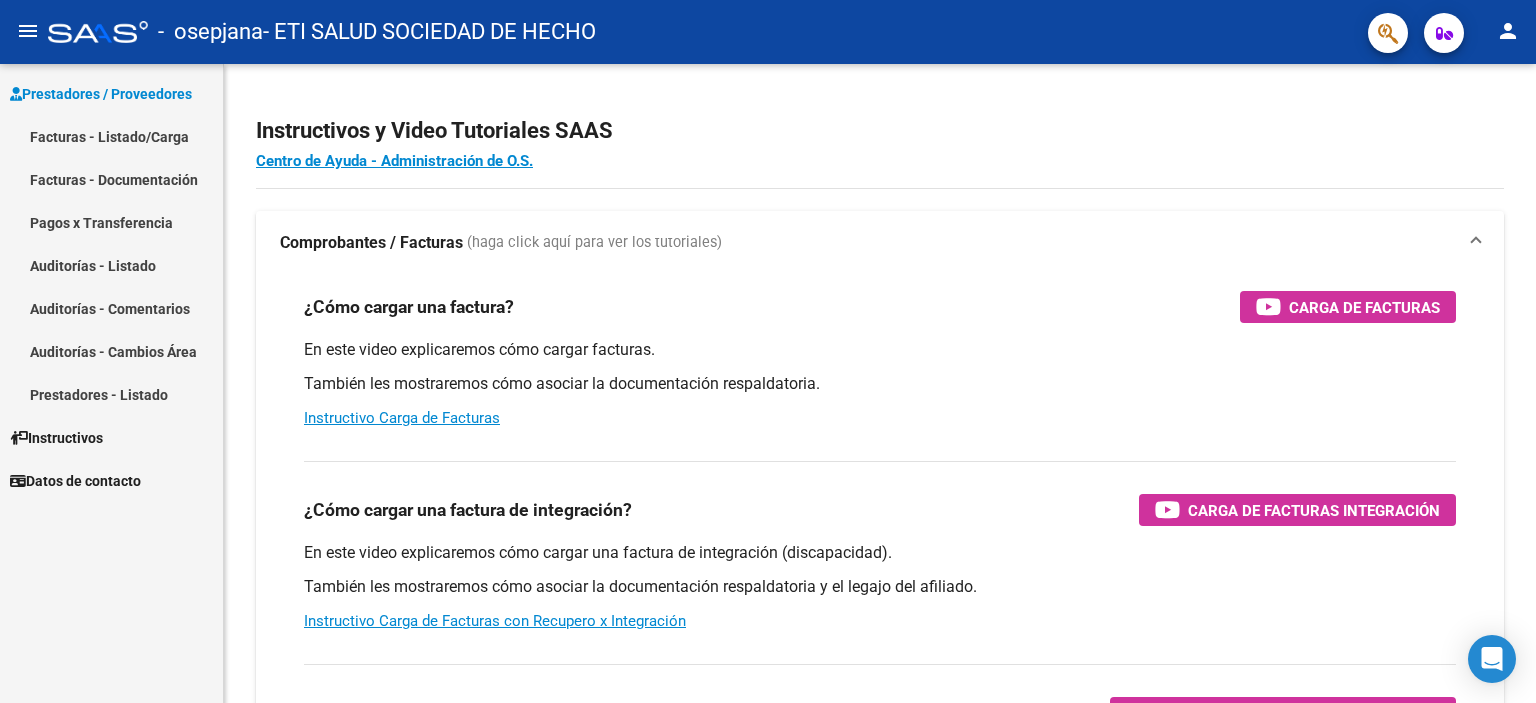 click on "Facturas - Listado/Carga" at bounding box center (111, 136) 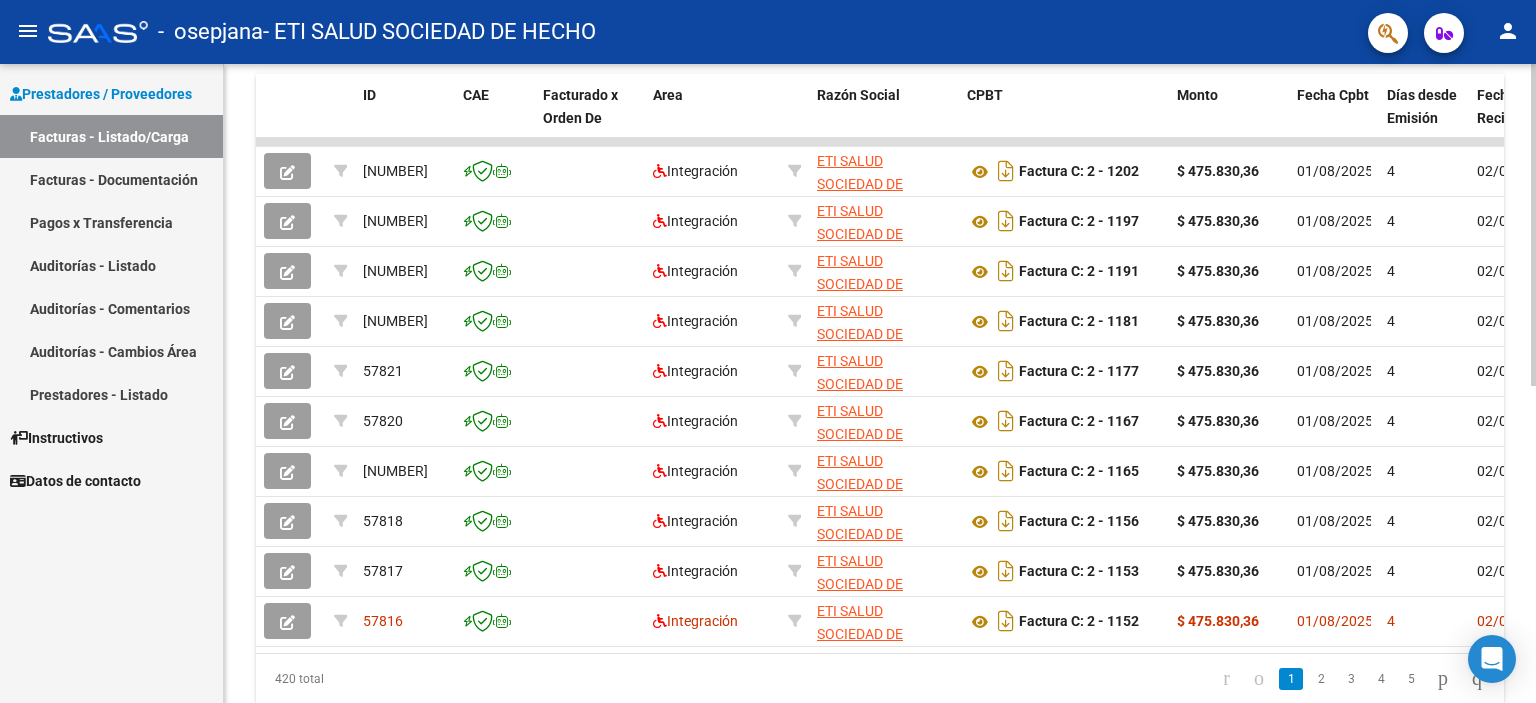 scroll, scrollTop: 630, scrollLeft: 0, axis: vertical 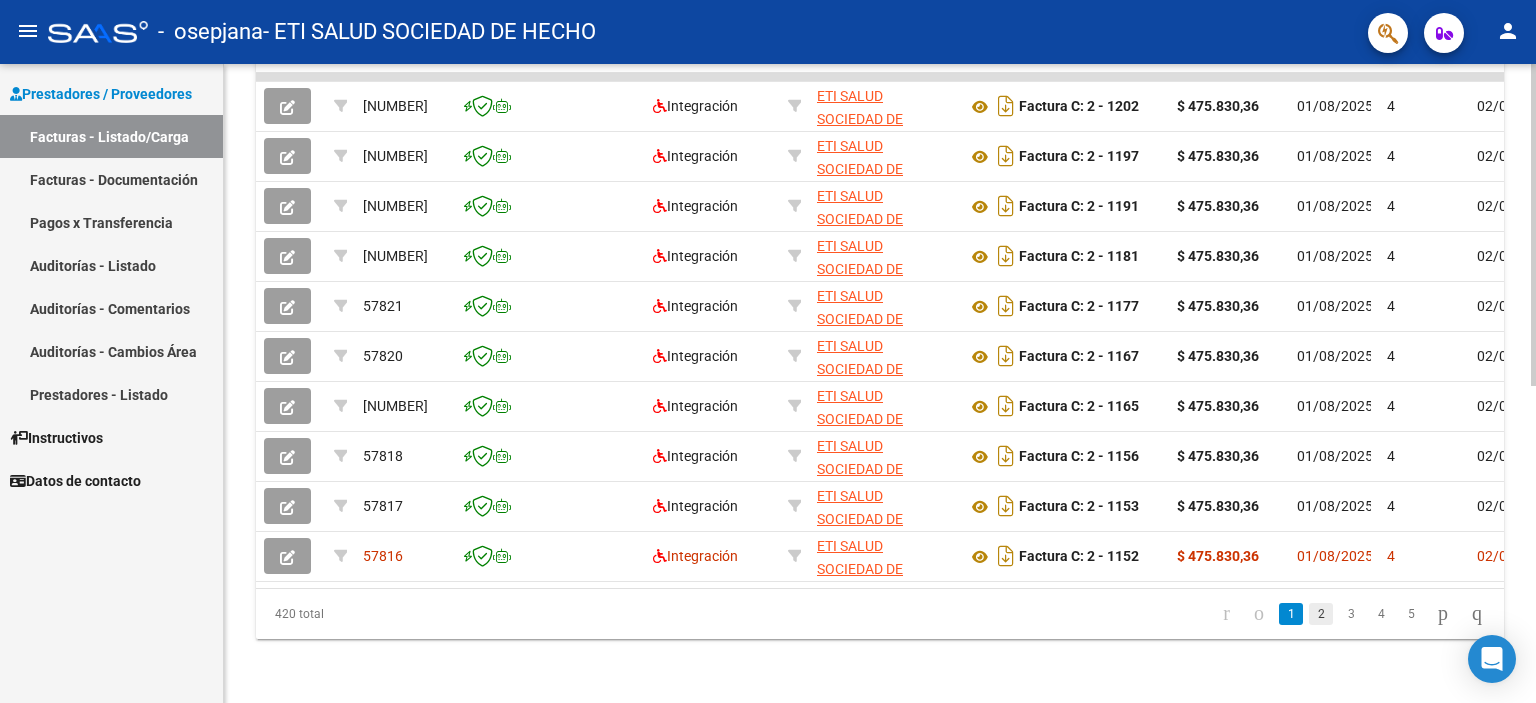 click on "2" 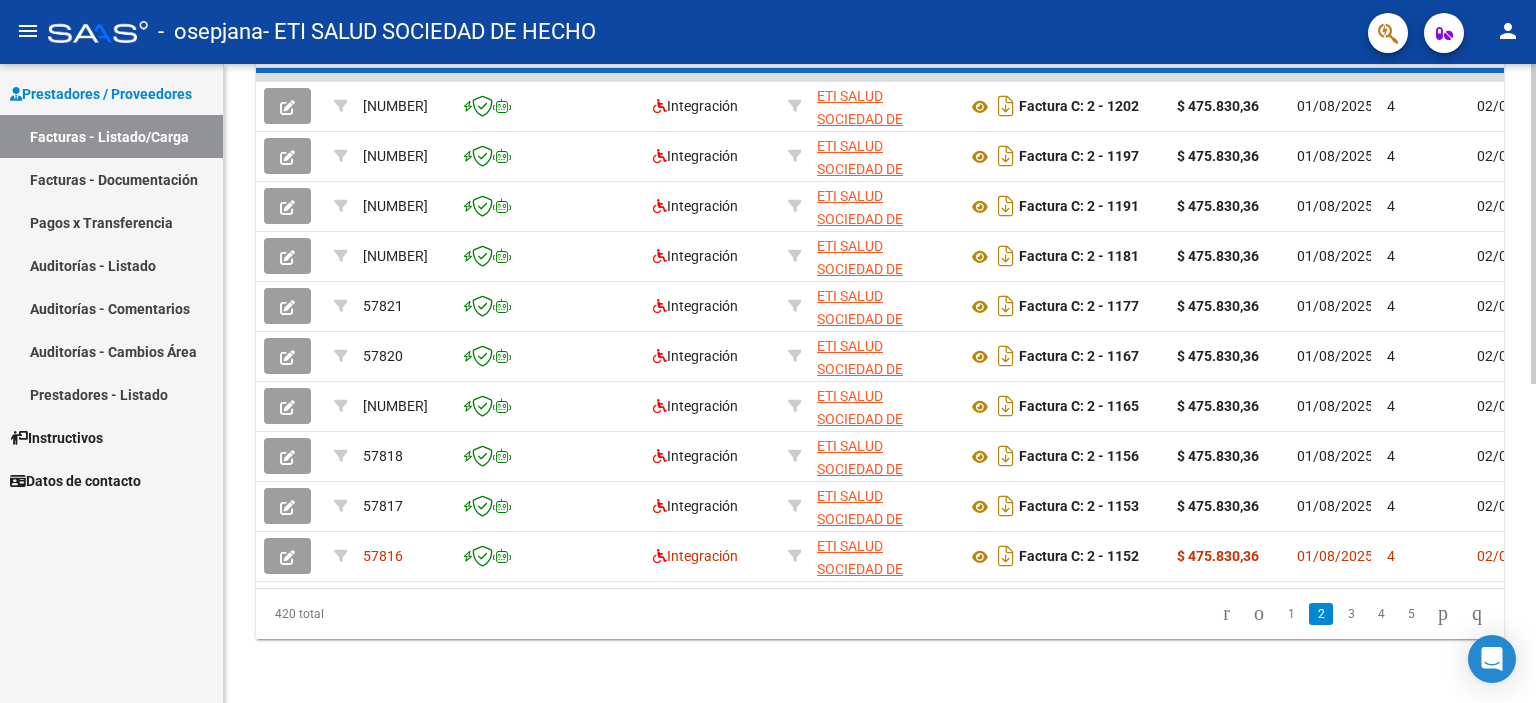 scroll, scrollTop: 630, scrollLeft: 0, axis: vertical 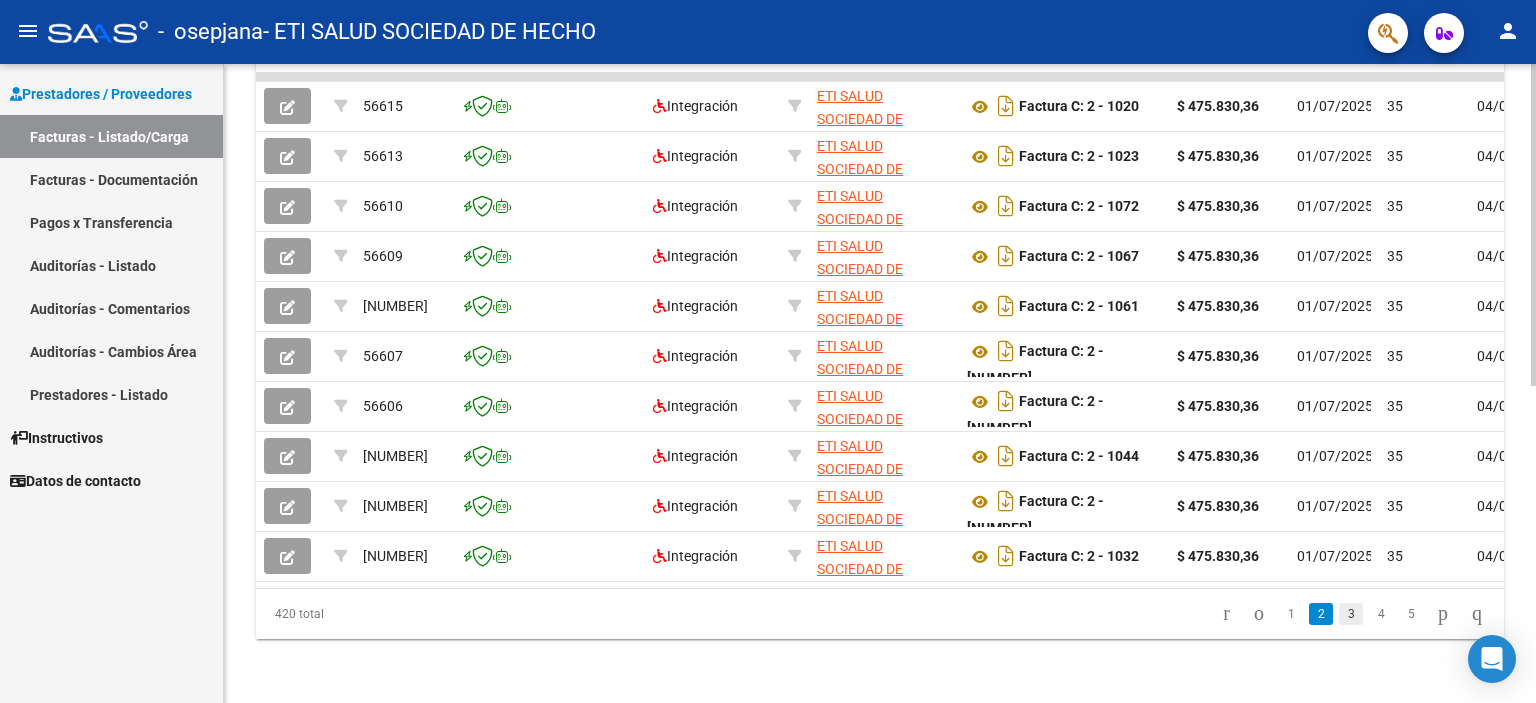 click on "3" 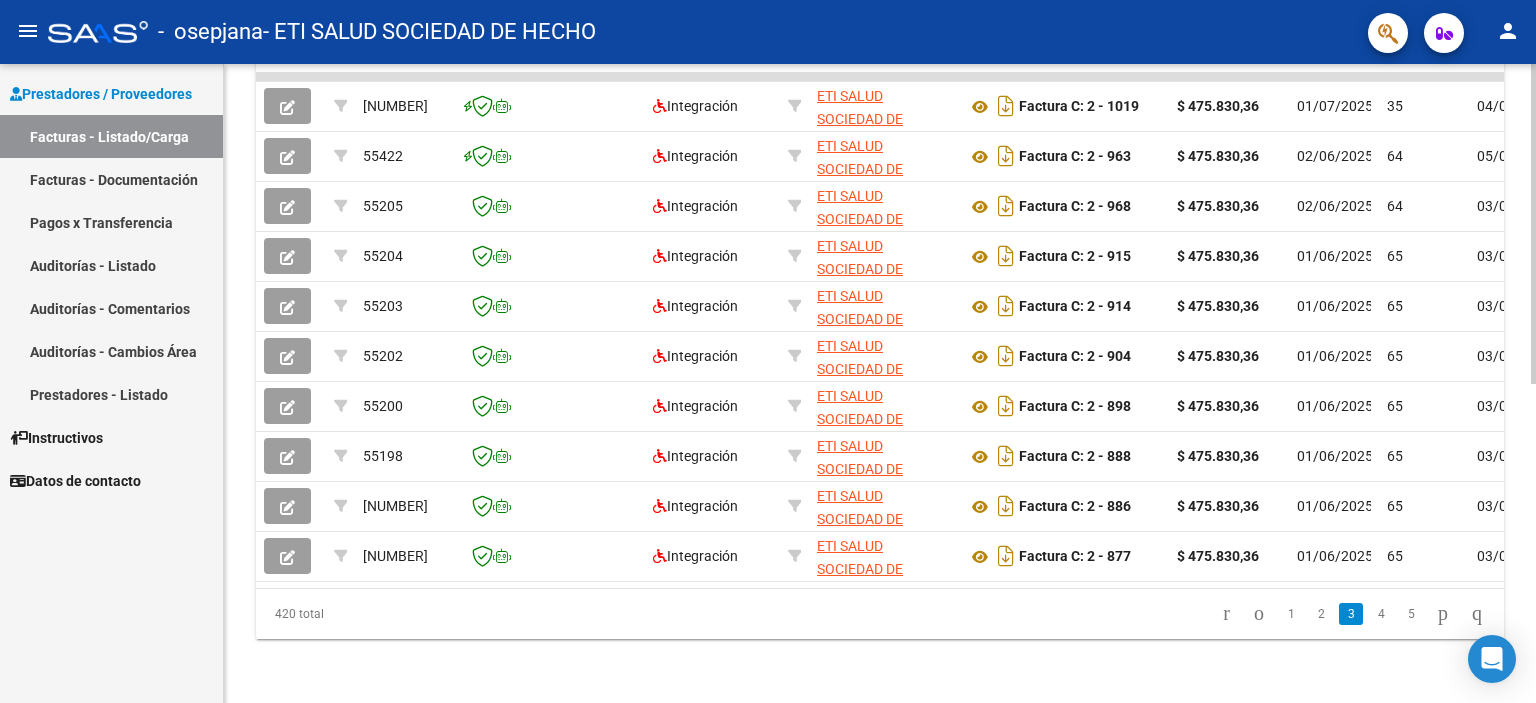 scroll, scrollTop: 630, scrollLeft: 0, axis: vertical 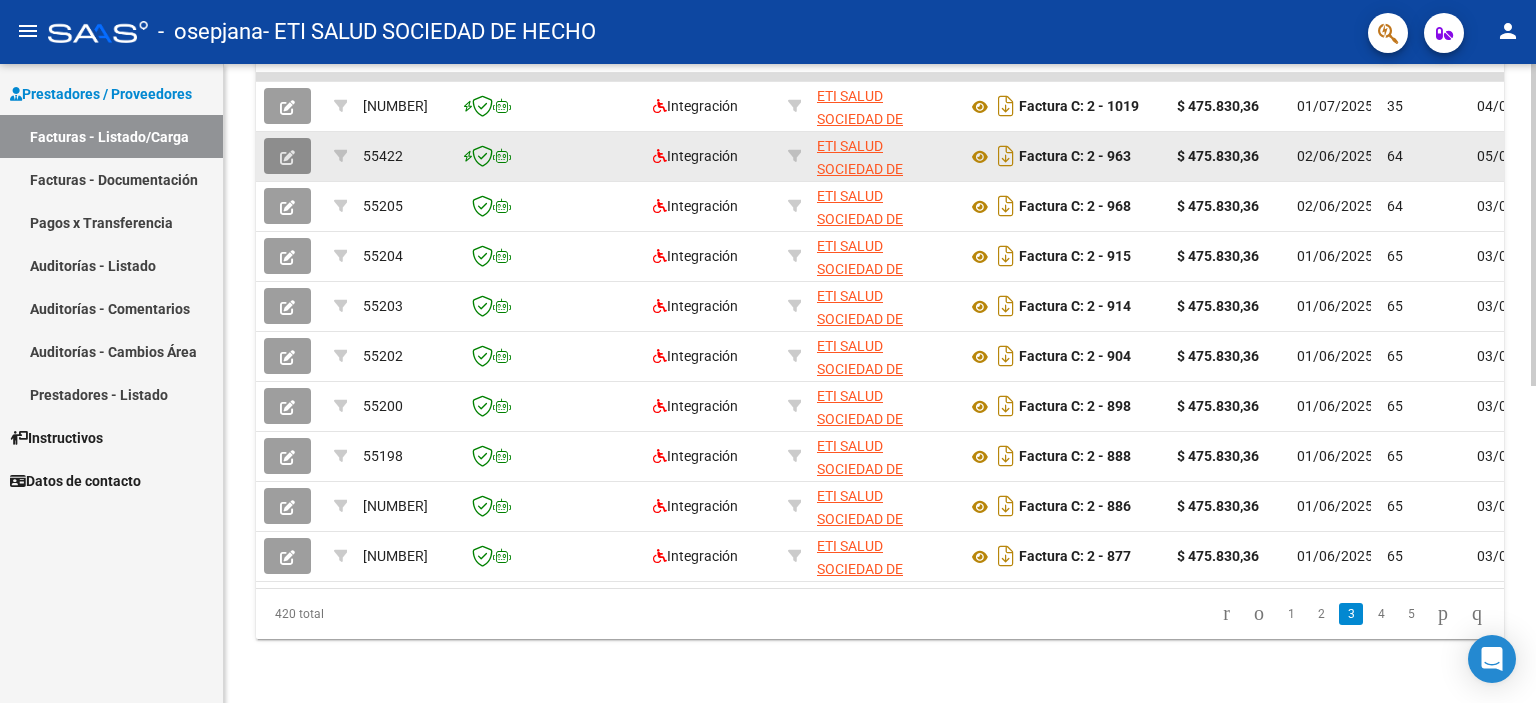click 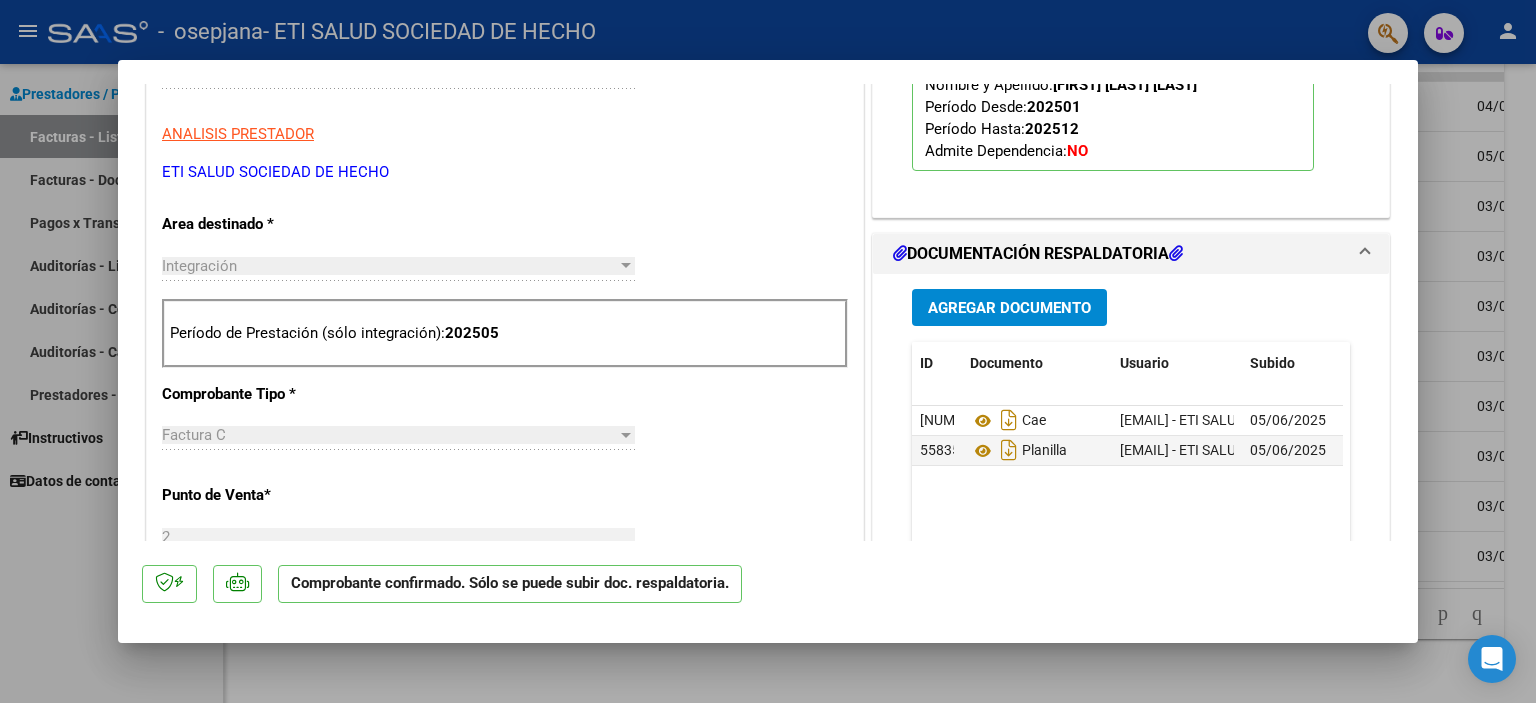 scroll, scrollTop: 600, scrollLeft: 0, axis: vertical 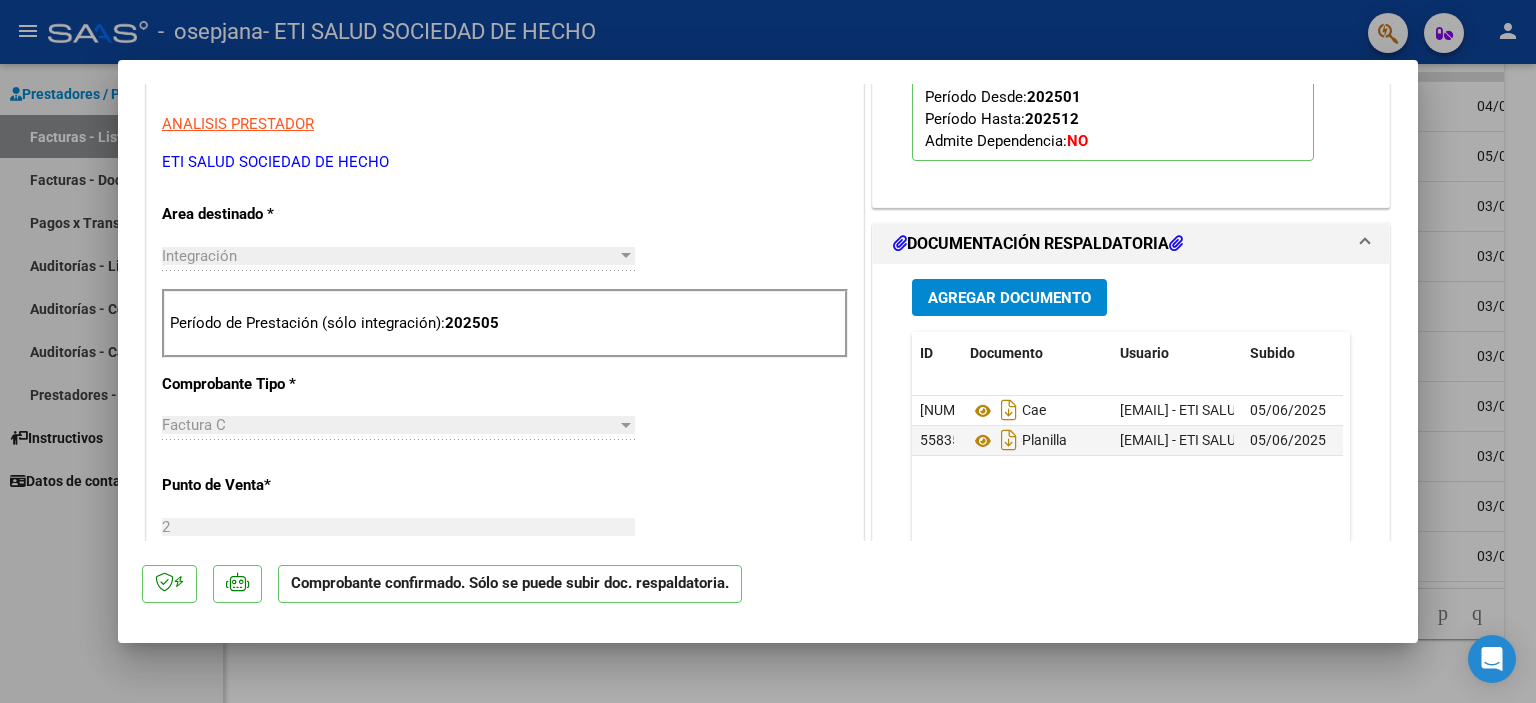 click on "Agregar Documento" at bounding box center [1009, 298] 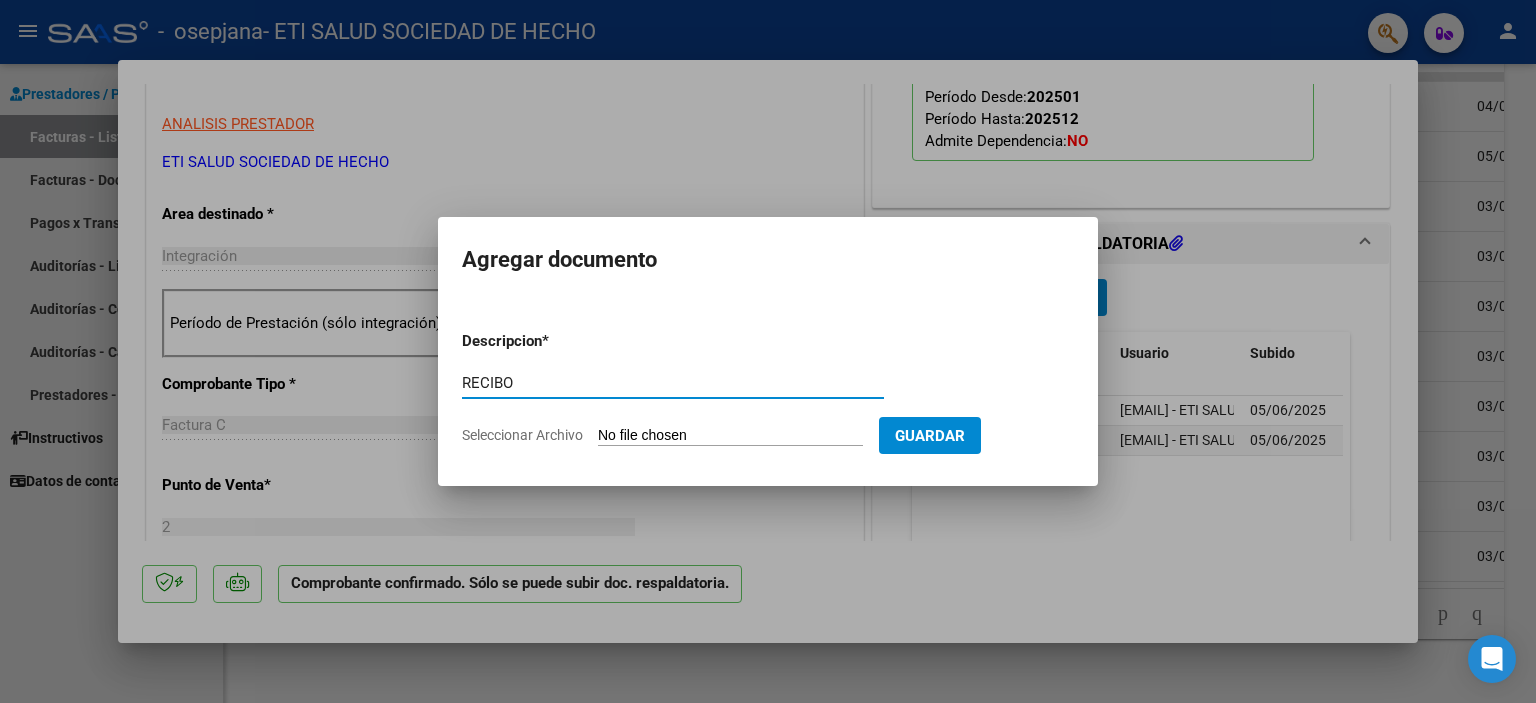 type on "RECIBO" 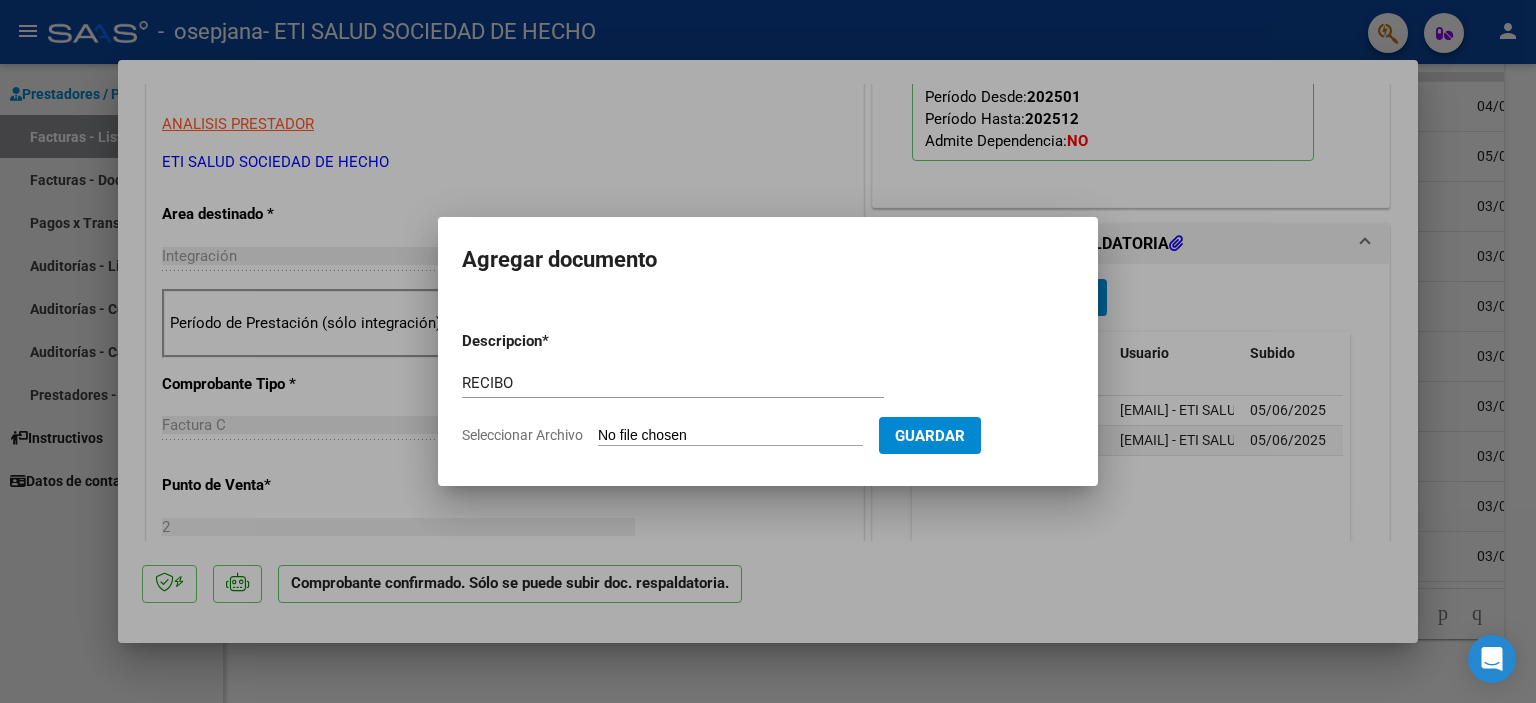 click on "Seleccionar Archivo" at bounding box center (730, 436) 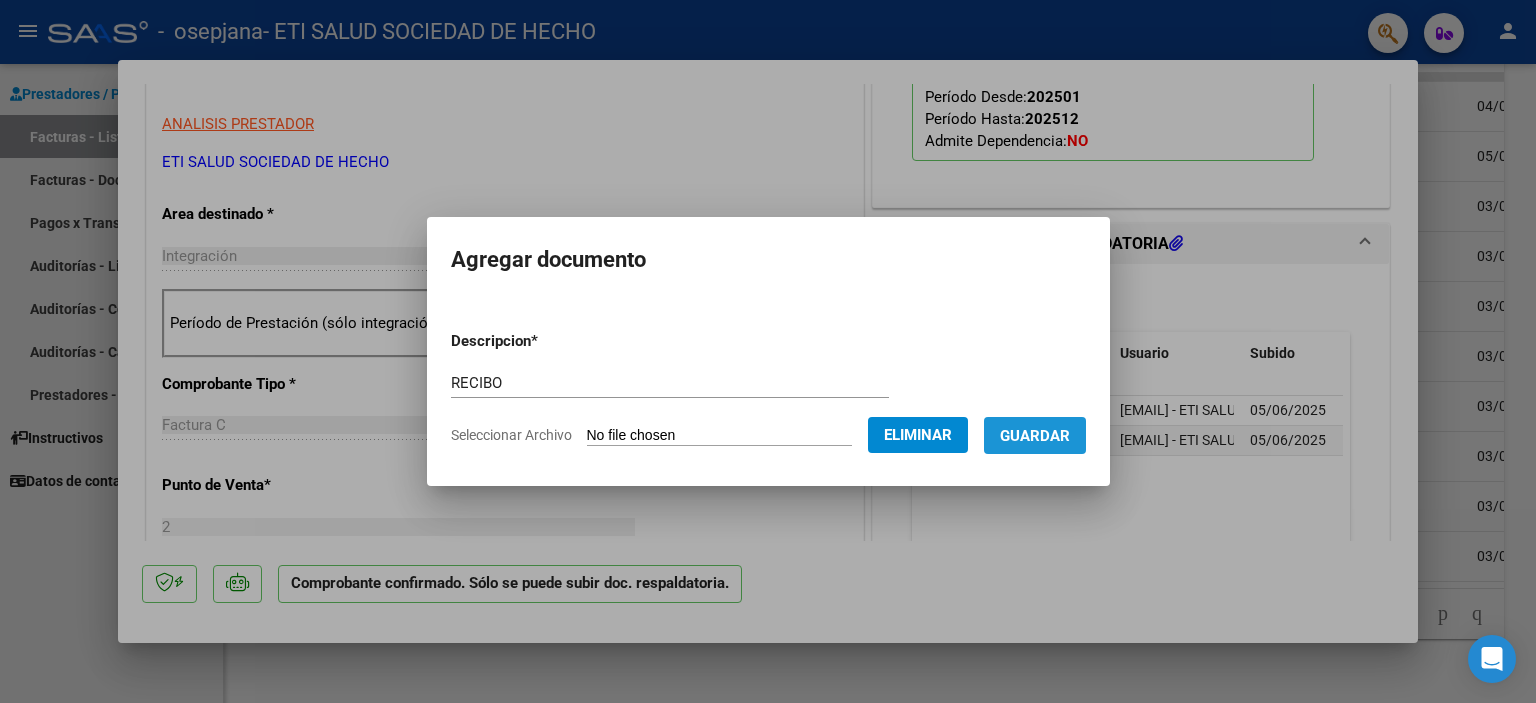 click on "Guardar" at bounding box center (1035, 436) 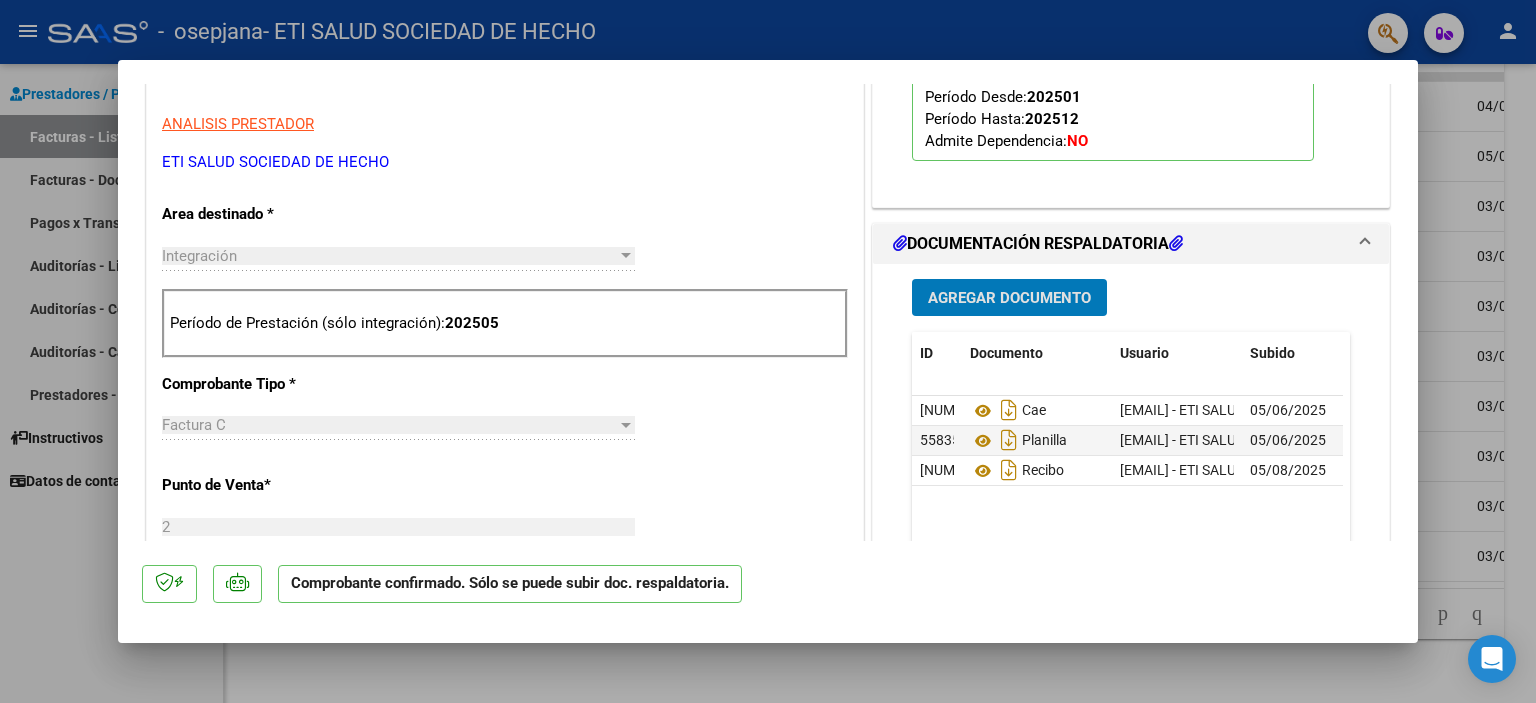 click at bounding box center (768, 351) 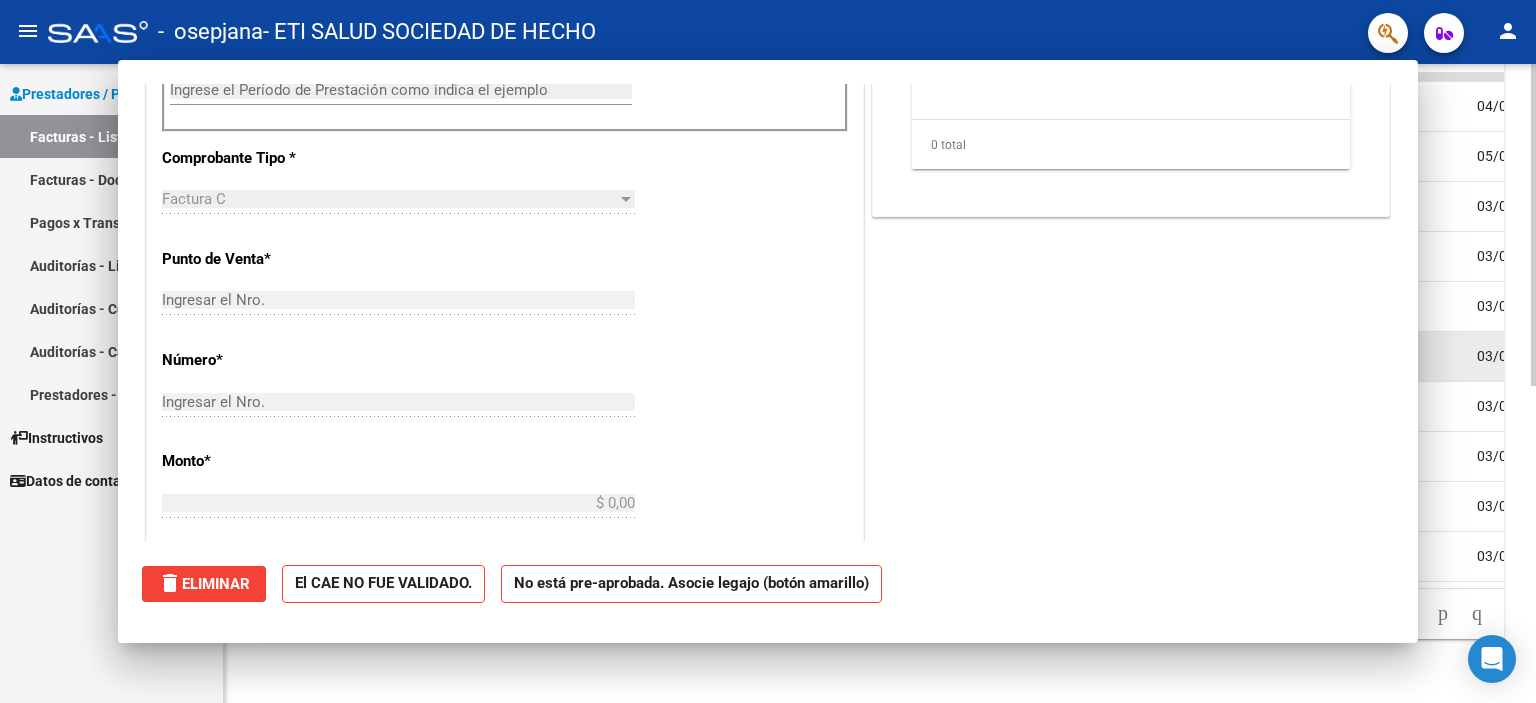 scroll, scrollTop: 340, scrollLeft: 0, axis: vertical 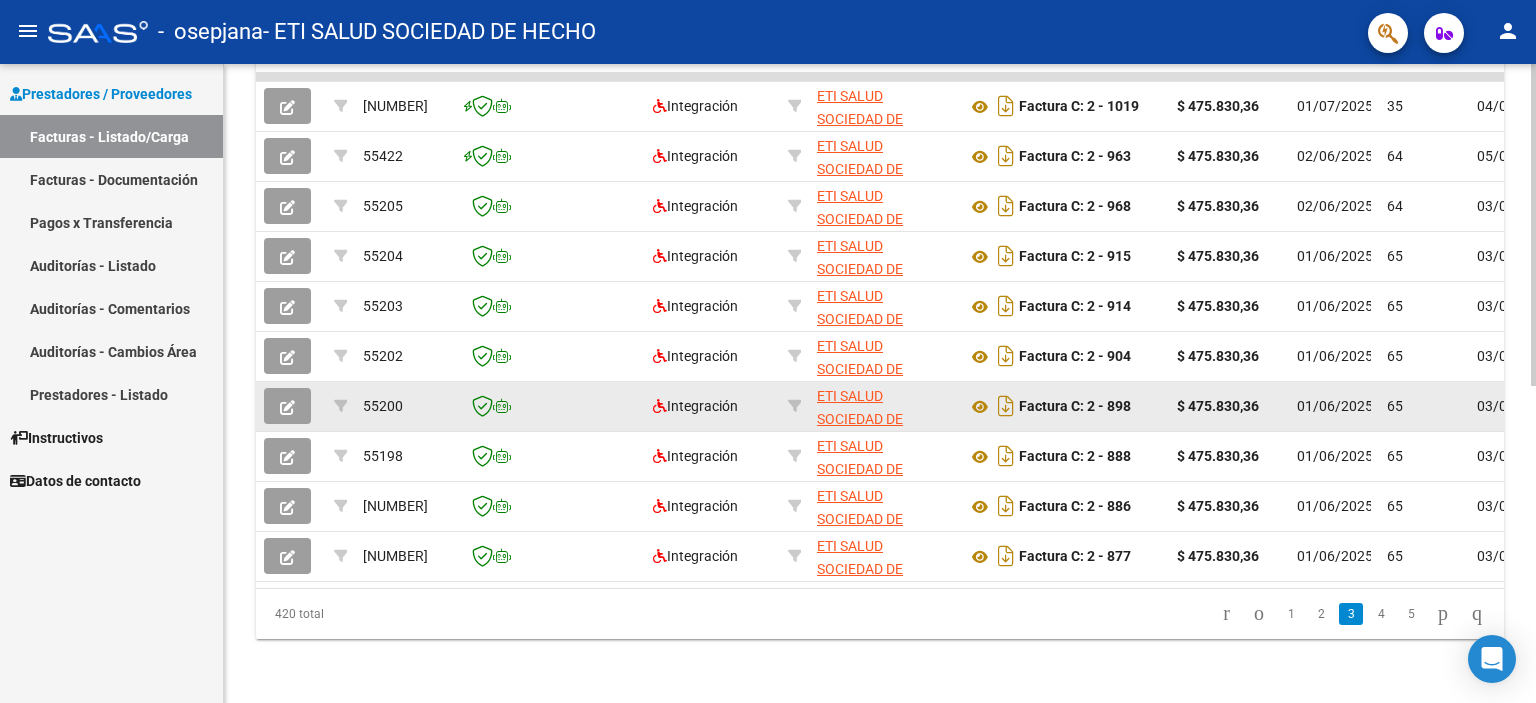 click 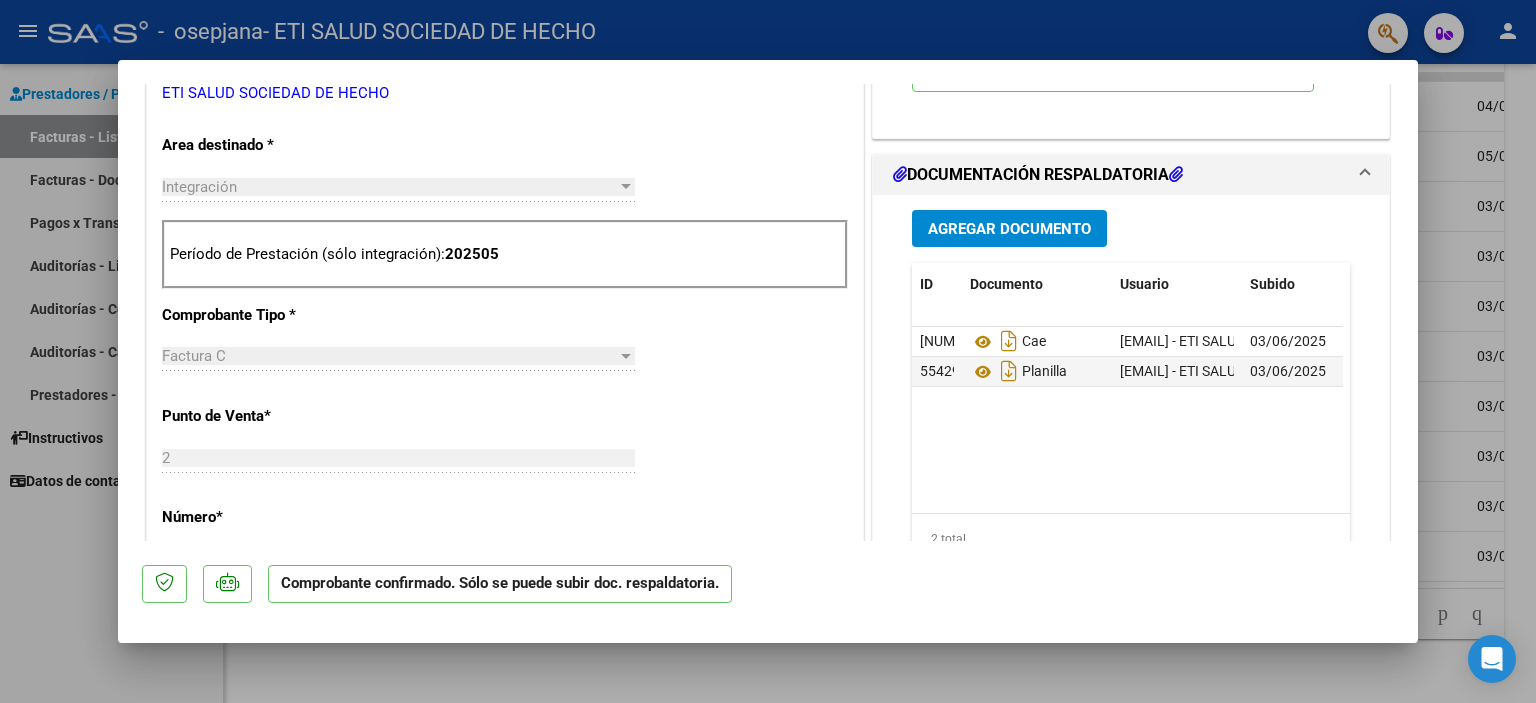 scroll, scrollTop: 700, scrollLeft: 0, axis: vertical 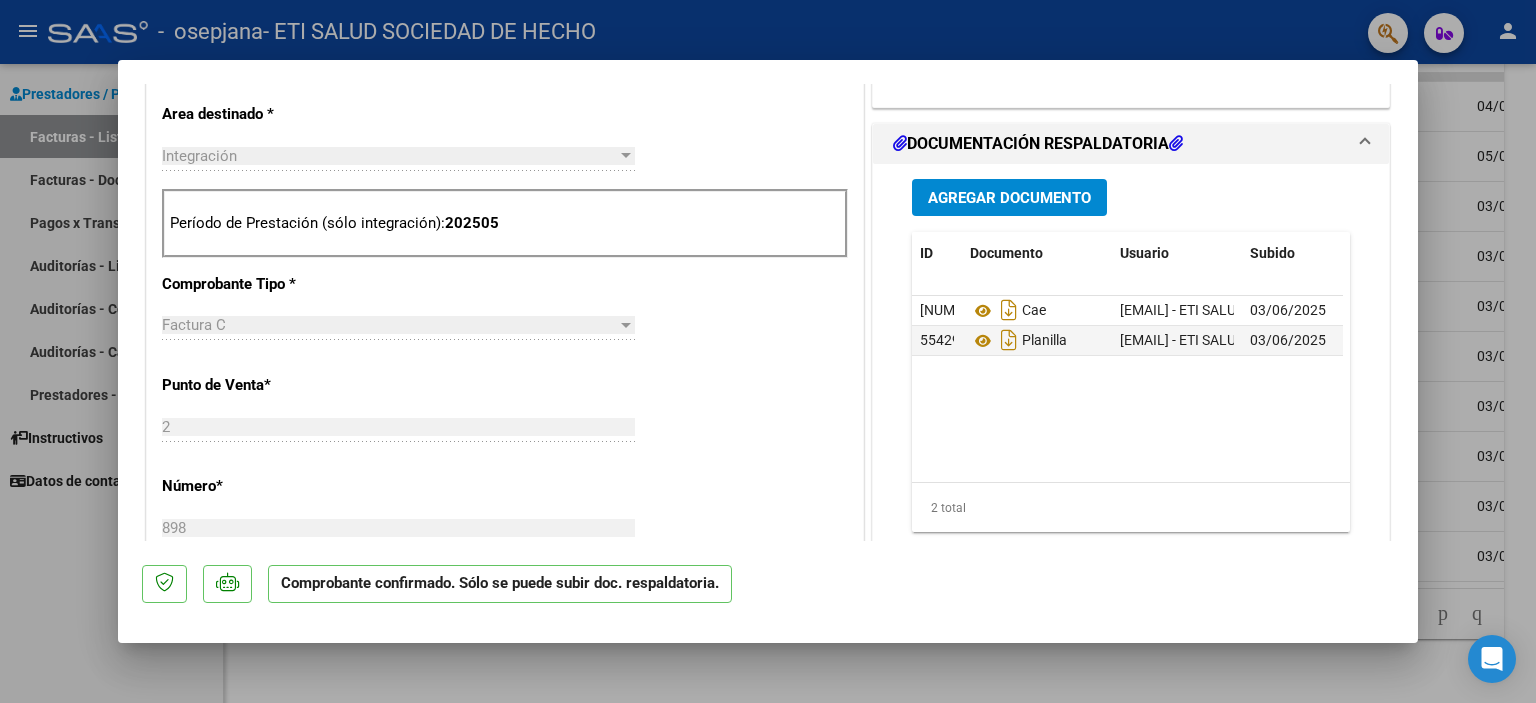 click on "Agregar Documento" at bounding box center (1009, 198) 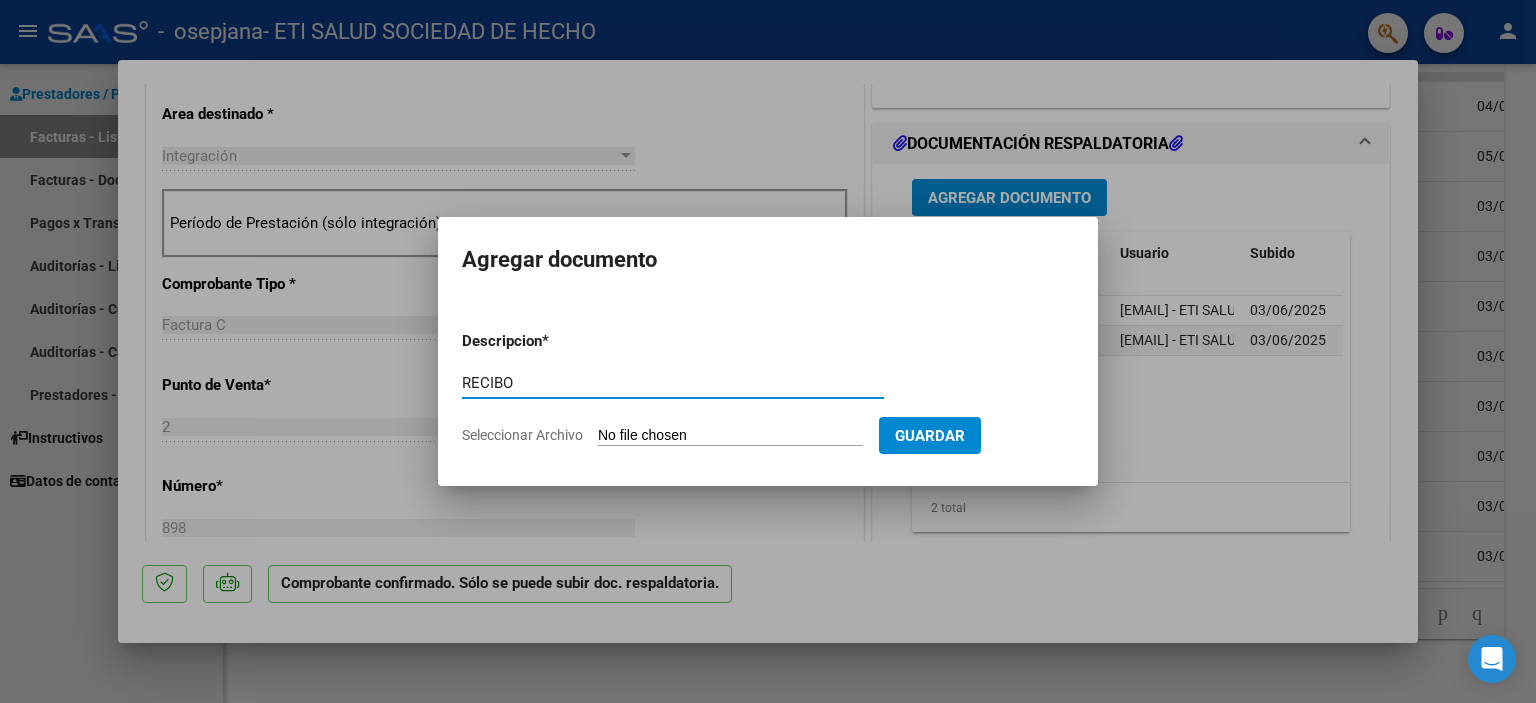 type on "RECIBO" 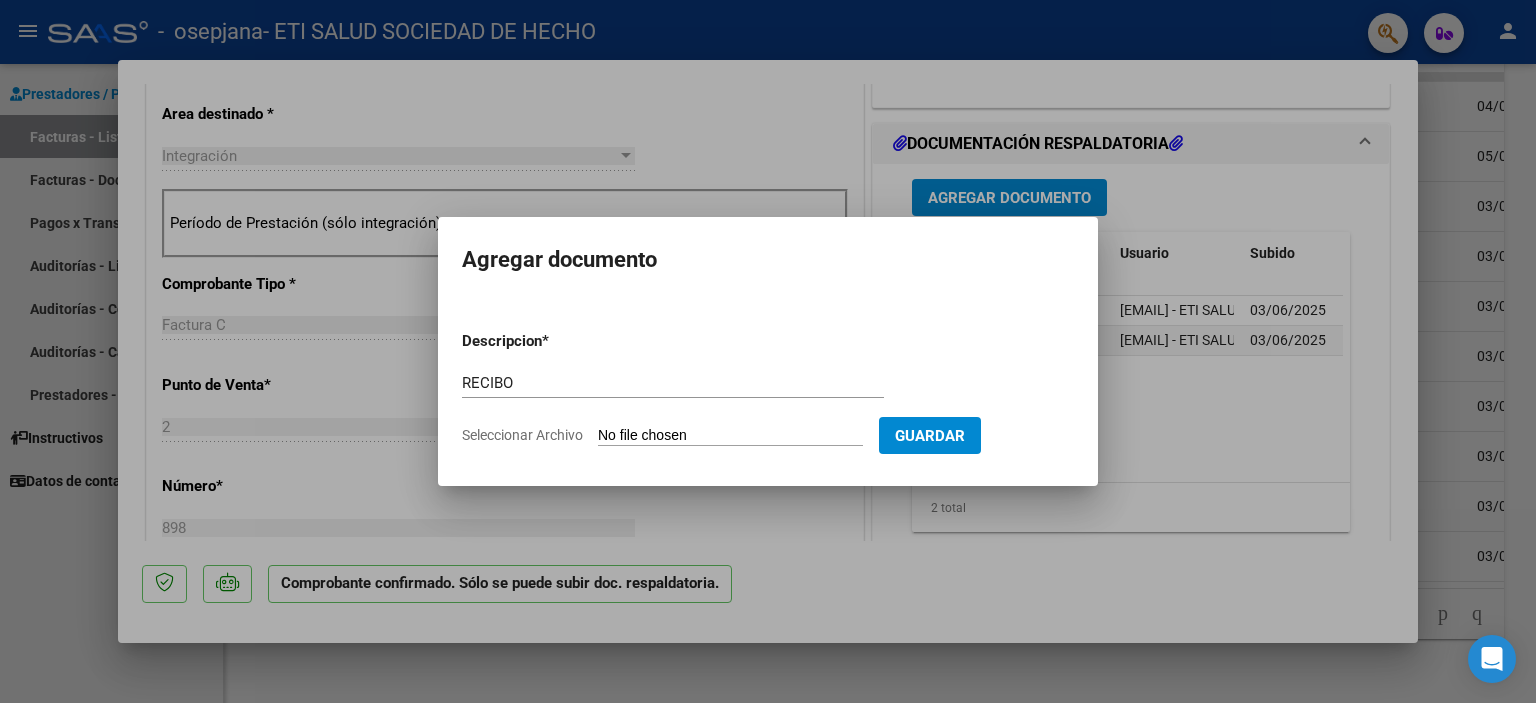 click on "Seleccionar Archivo" at bounding box center [730, 436] 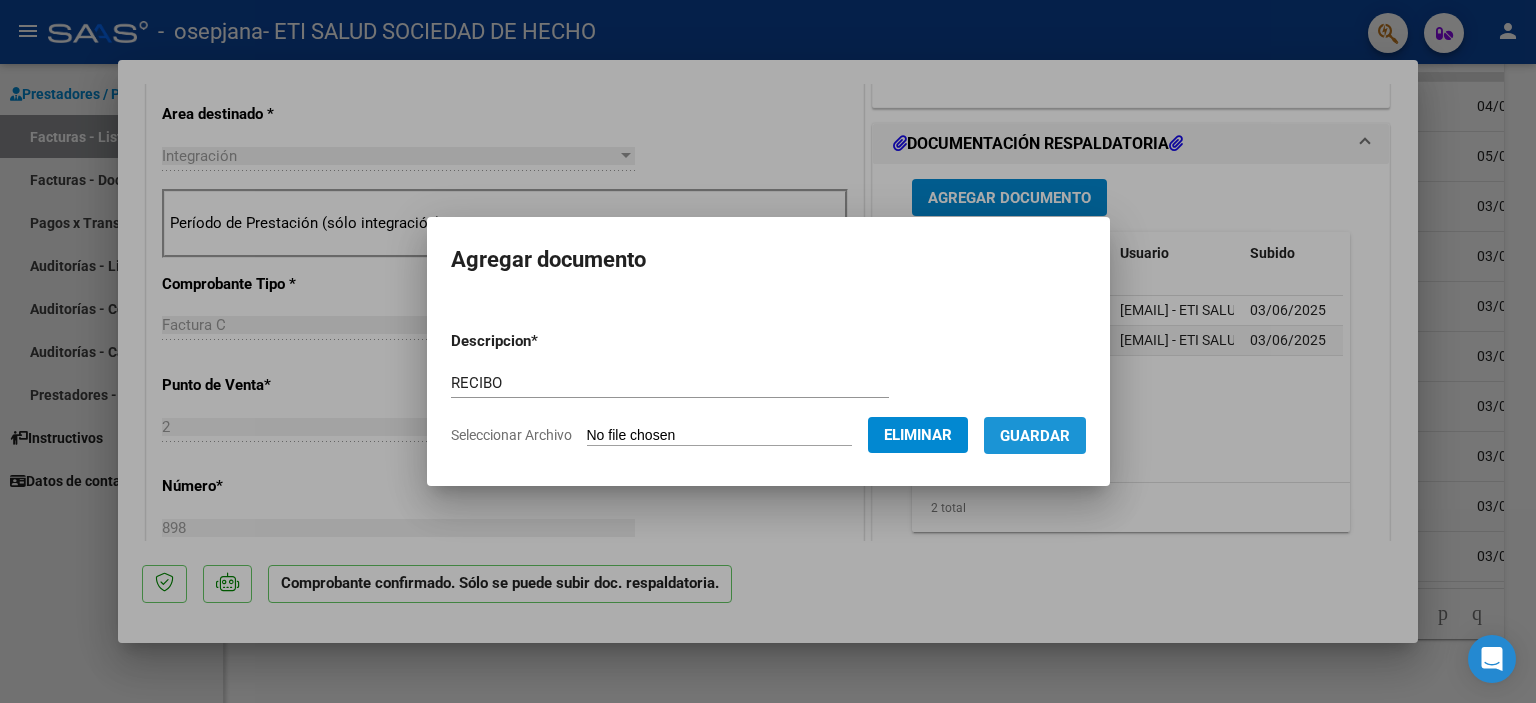 click on "Guardar" at bounding box center (1035, 436) 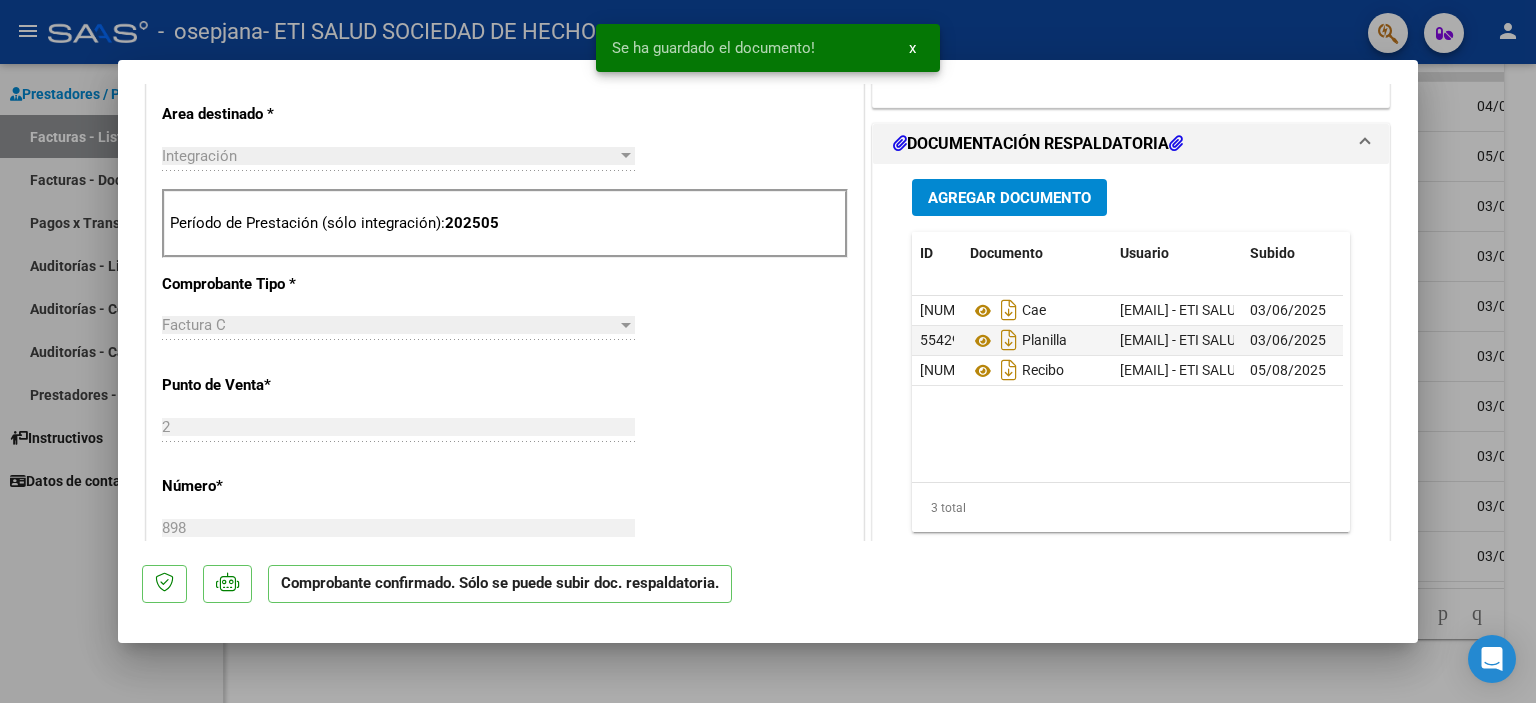 click at bounding box center (768, 351) 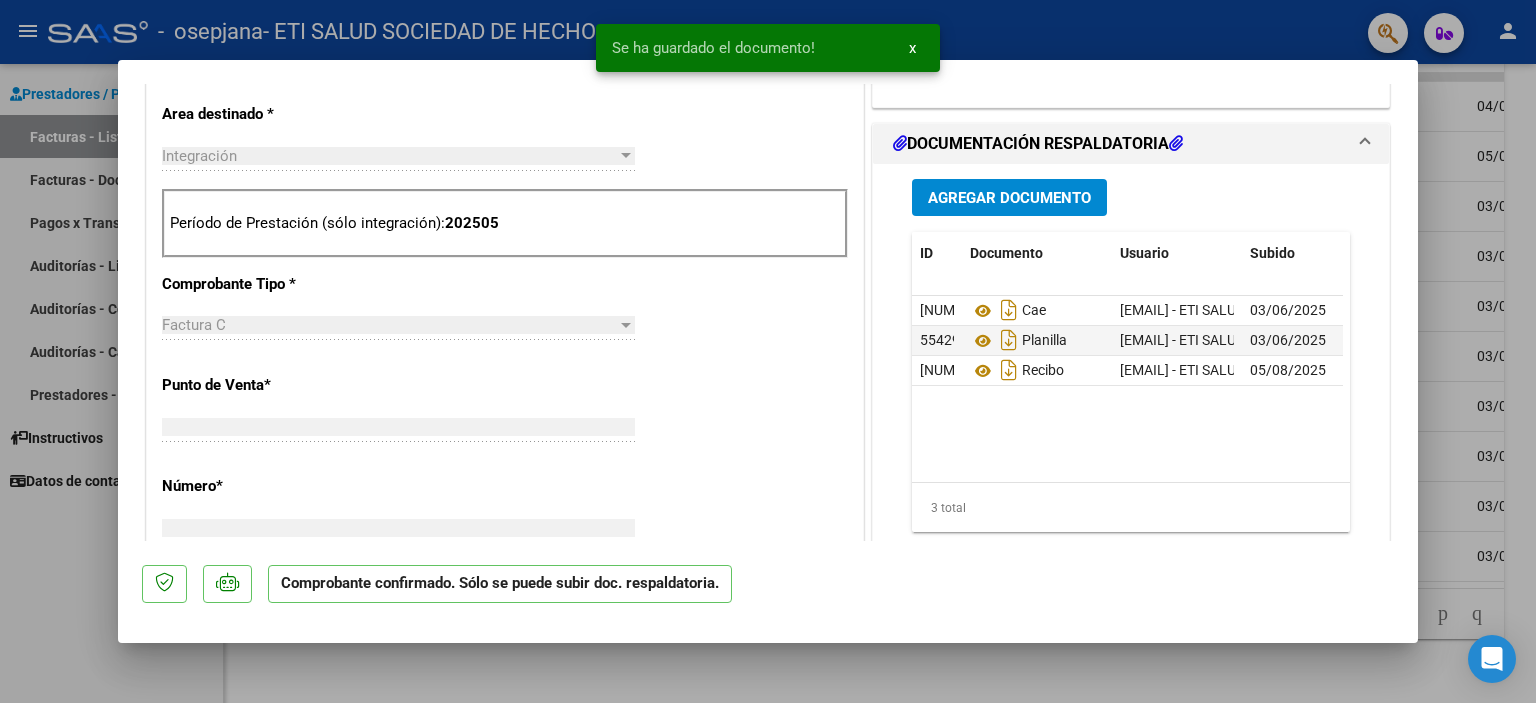 scroll, scrollTop: 403, scrollLeft: 0, axis: vertical 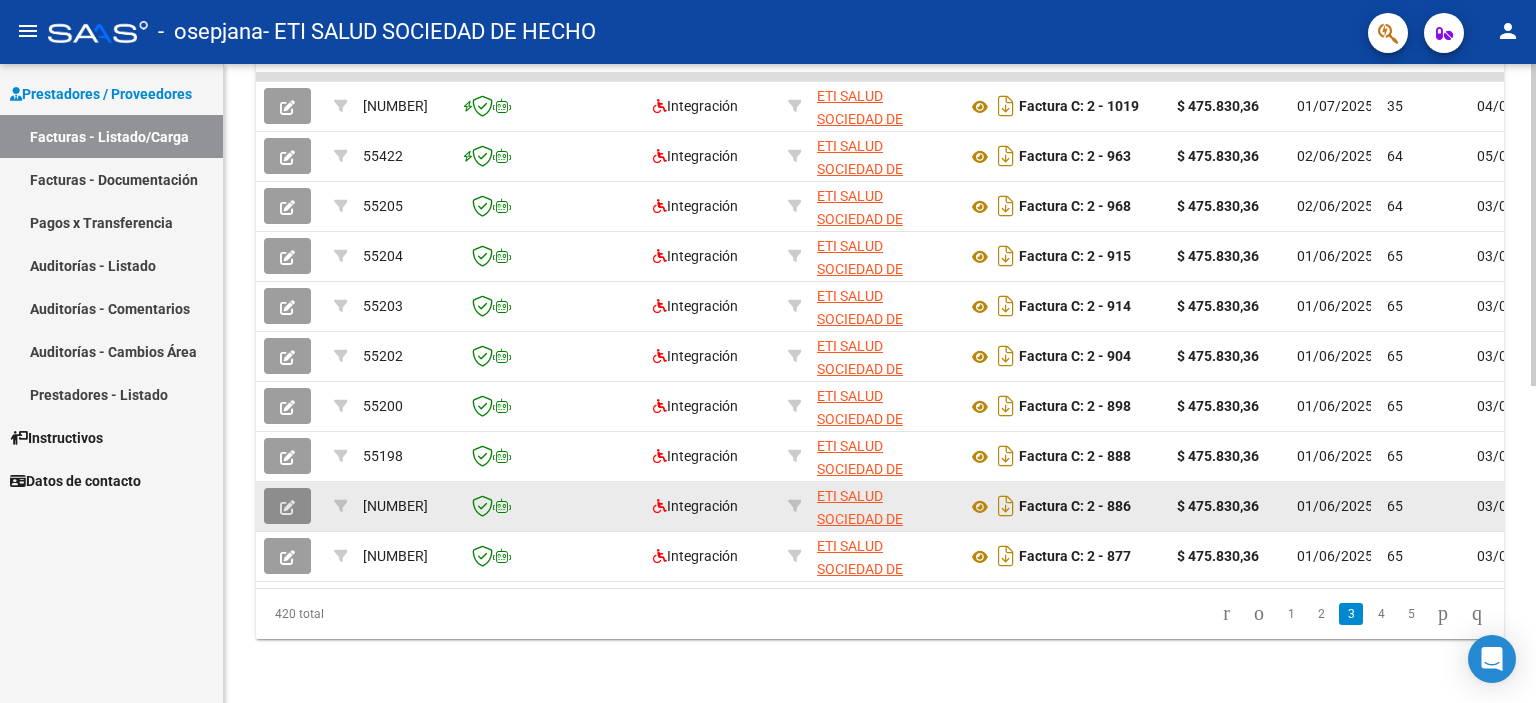 click 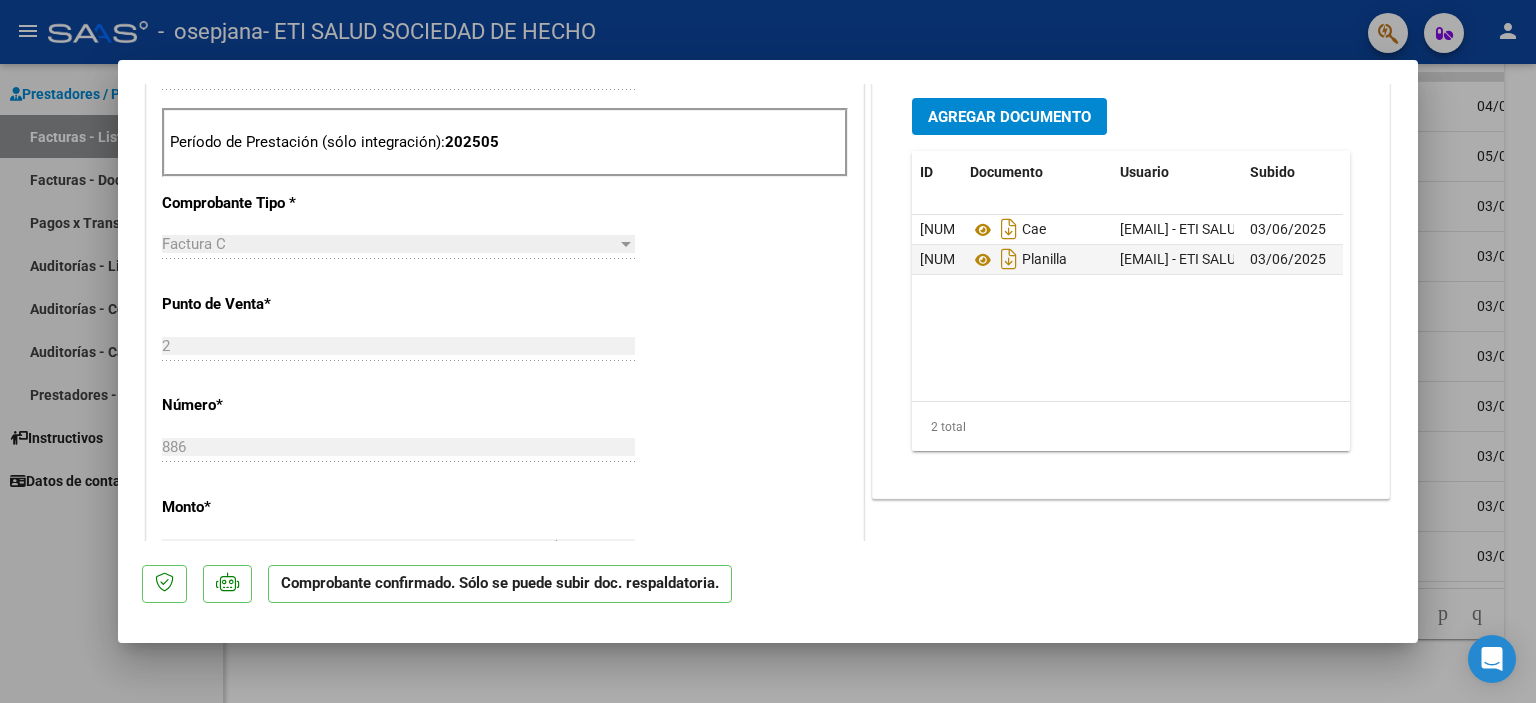 scroll, scrollTop: 800, scrollLeft: 0, axis: vertical 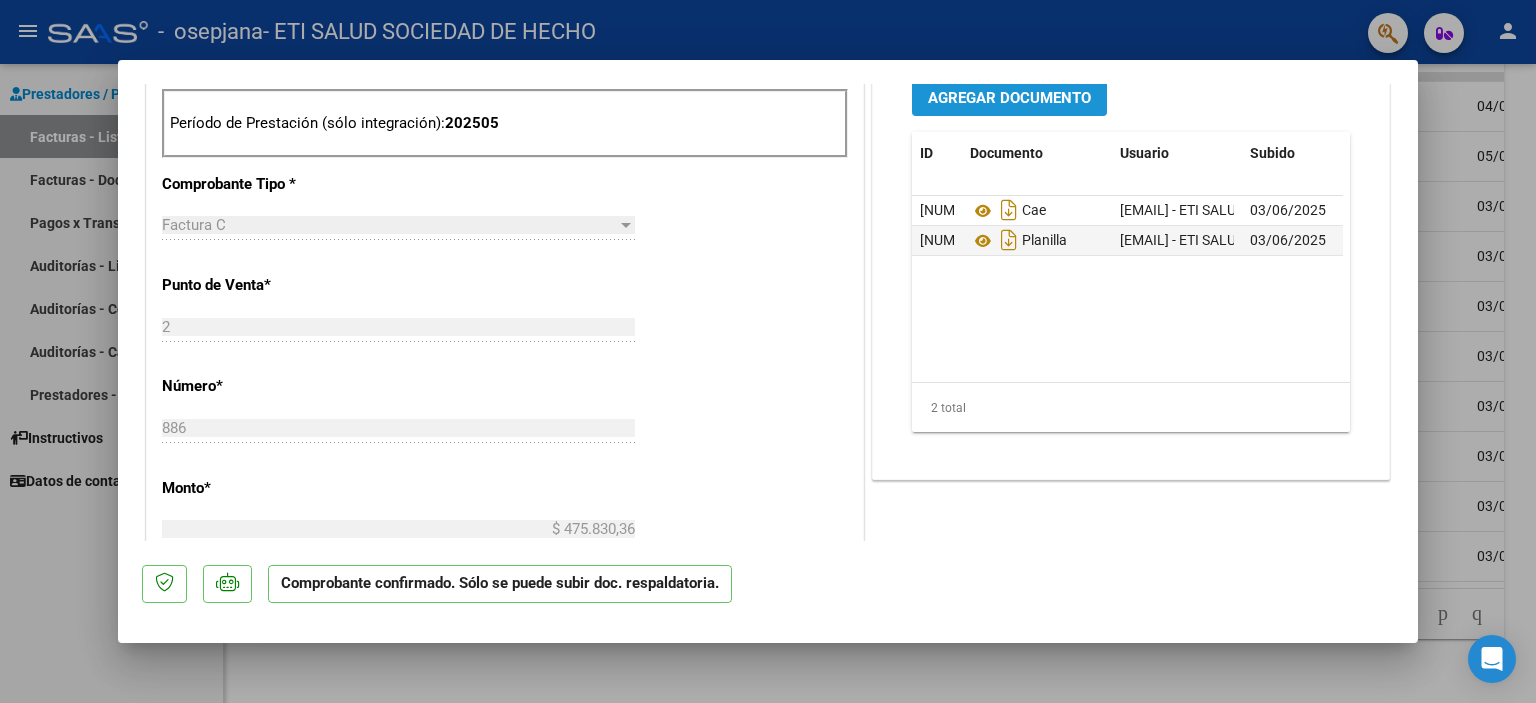 click on "Agregar Documento" at bounding box center (1009, 98) 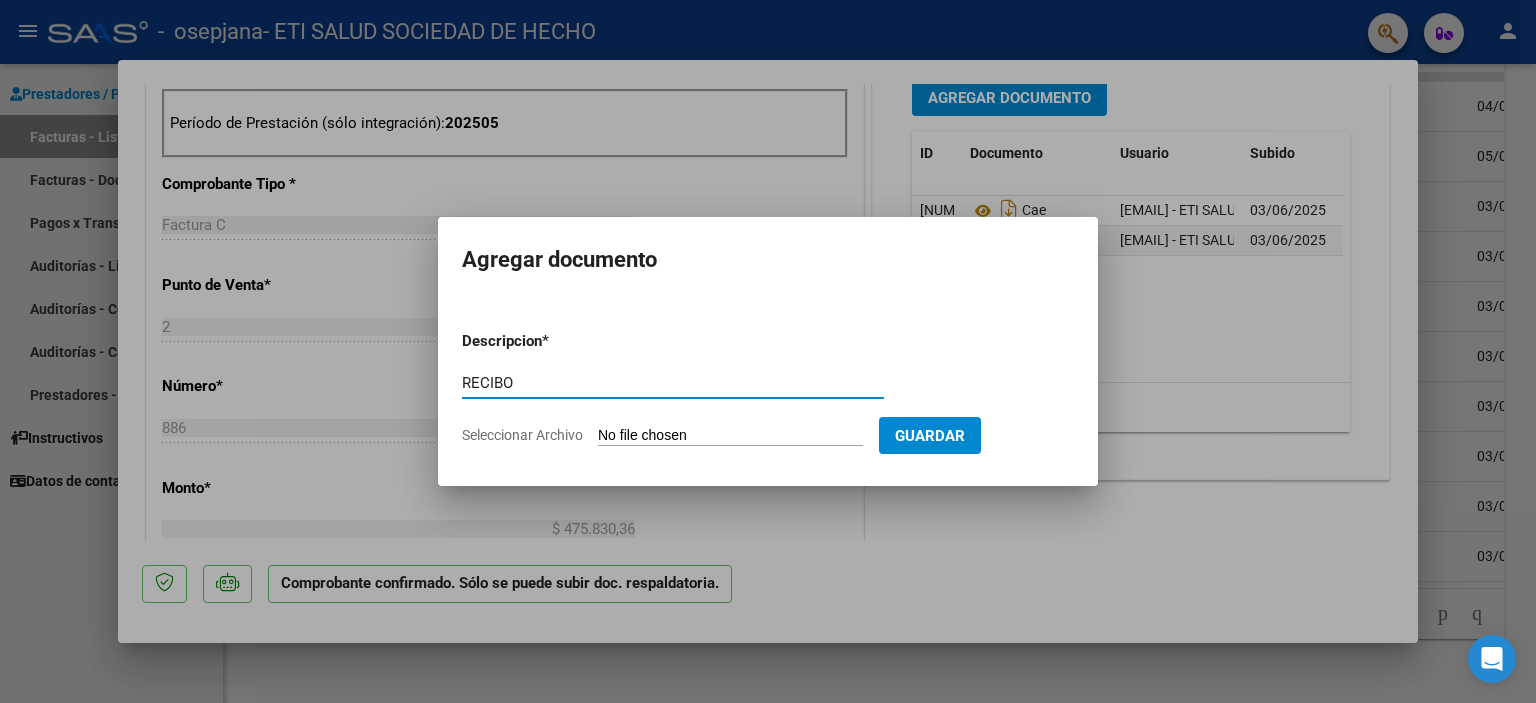 type on "RECIBO" 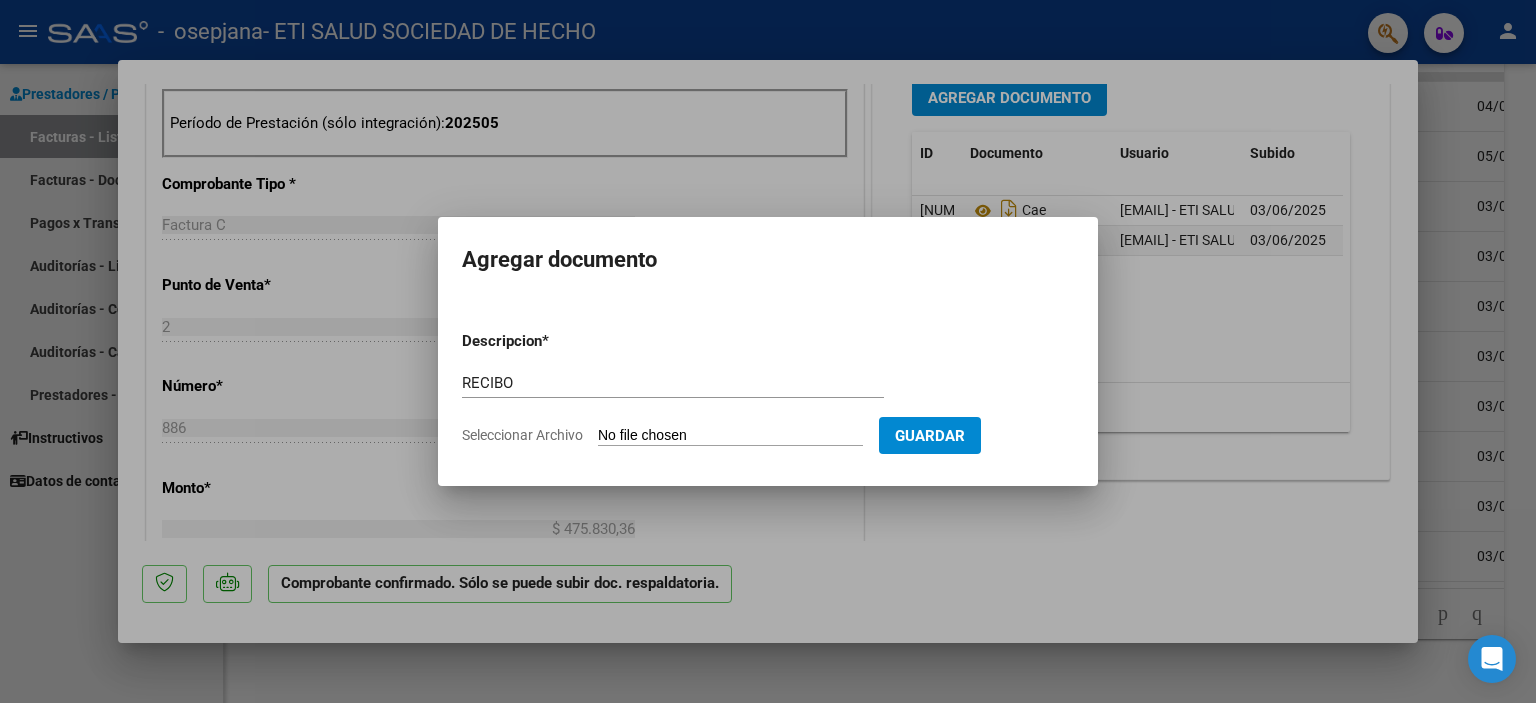 click on "Seleccionar Archivo" at bounding box center (730, 436) 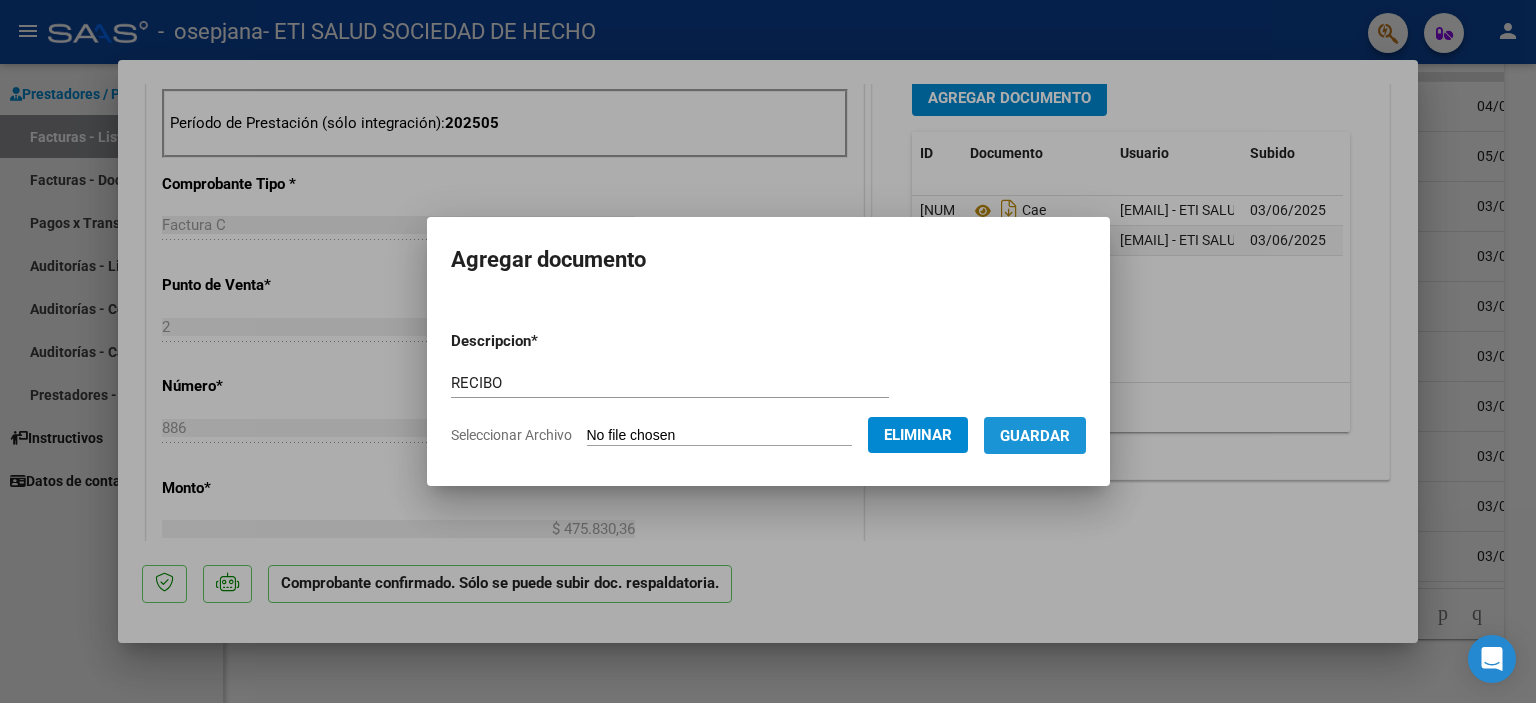 click on "Guardar" at bounding box center [1035, 436] 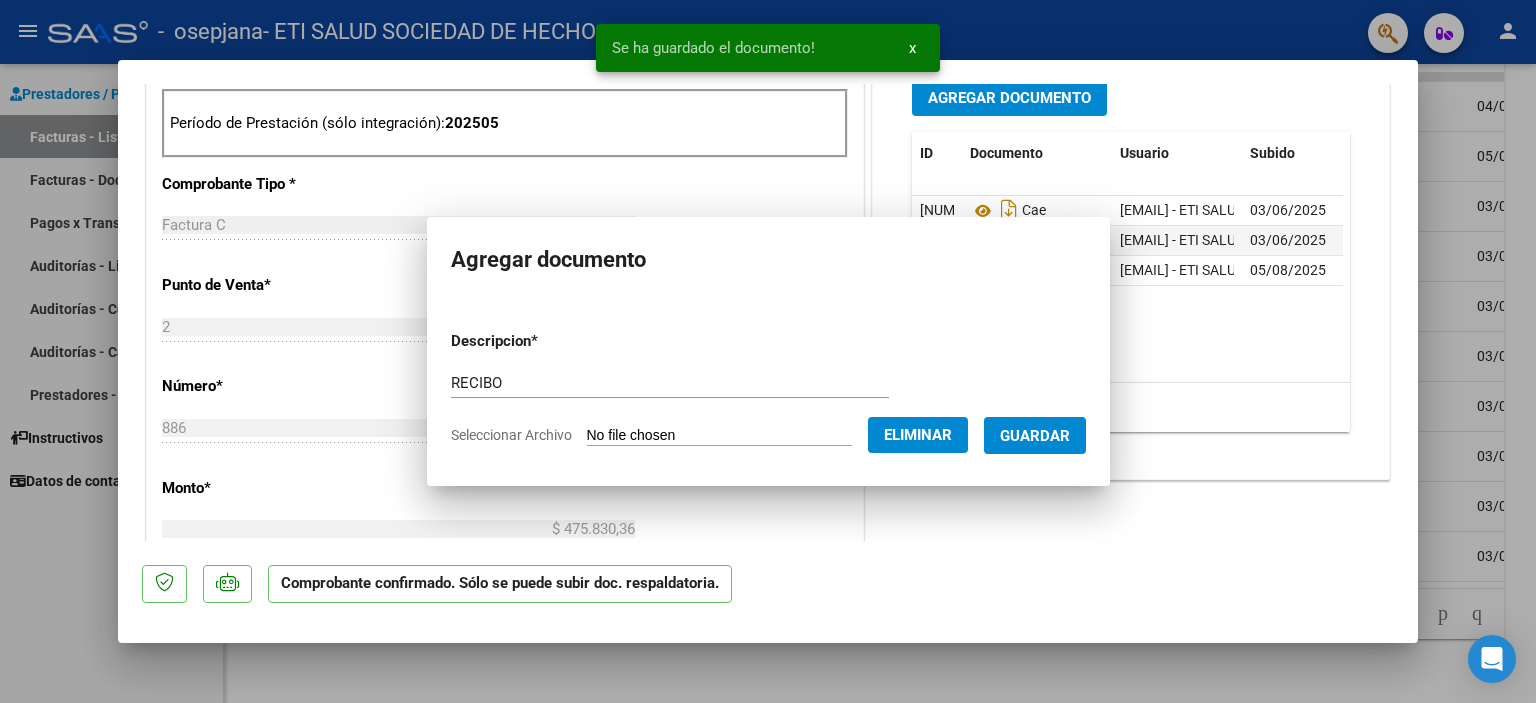 scroll, scrollTop: 793, scrollLeft: 0, axis: vertical 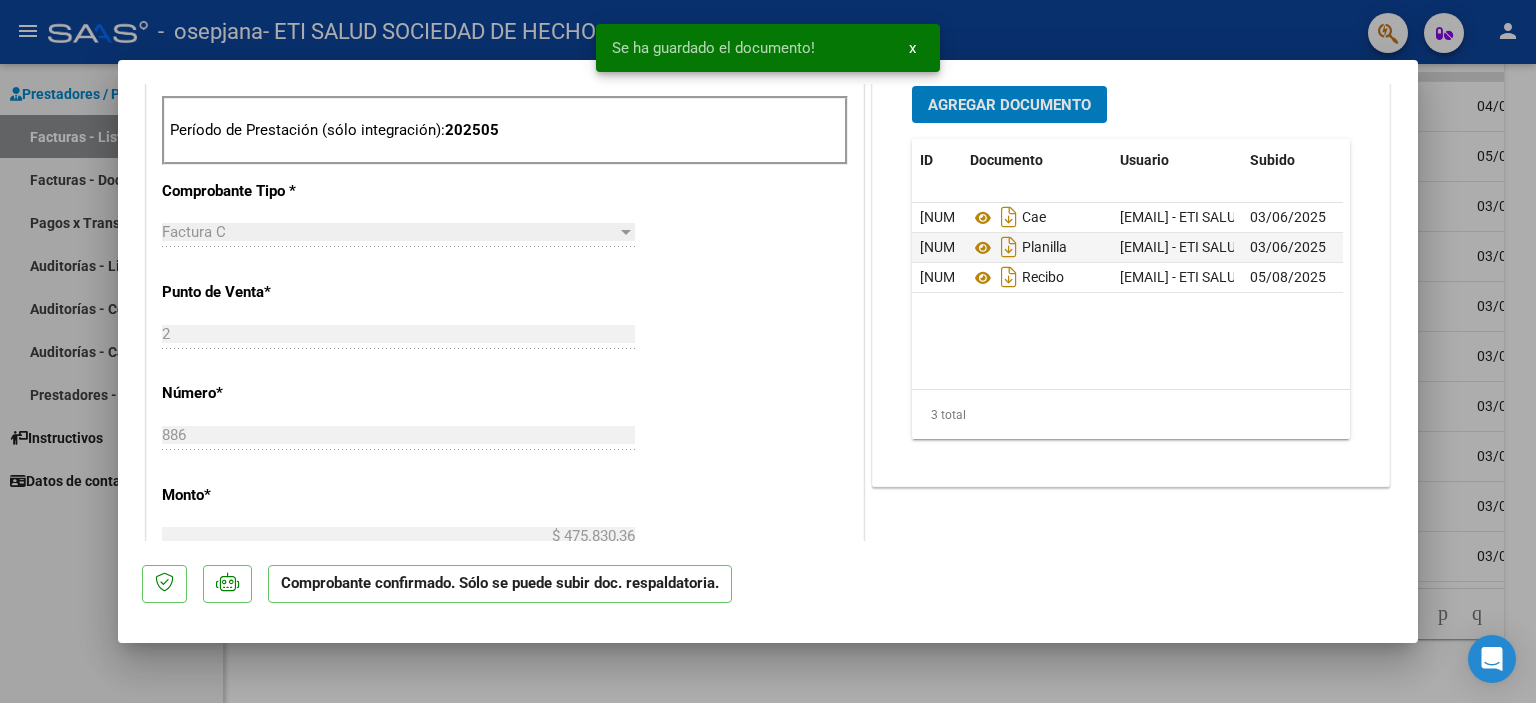 click at bounding box center [768, 351] 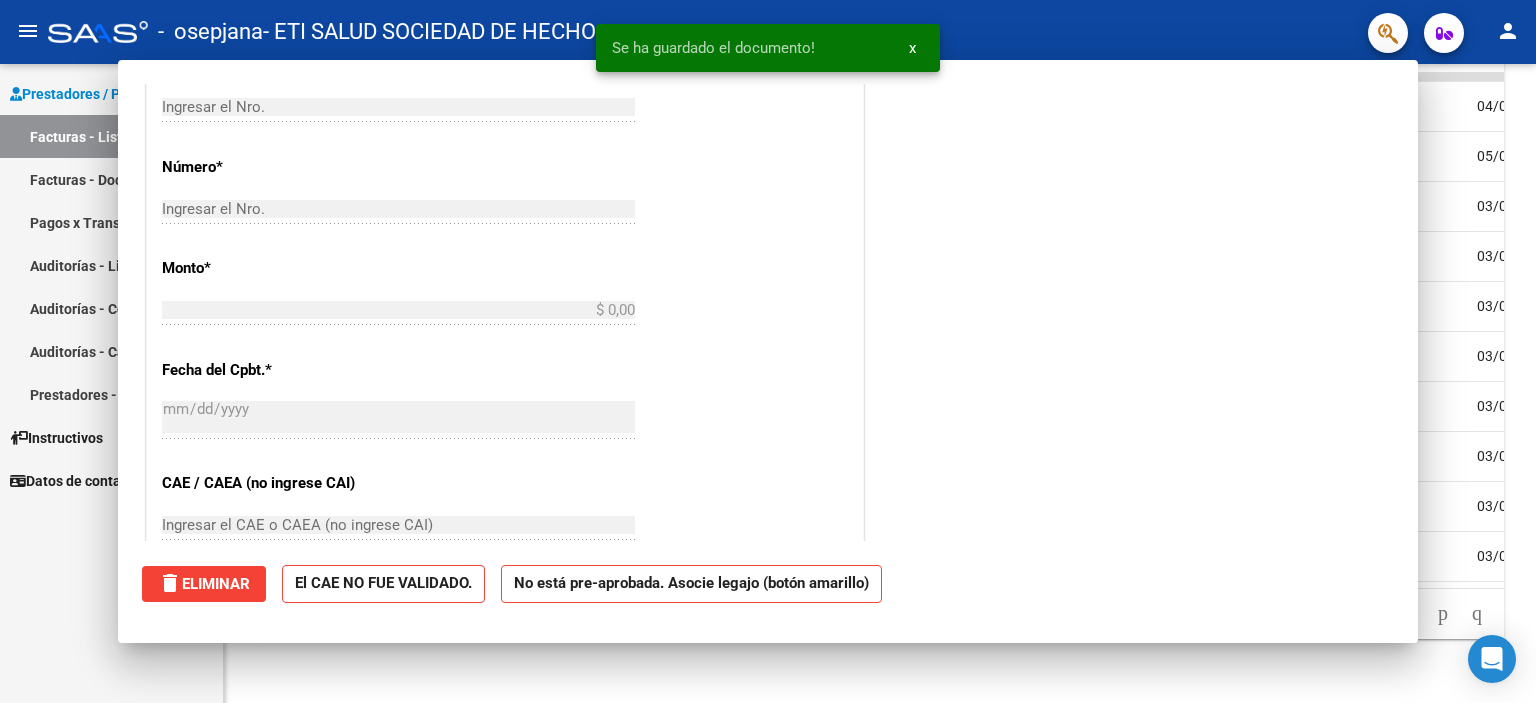 scroll, scrollTop: 0, scrollLeft: 0, axis: both 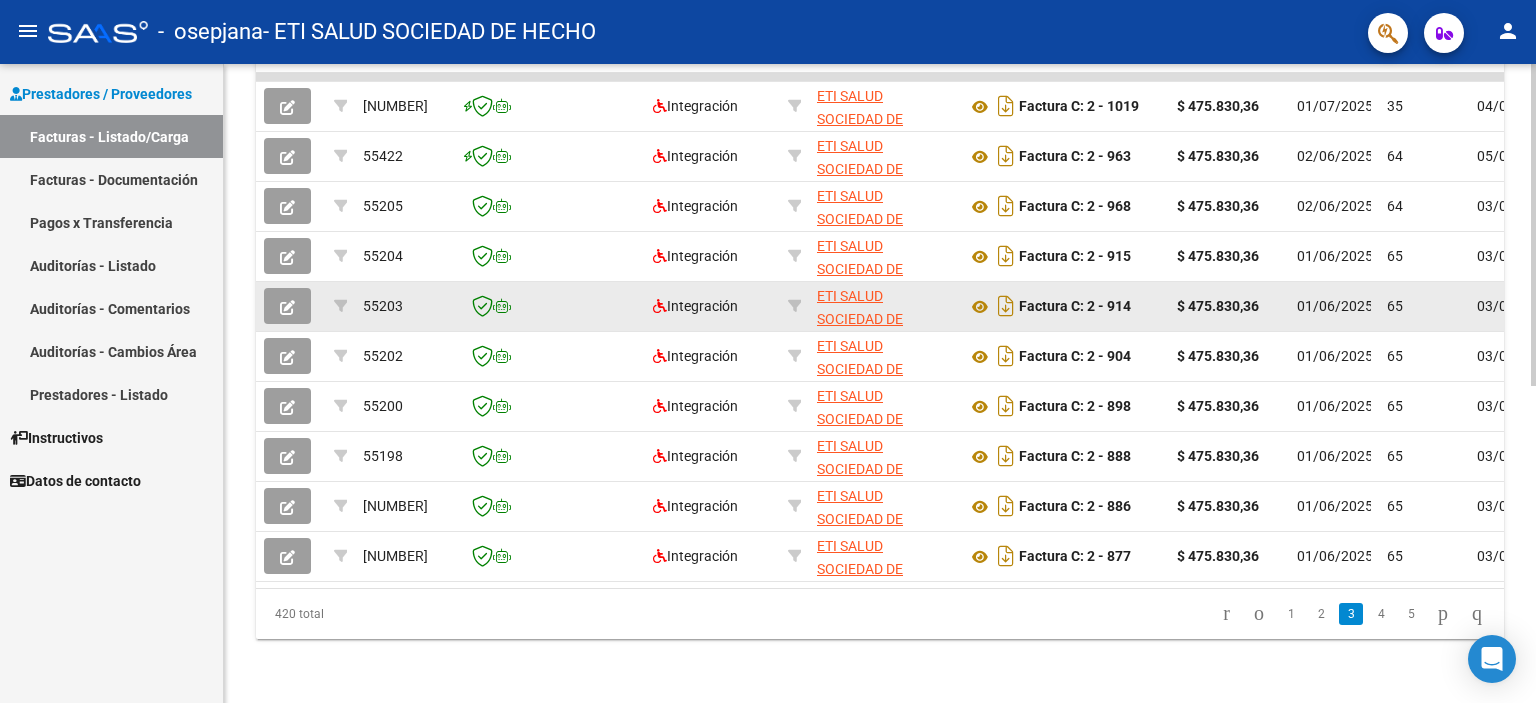 click 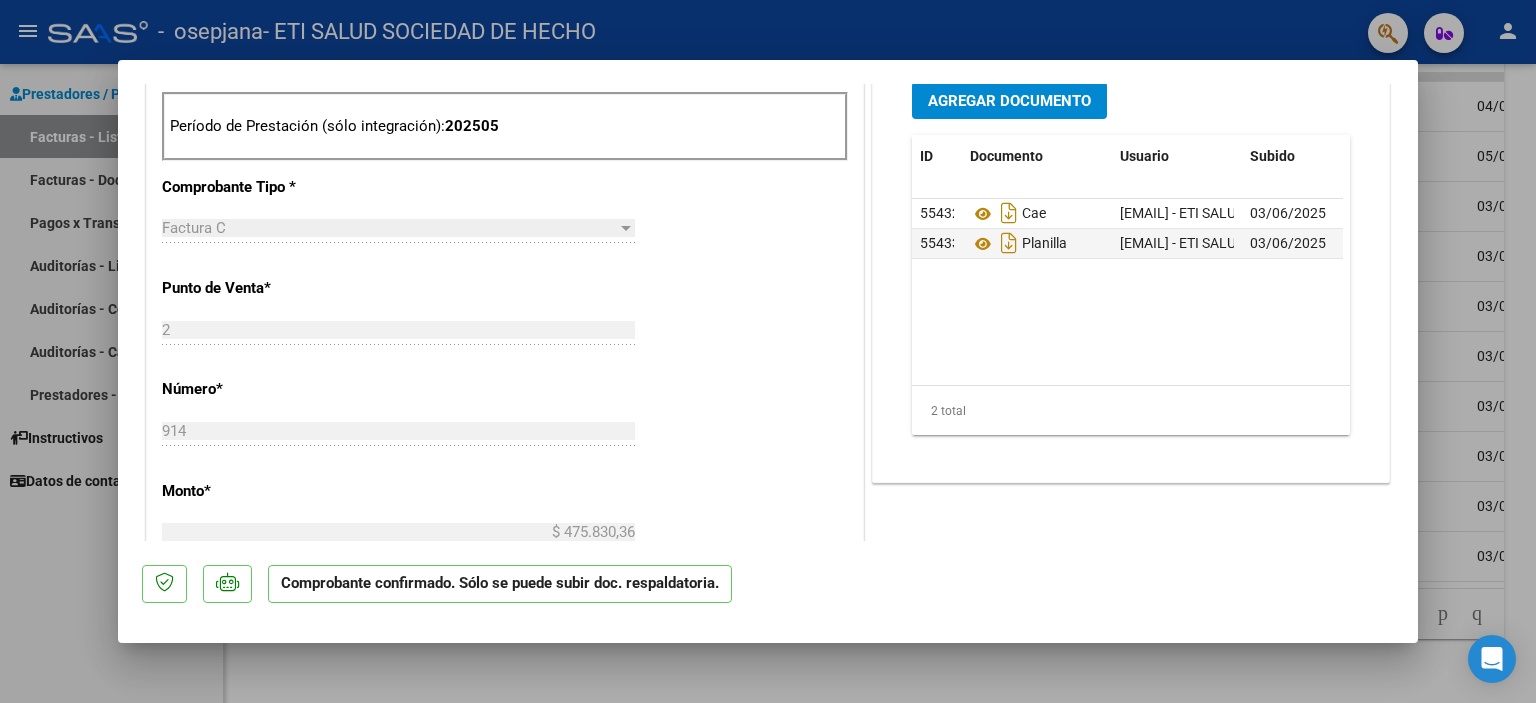 scroll, scrollTop: 800, scrollLeft: 0, axis: vertical 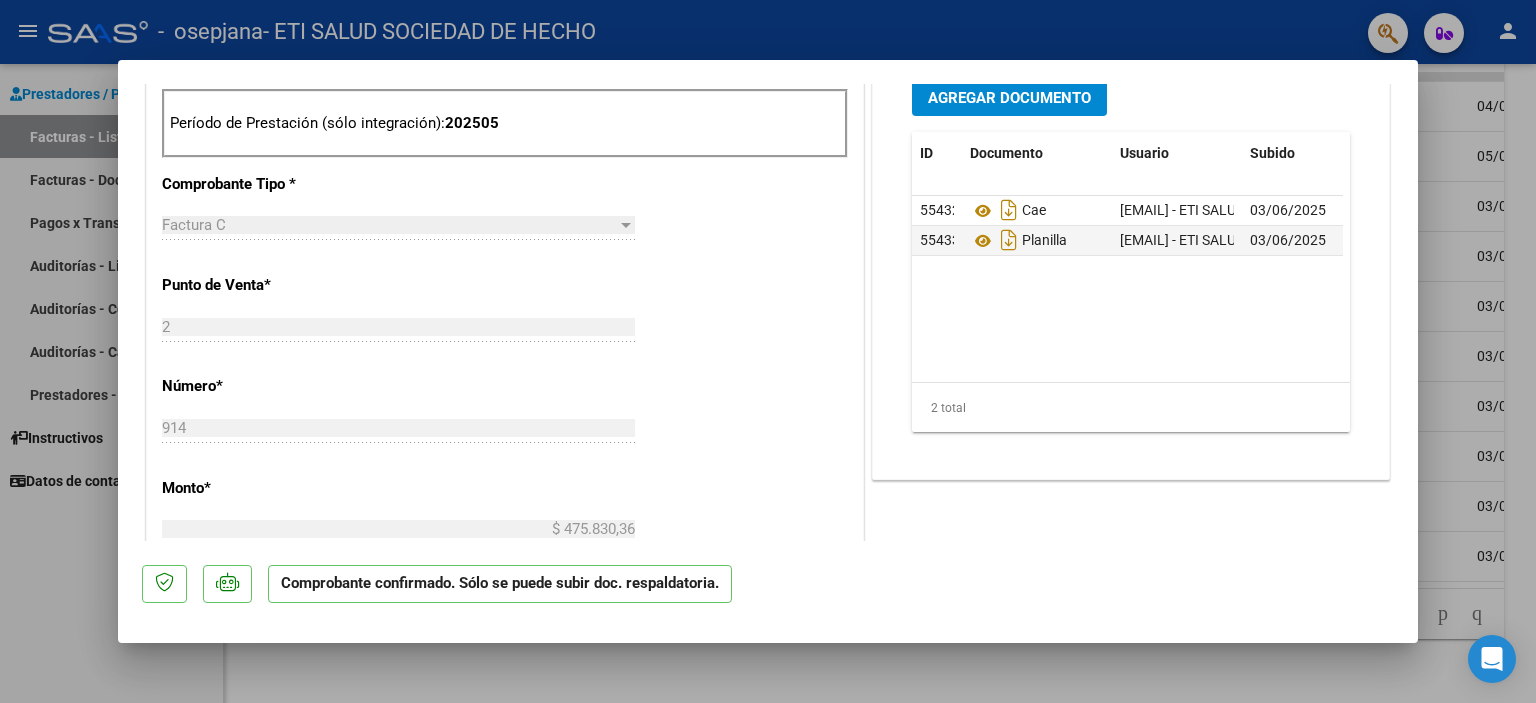 click on "Agregar Documento" at bounding box center [1009, 98] 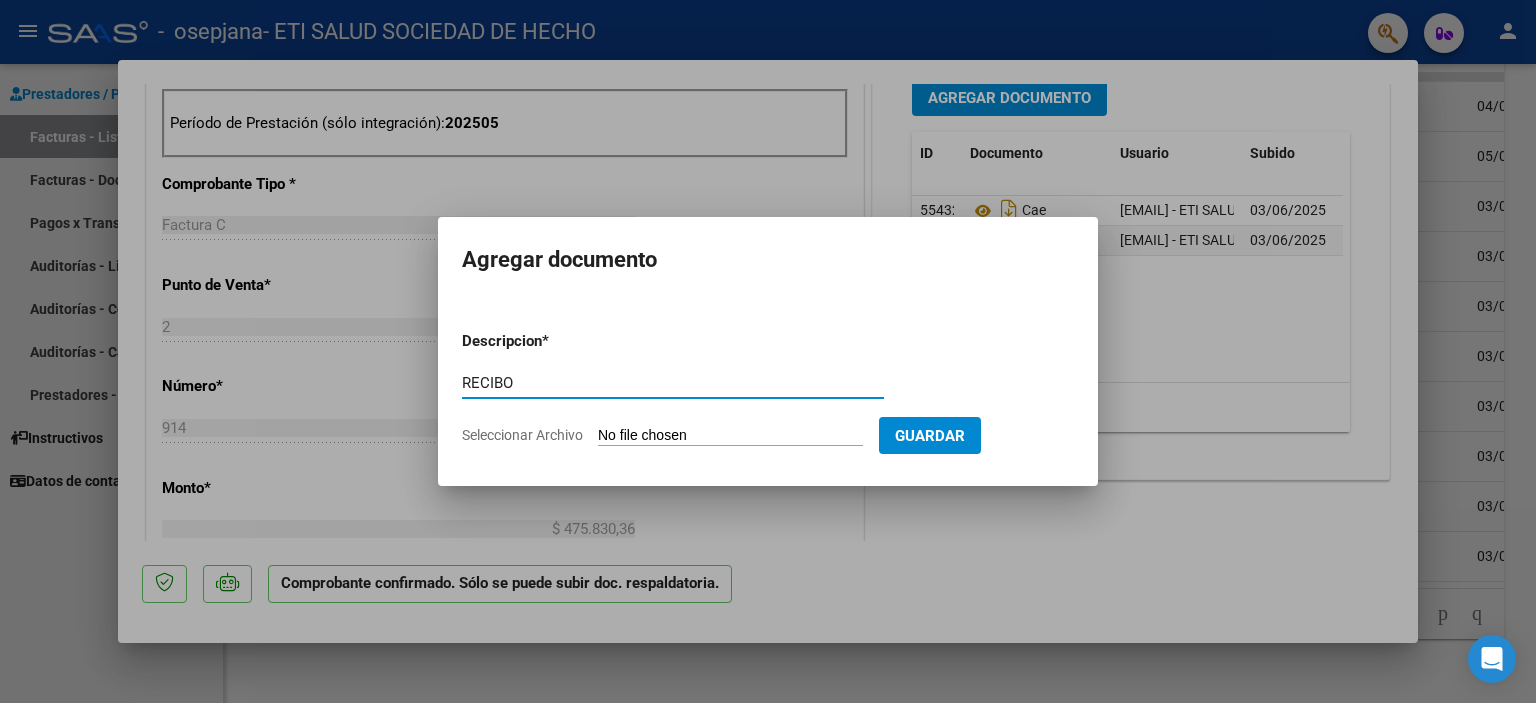 type on "RECIBO" 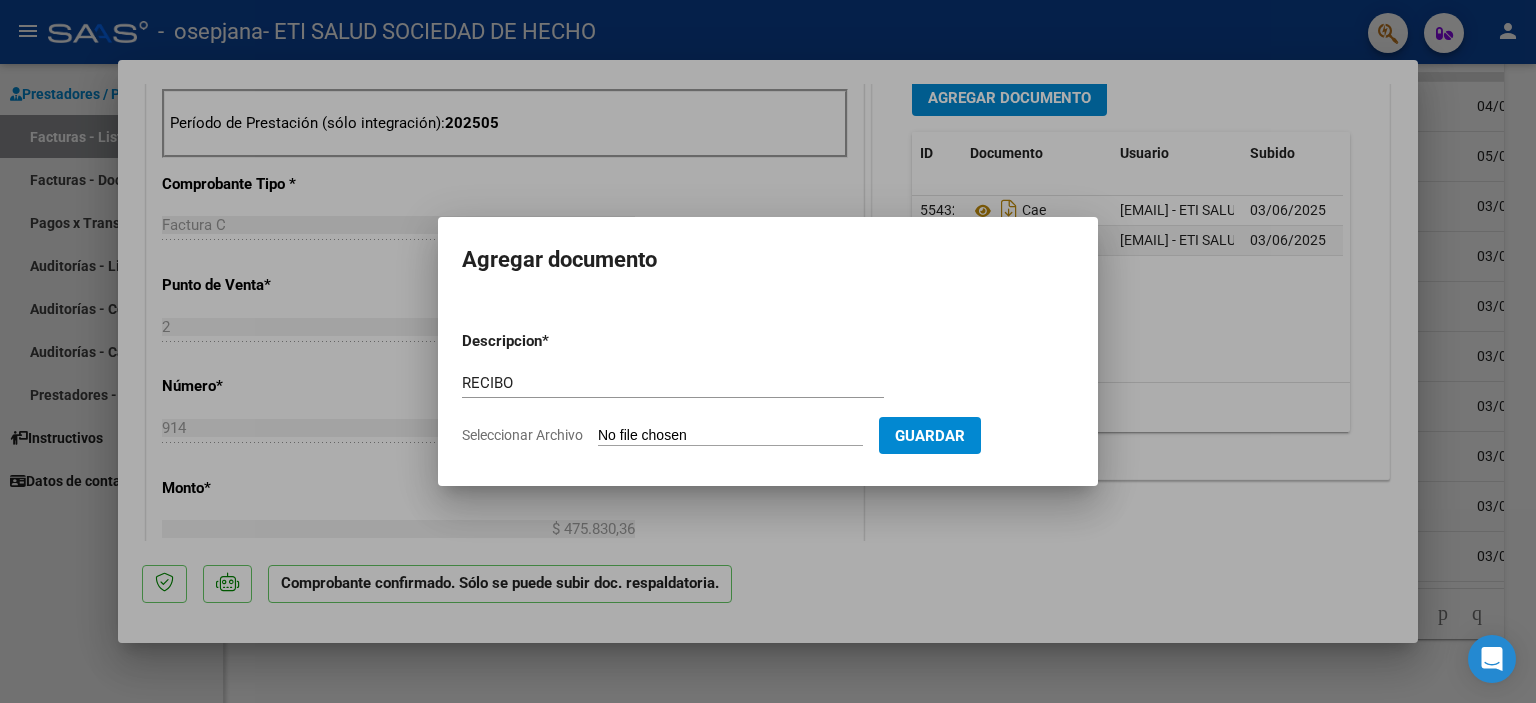 click on "Seleccionar Archivo" at bounding box center [730, 436] 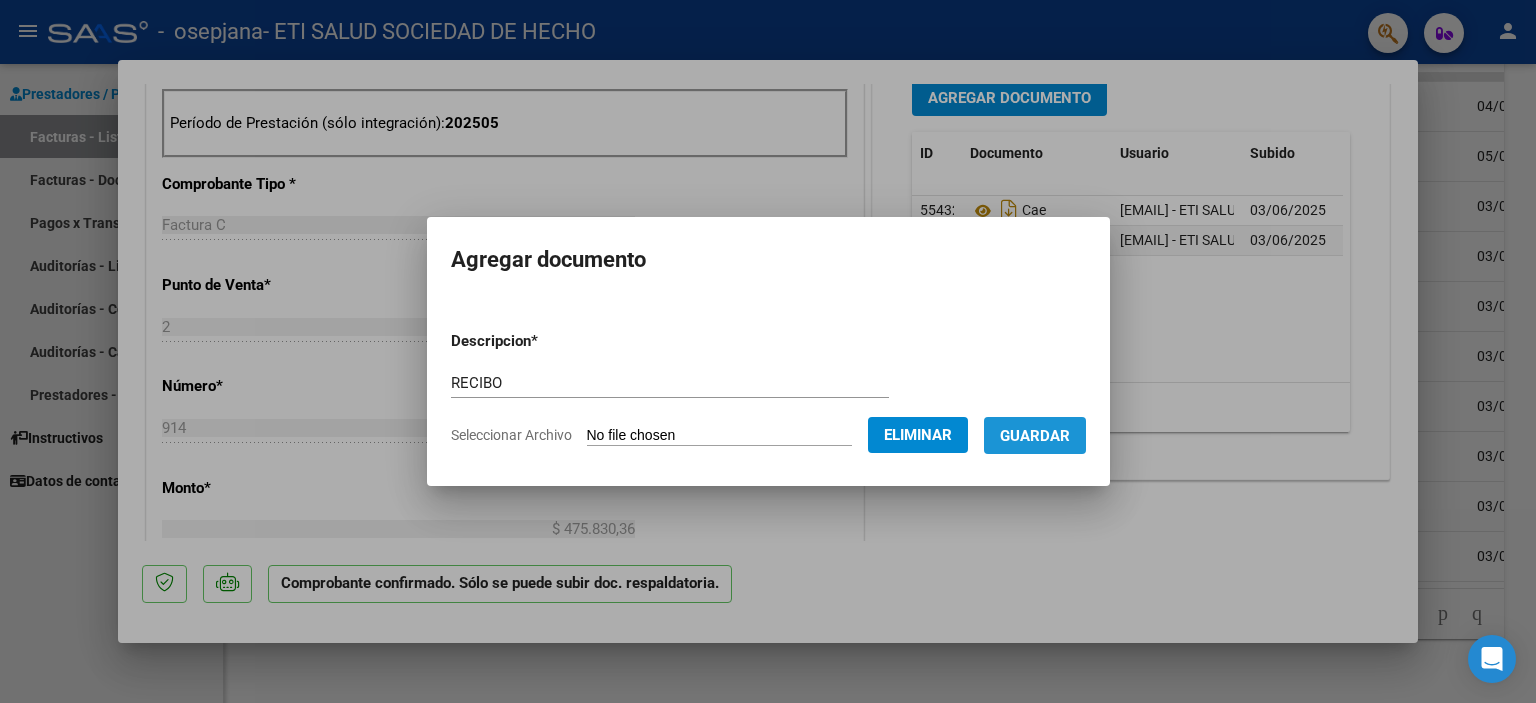 click on "Guardar" at bounding box center (1035, 435) 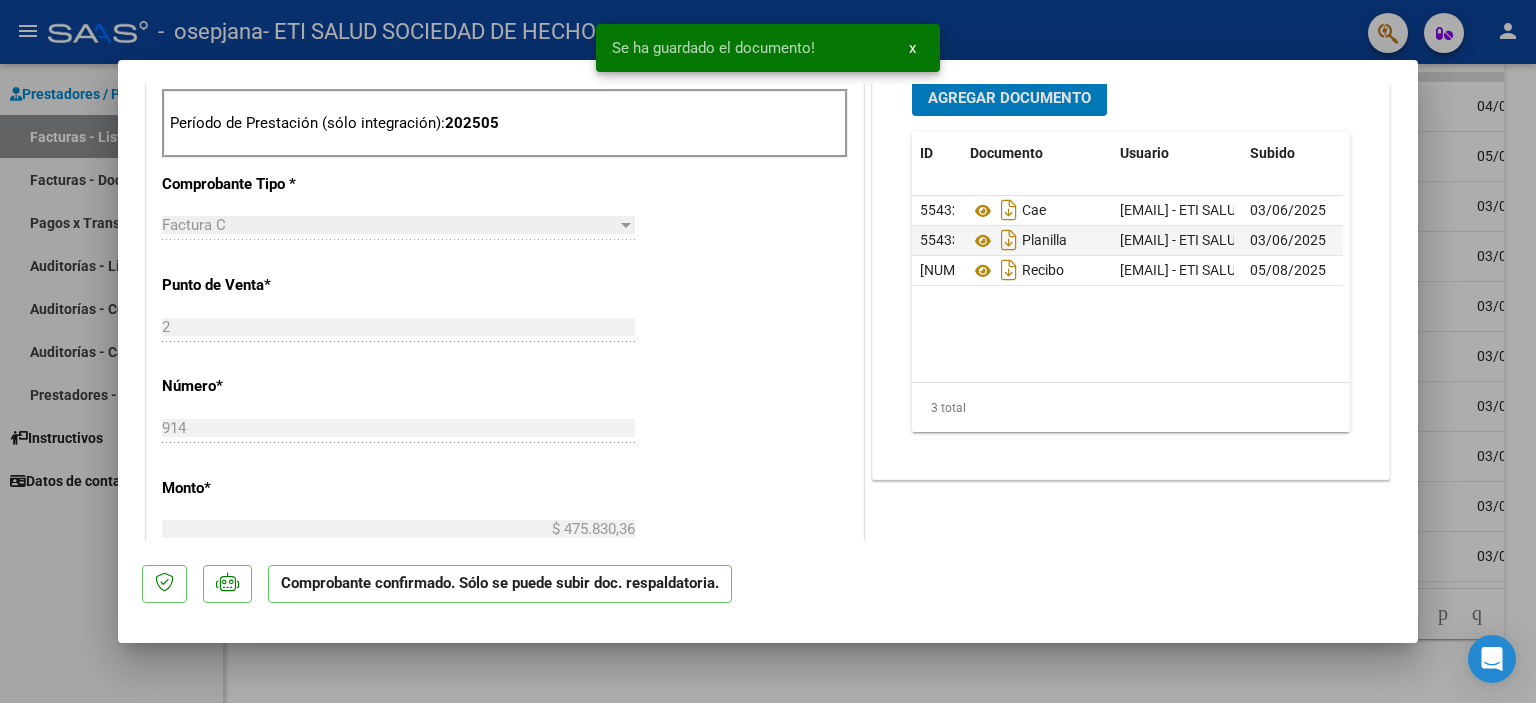 scroll, scrollTop: 793, scrollLeft: 0, axis: vertical 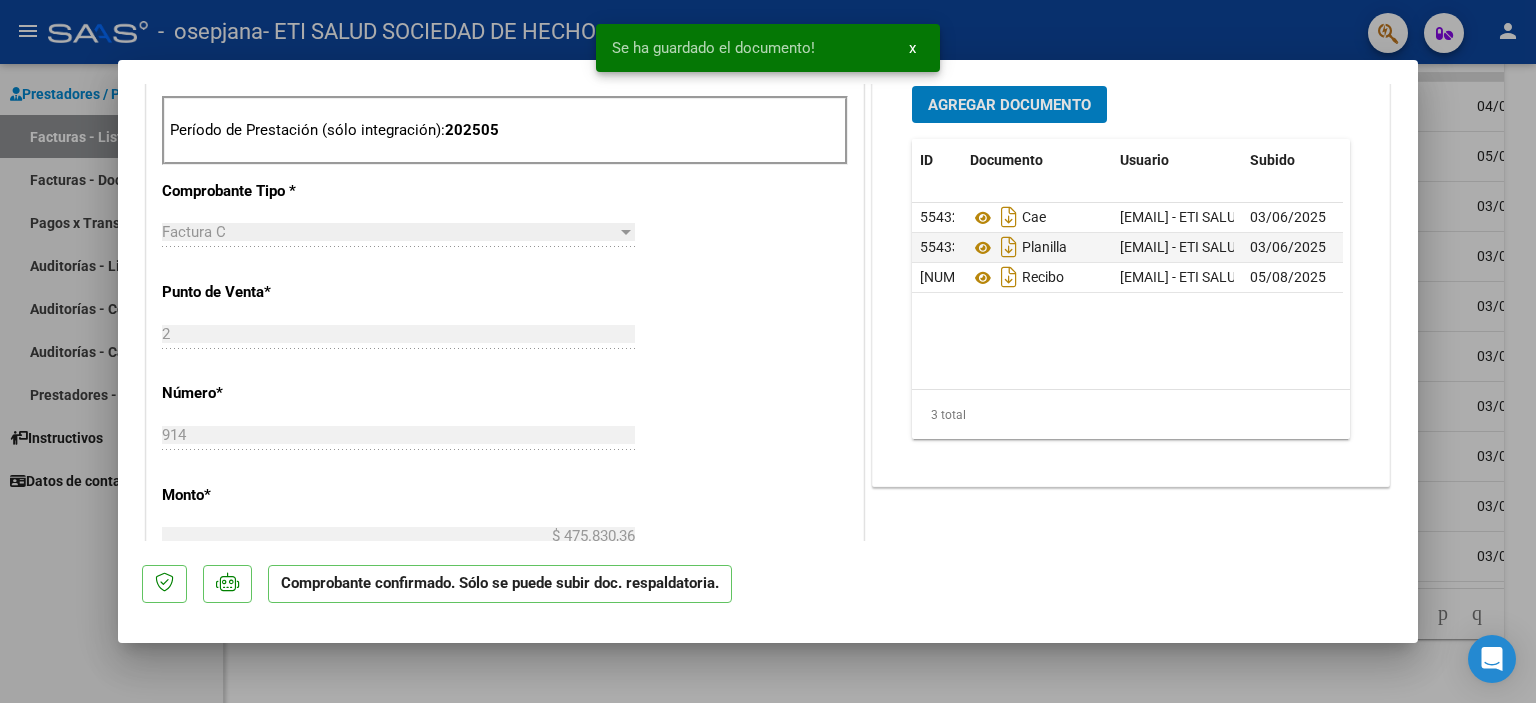 click at bounding box center (768, 351) 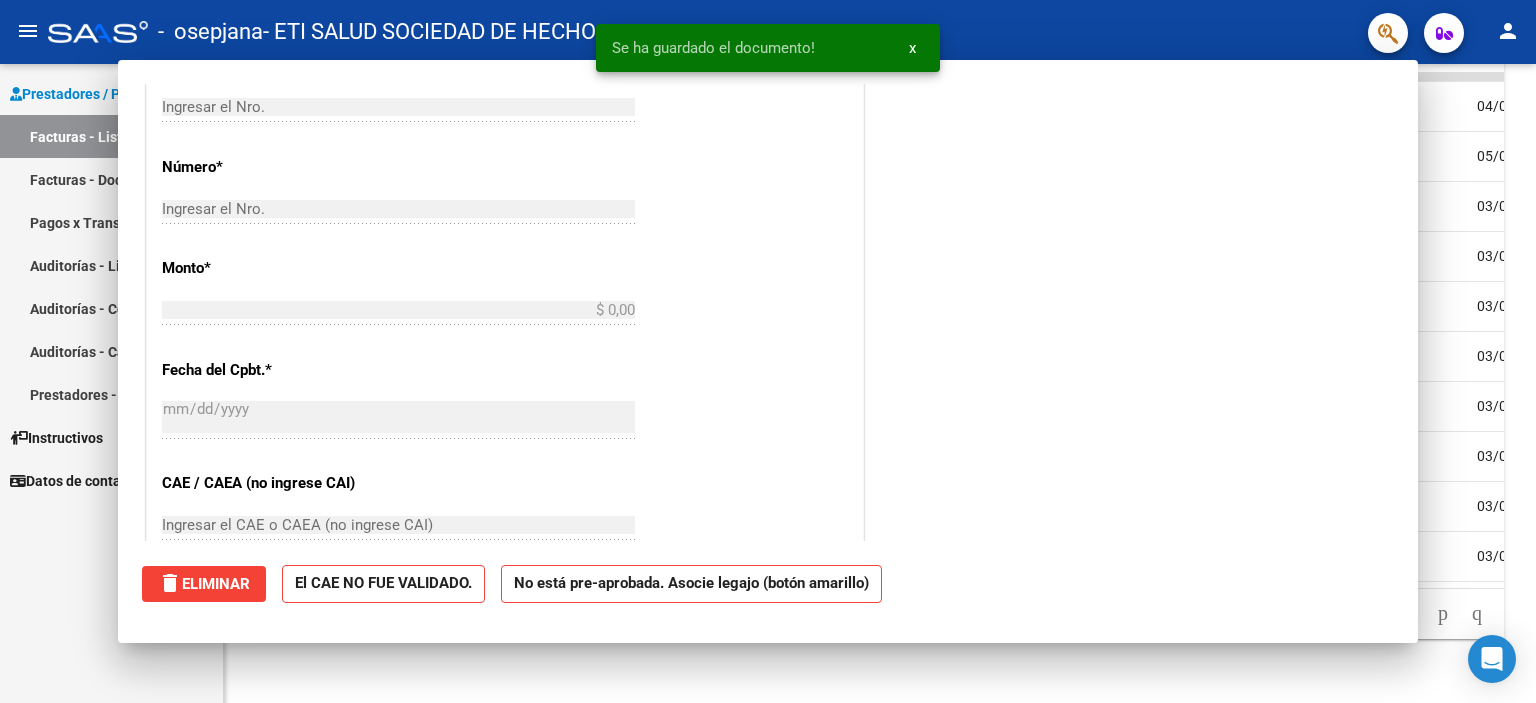 scroll, scrollTop: 496, scrollLeft: 0, axis: vertical 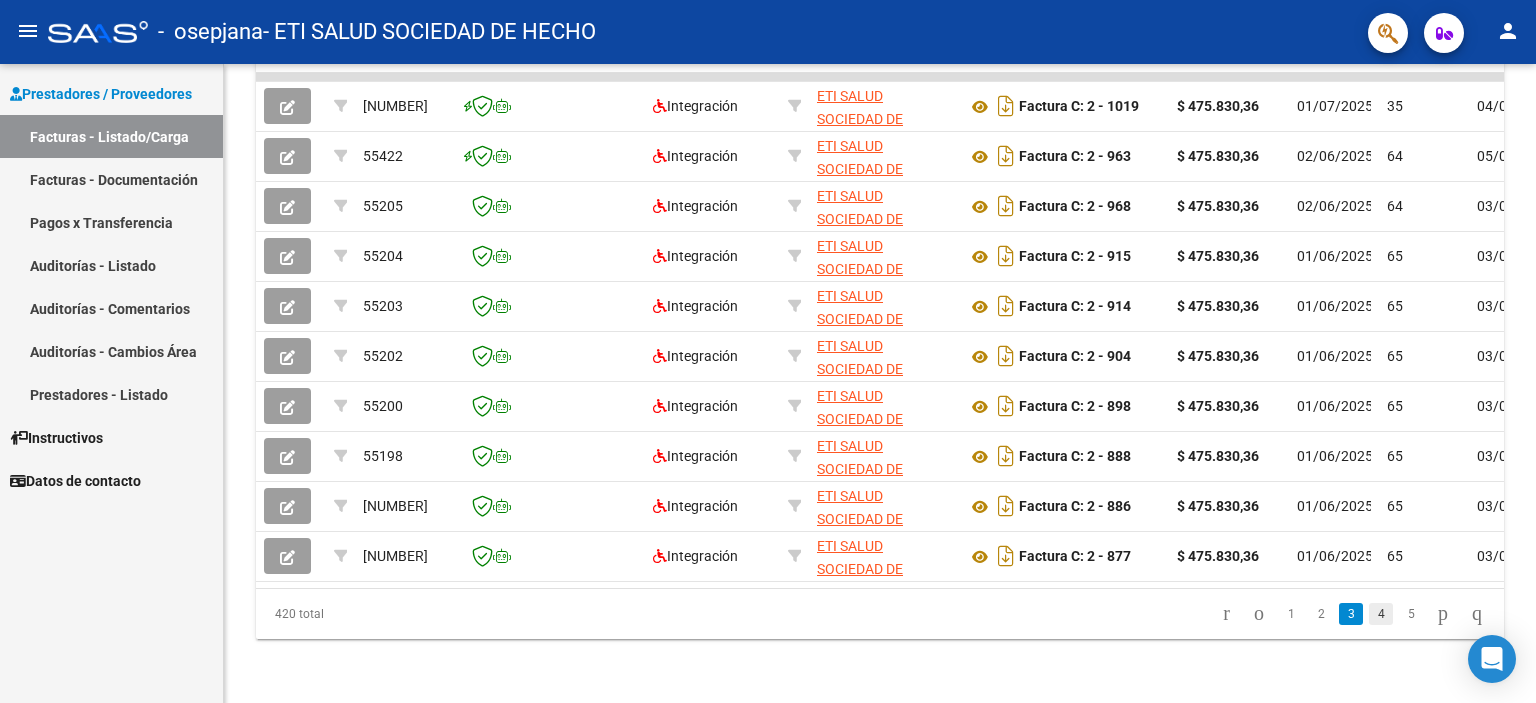 click on "4" 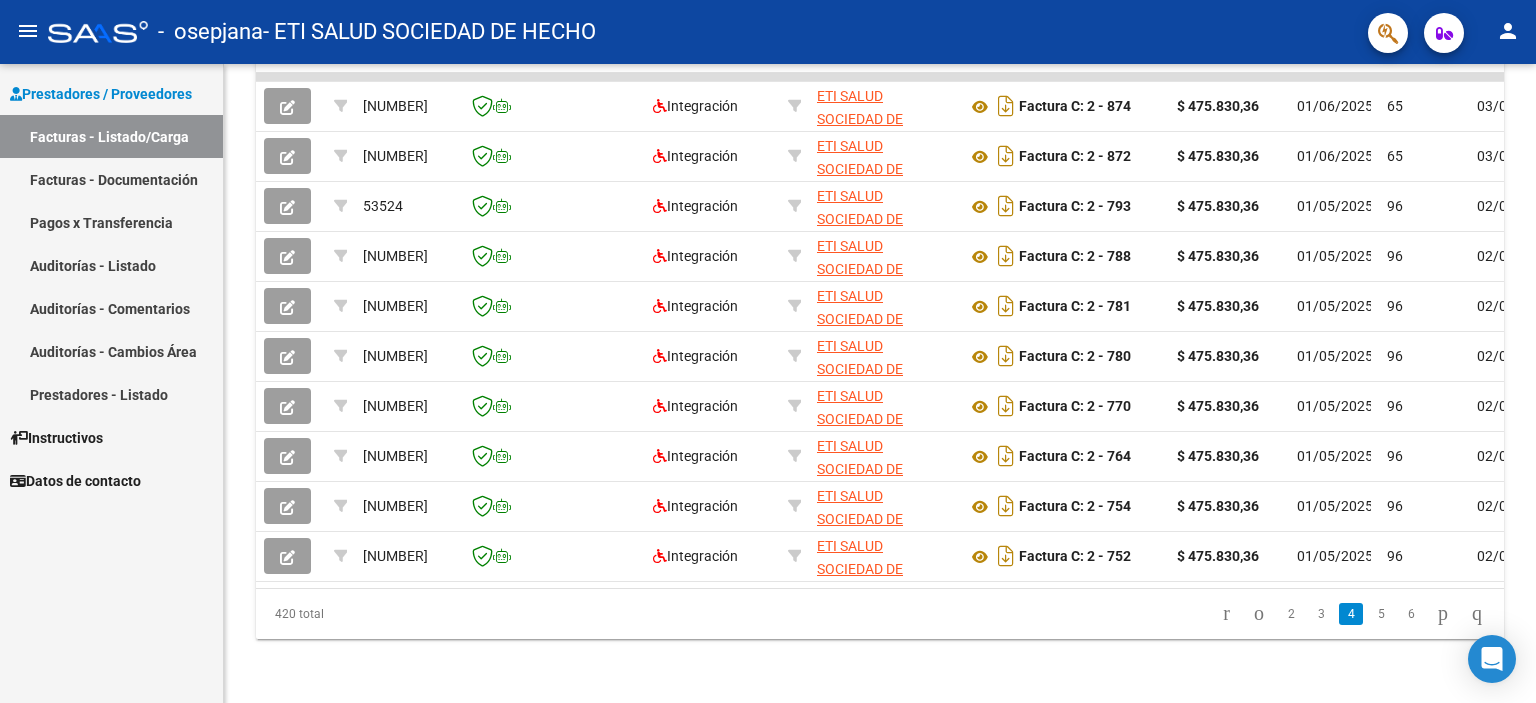 scroll, scrollTop: 630, scrollLeft: 0, axis: vertical 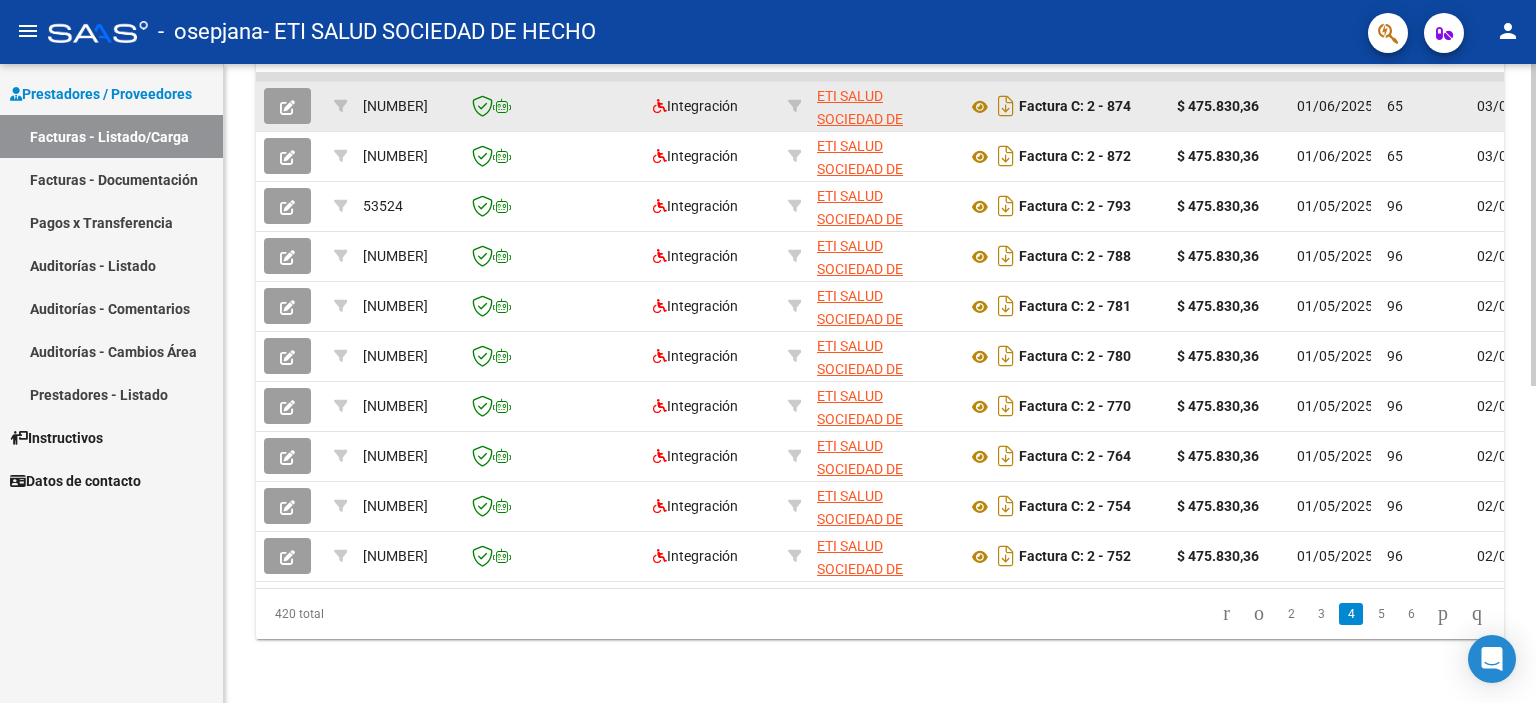 click 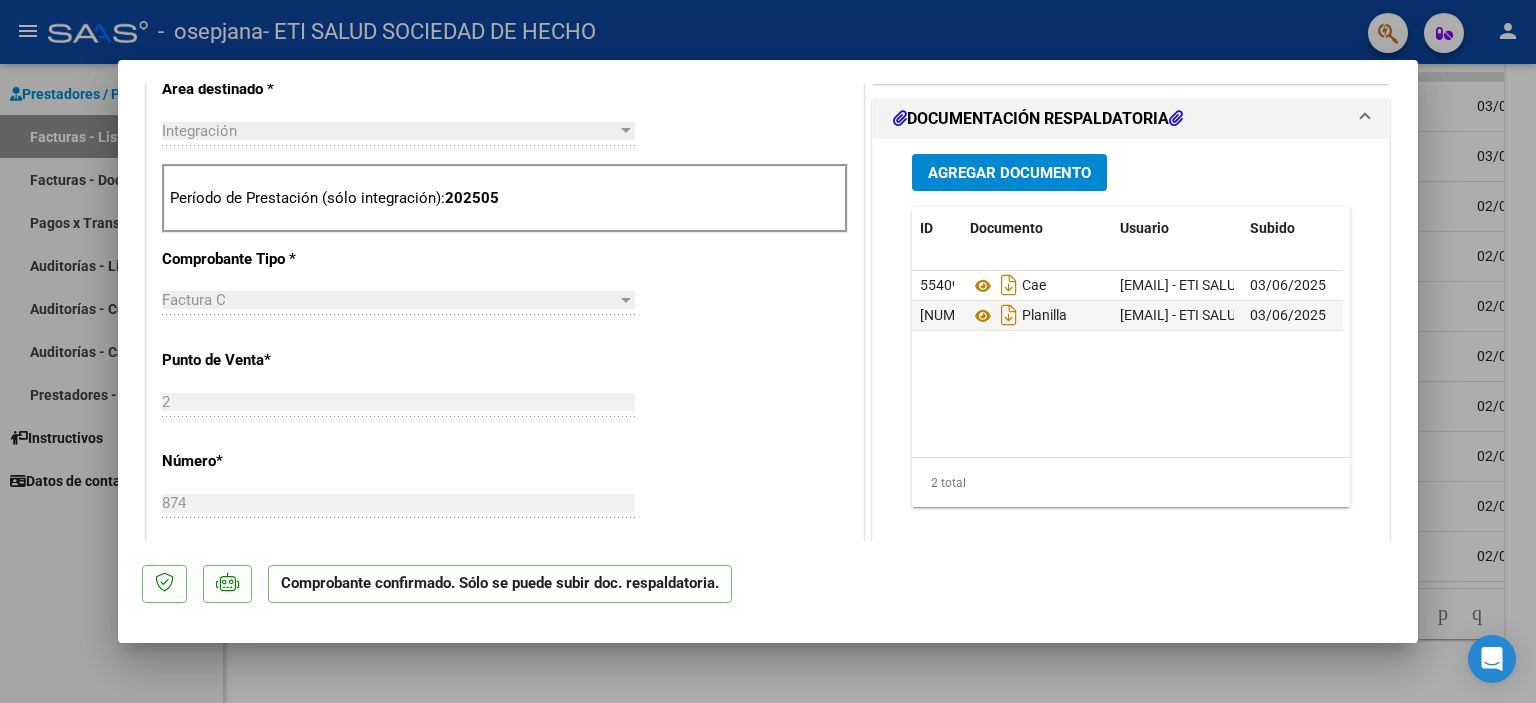 scroll, scrollTop: 800, scrollLeft: 0, axis: vertical 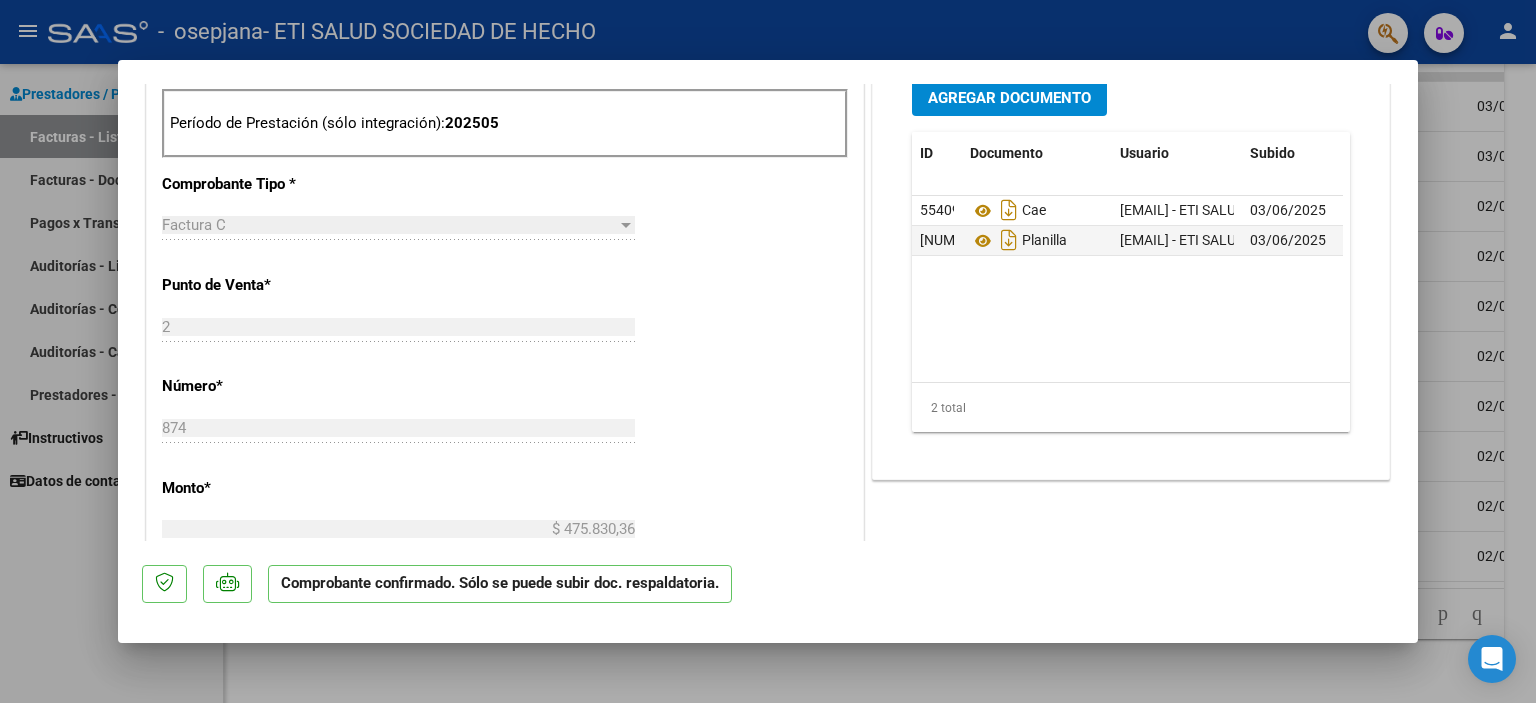 click on "Agregar Documento" at bounding box center (1009, 98) 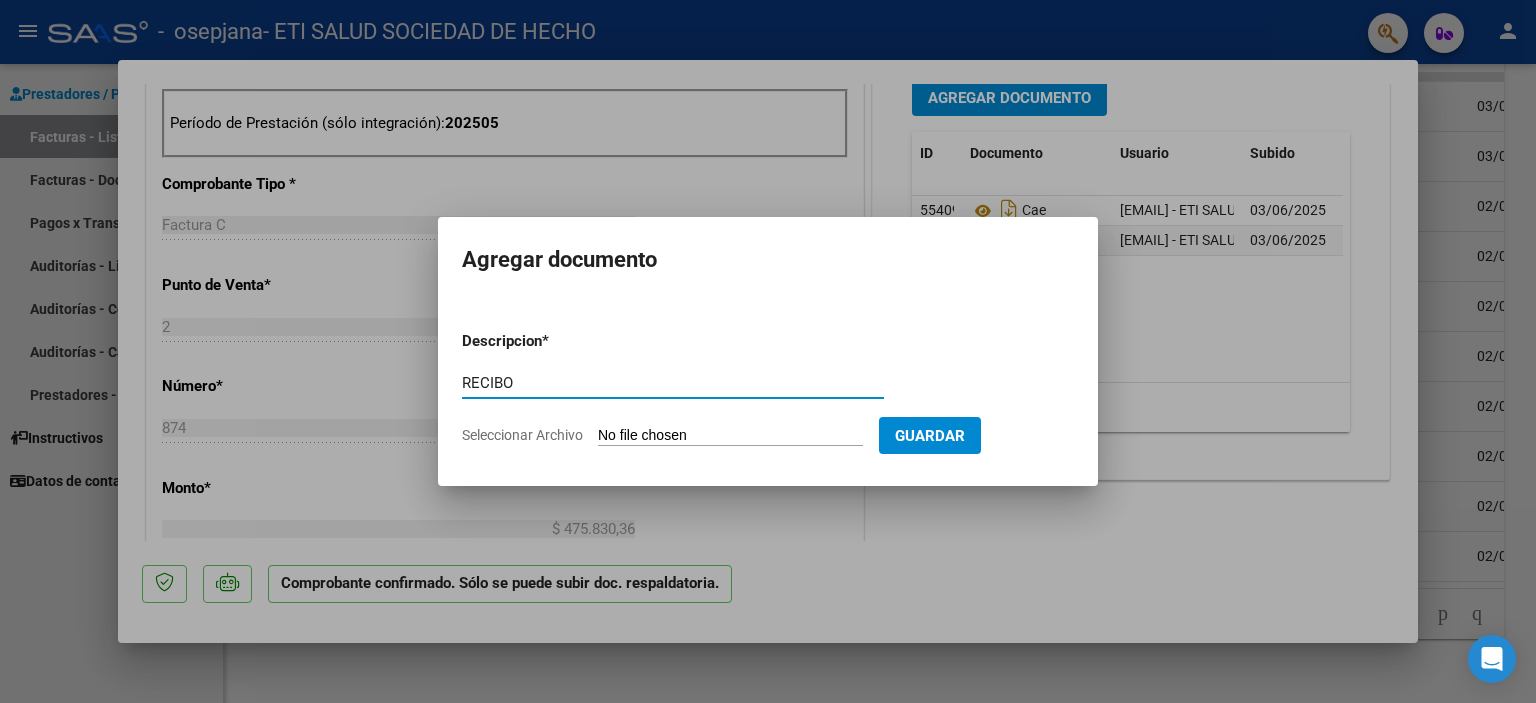 type on "RECIBO" 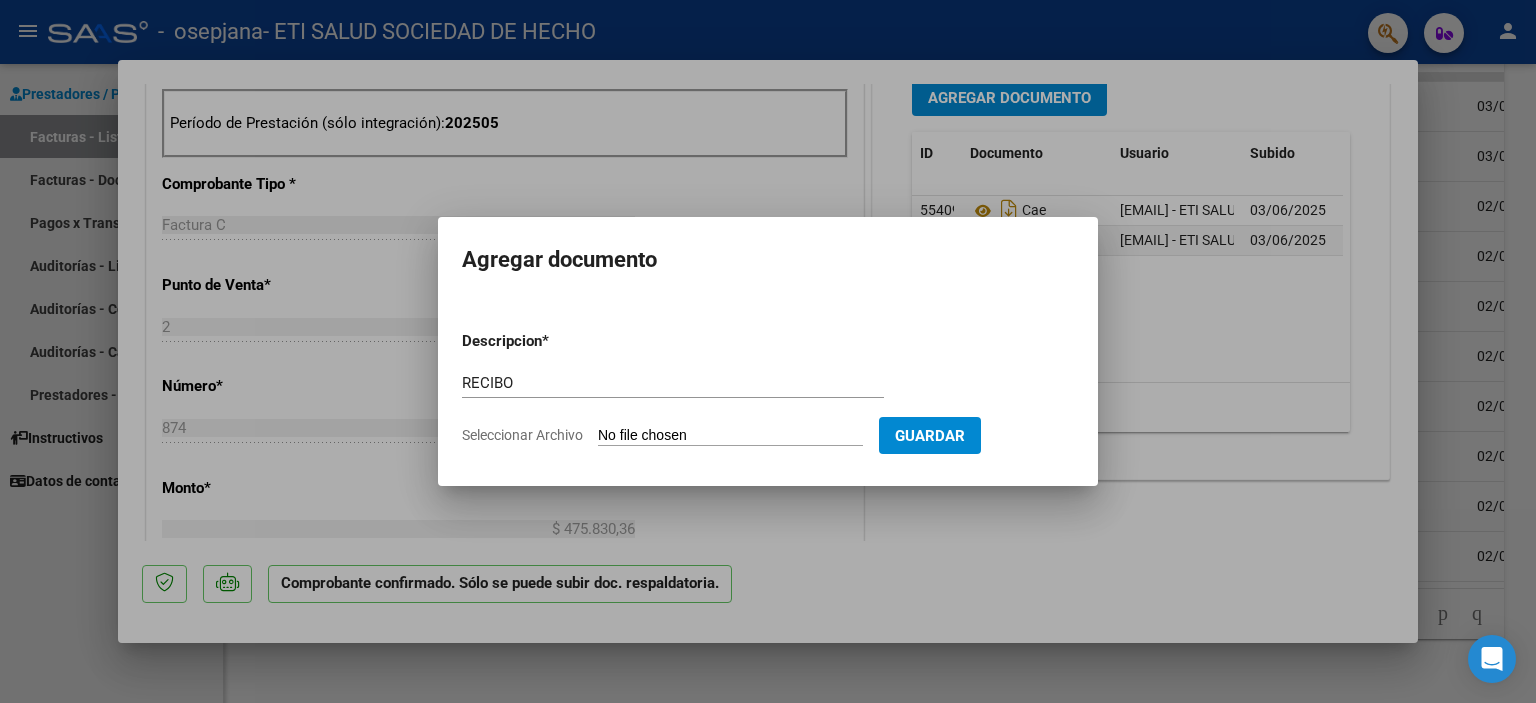 type on "C:\fakepath\[FILENAME].pdf" 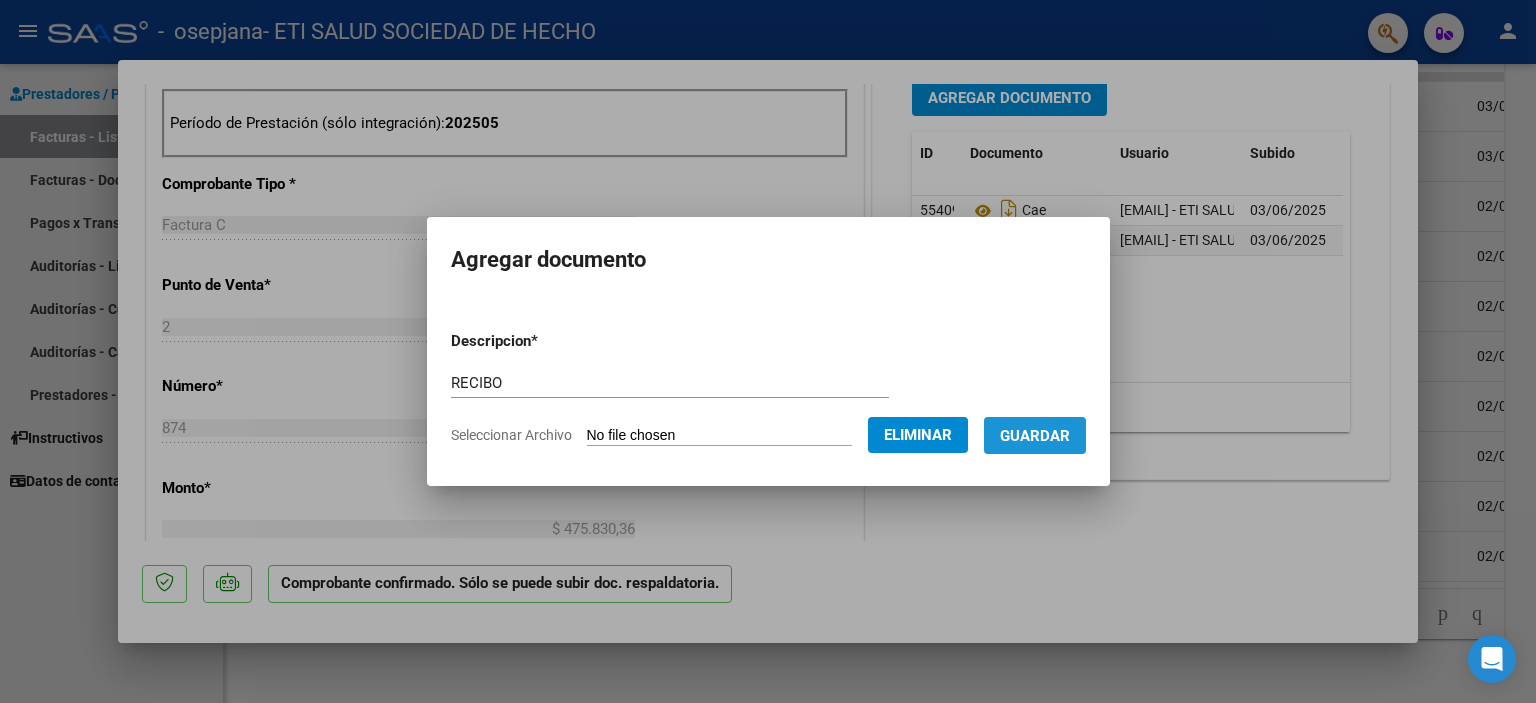 click on "Guardar" at bounding box center [1035, 436] 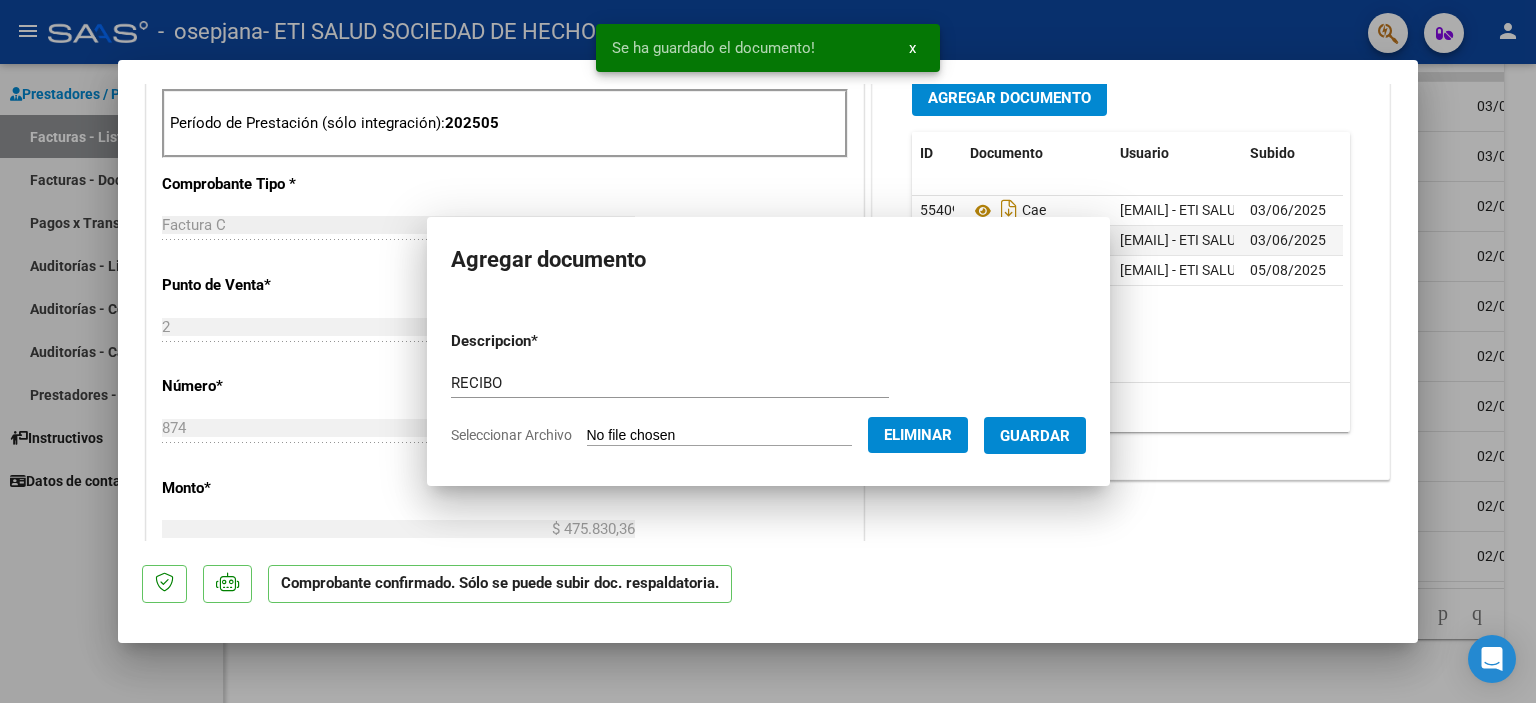 scroll, scrollTop: 793, scrollLeft: 0, axis: vertical 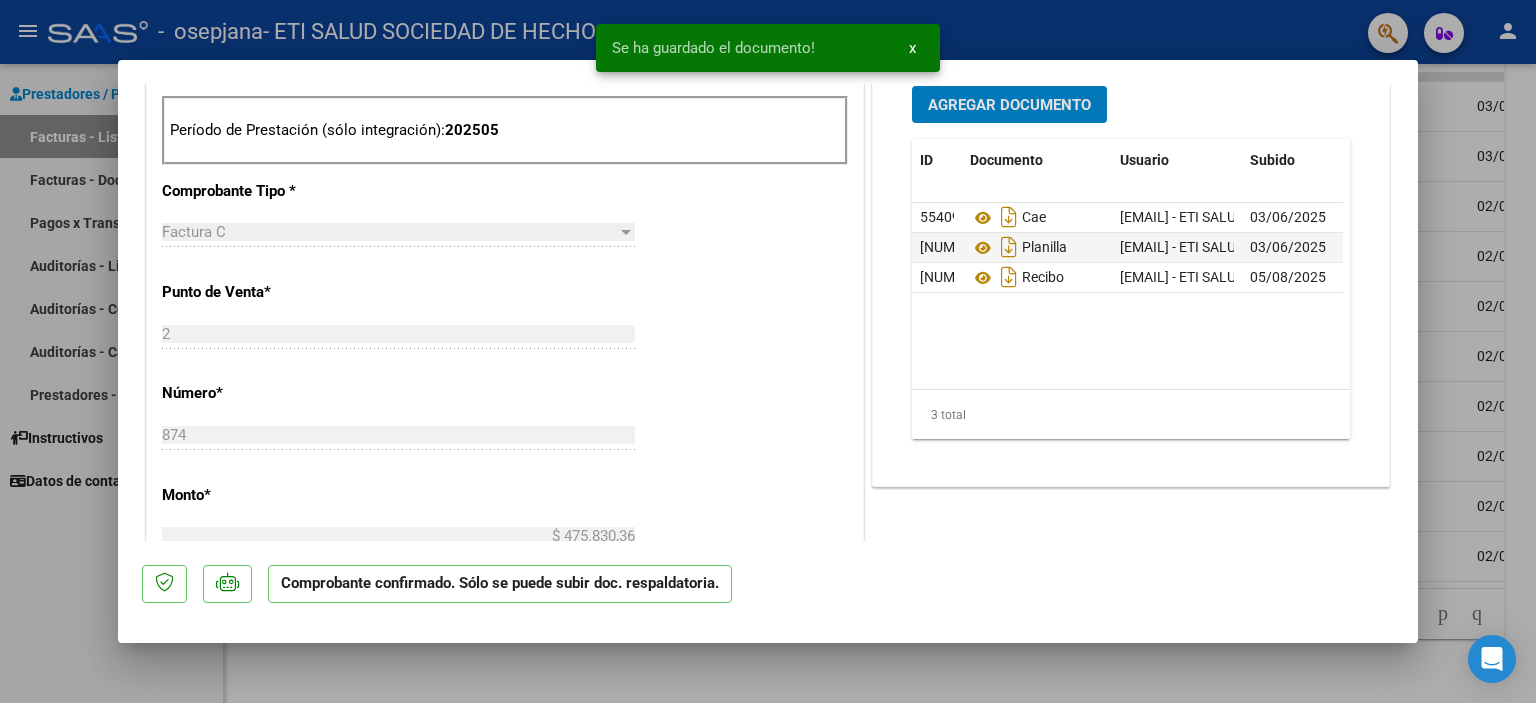 click at bounding box center [768, 351] 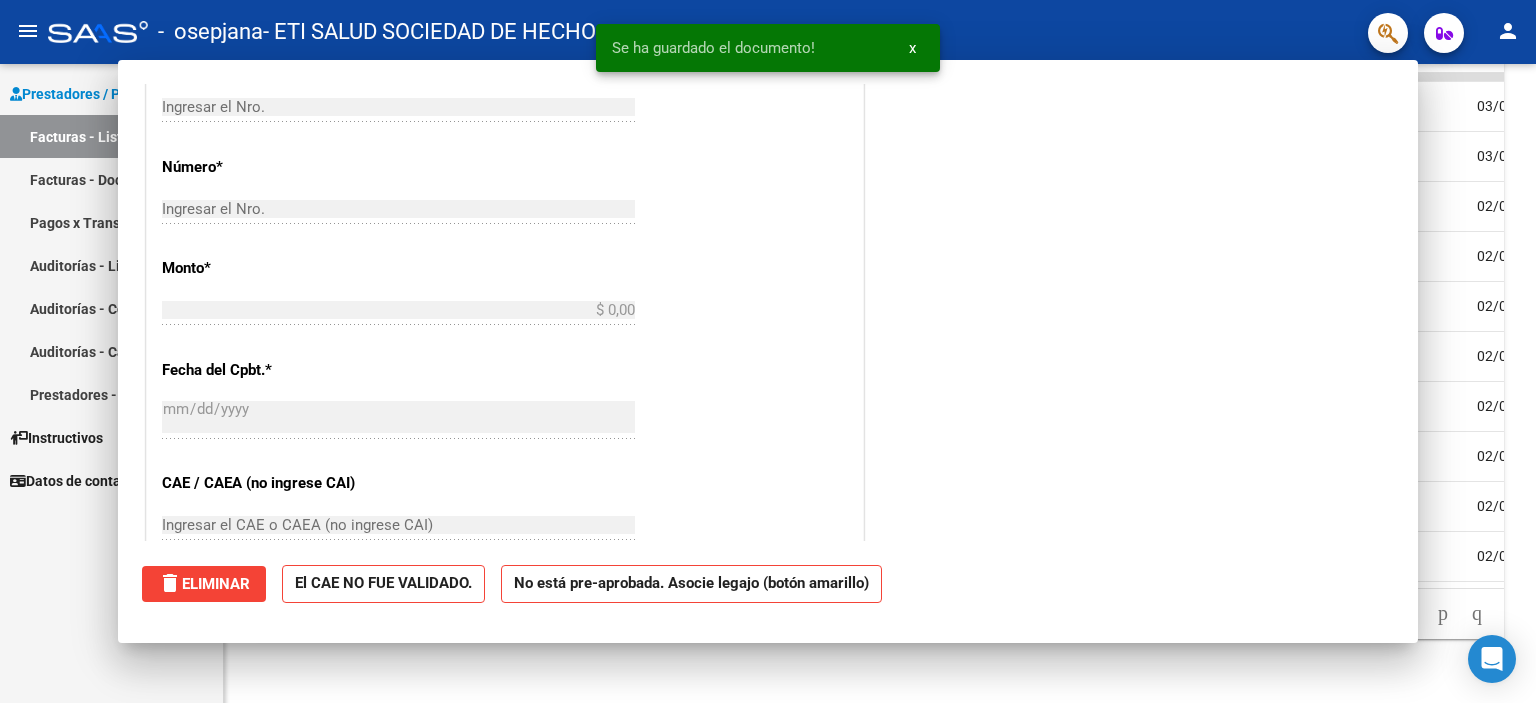 scroll, scrollTop: 496, scrollLeft: 0, axis: vertical 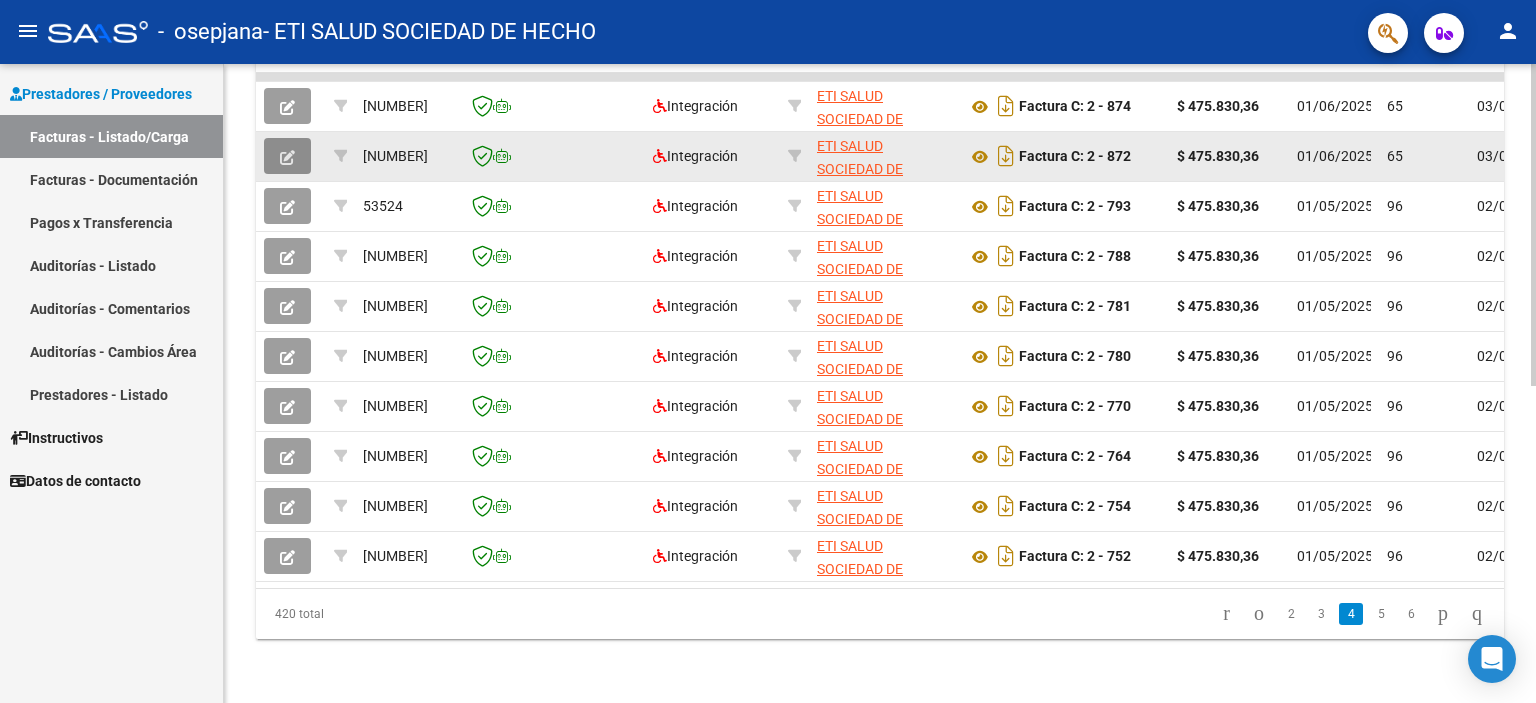 click 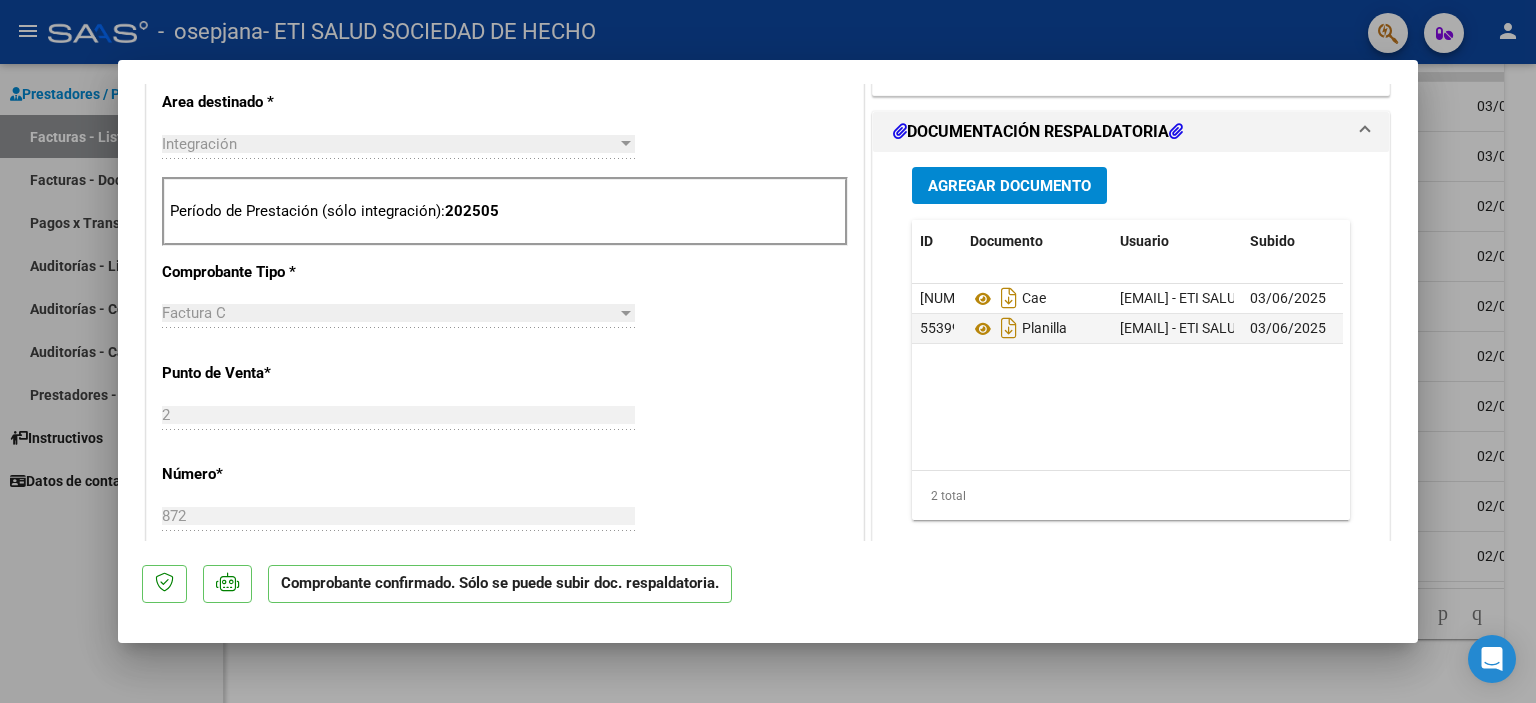 scroll, scrollTop: 800, scrollLeft: 0, axis: vertical 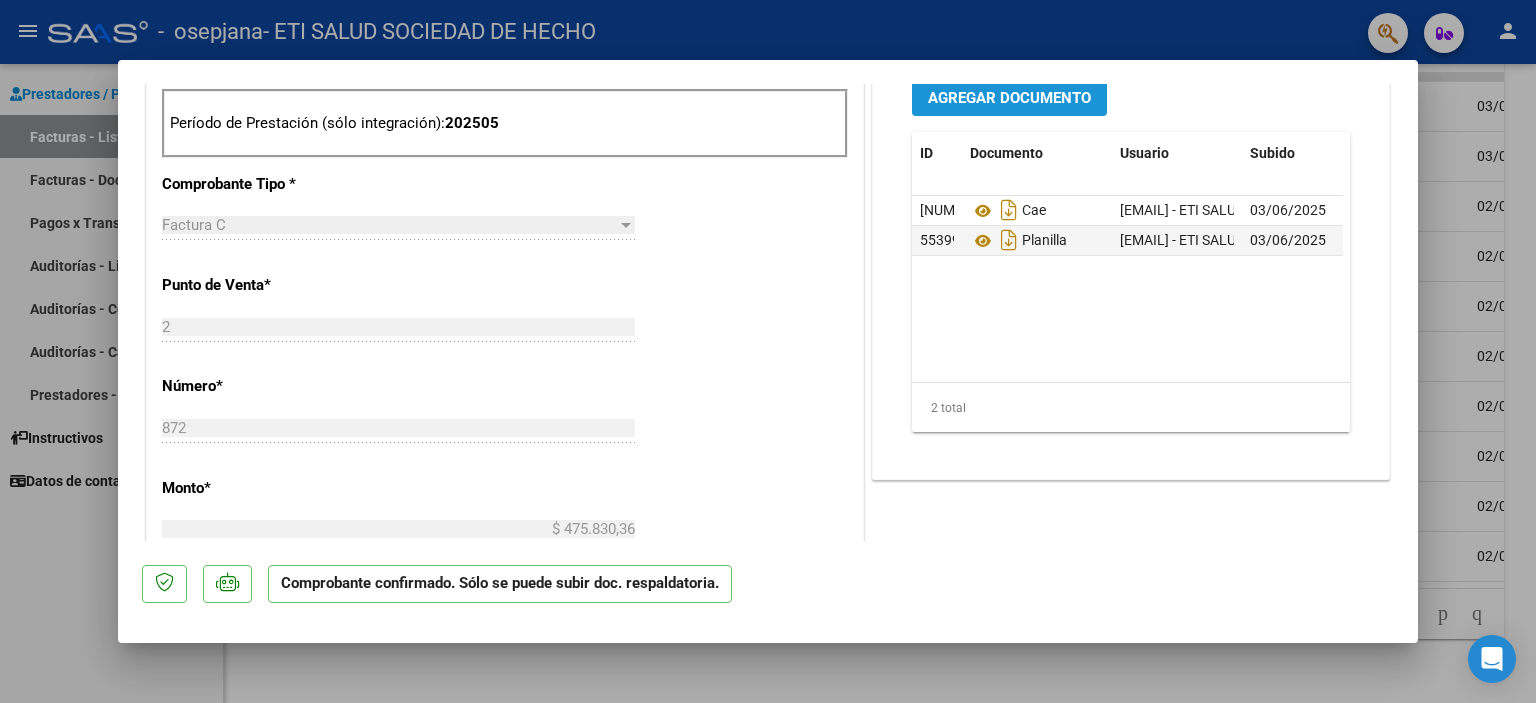 click on "Agregar Documento" at bounding box center [1009, 98] 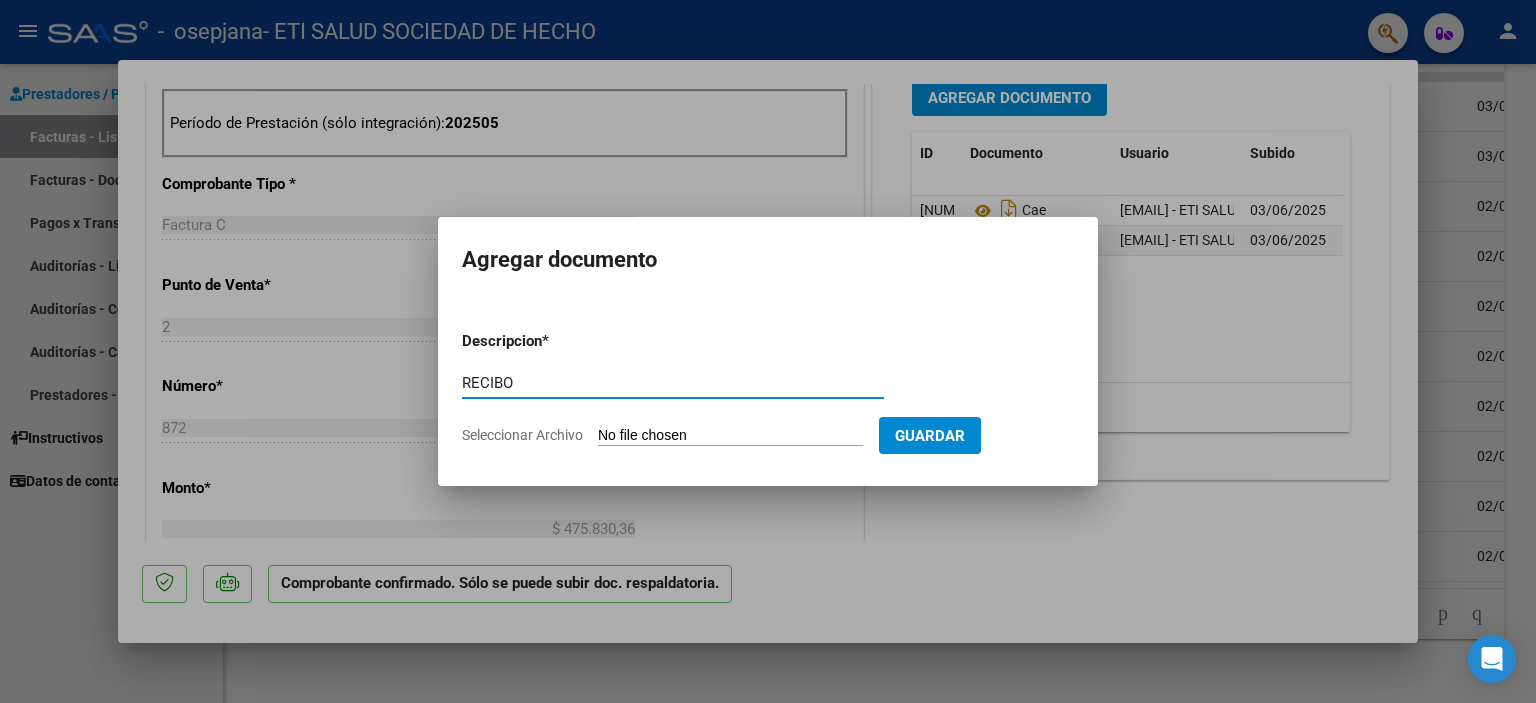 type on "RECIBO" 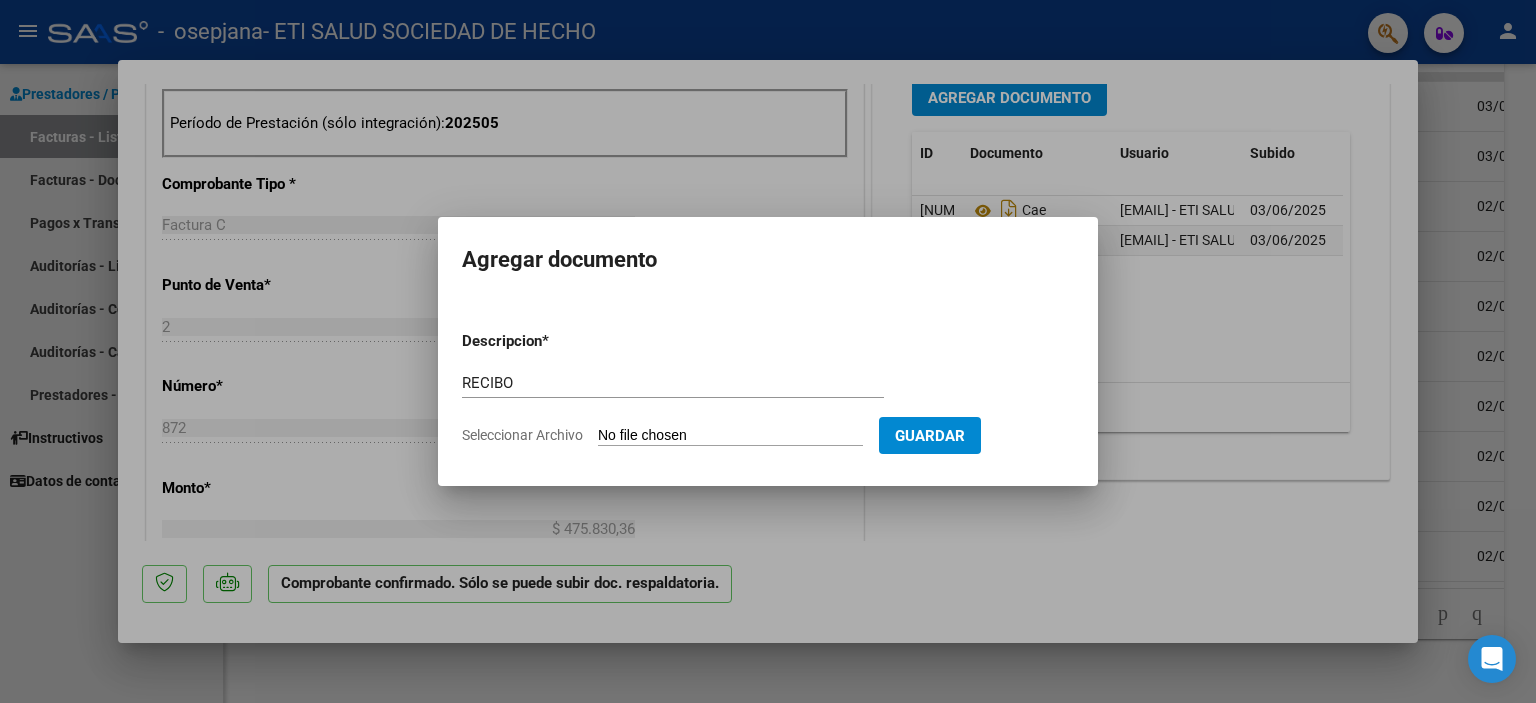 type on "C:\fakepath\[FILENAME] [NUMBER].pdf" 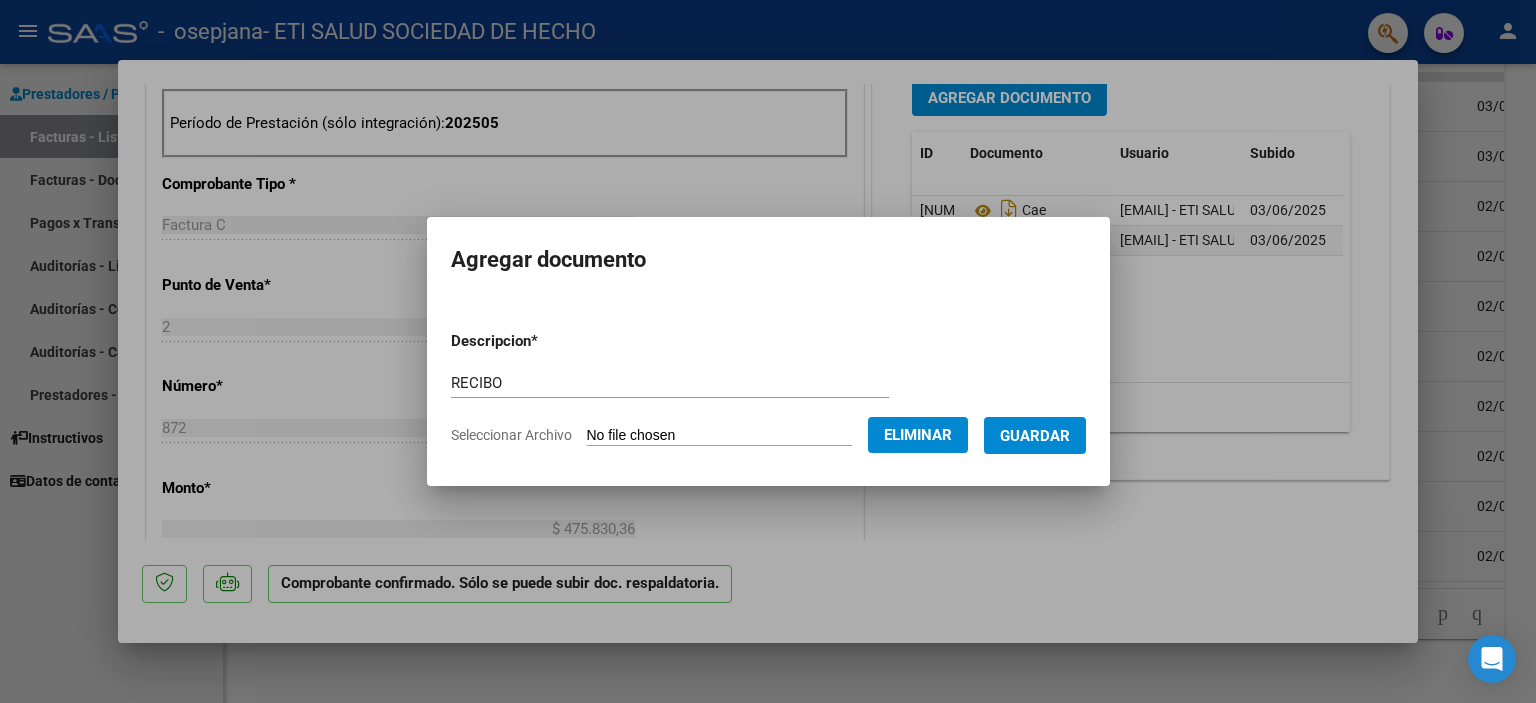 click on "Guardar" at bounding box center (1035, 436) 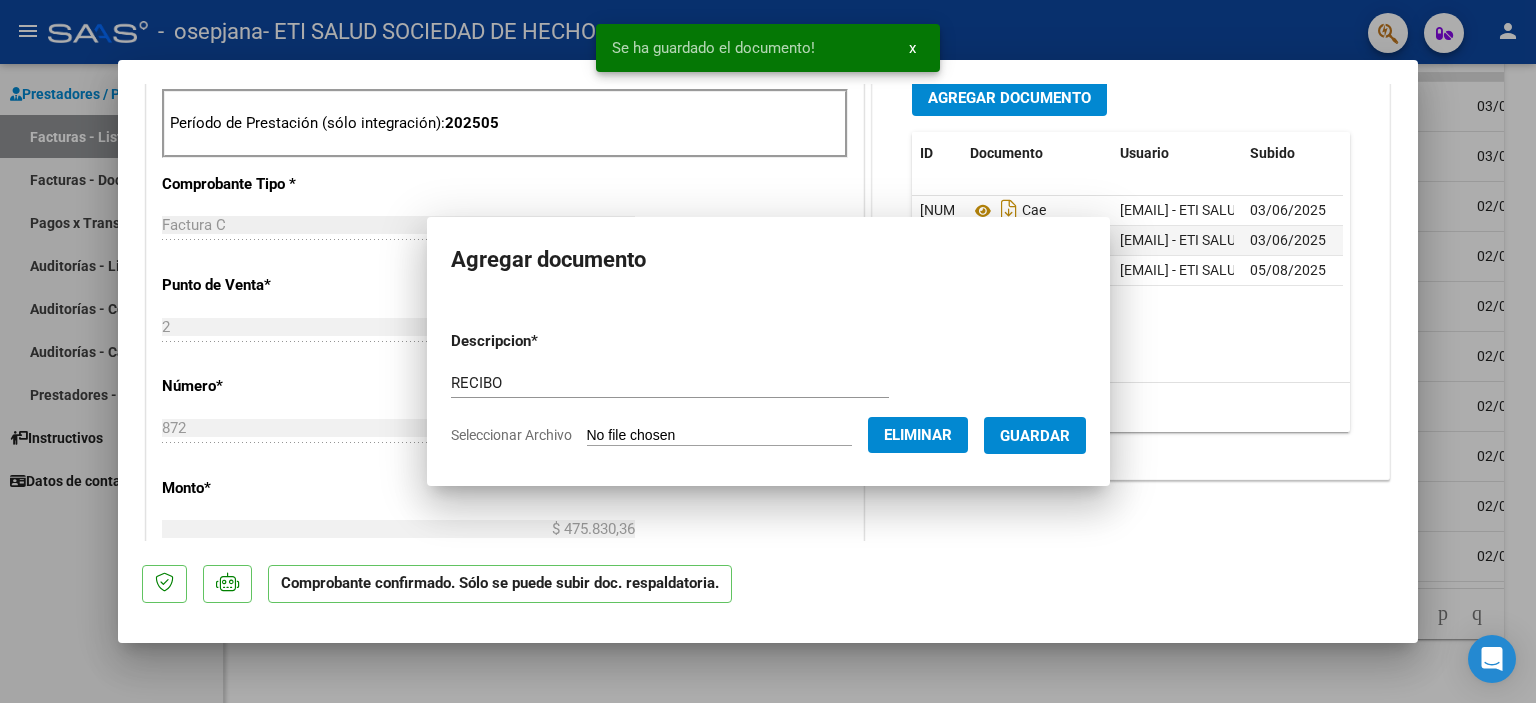 scroll, scrollTop: 793, scrollLeft: 0, axis: vertical 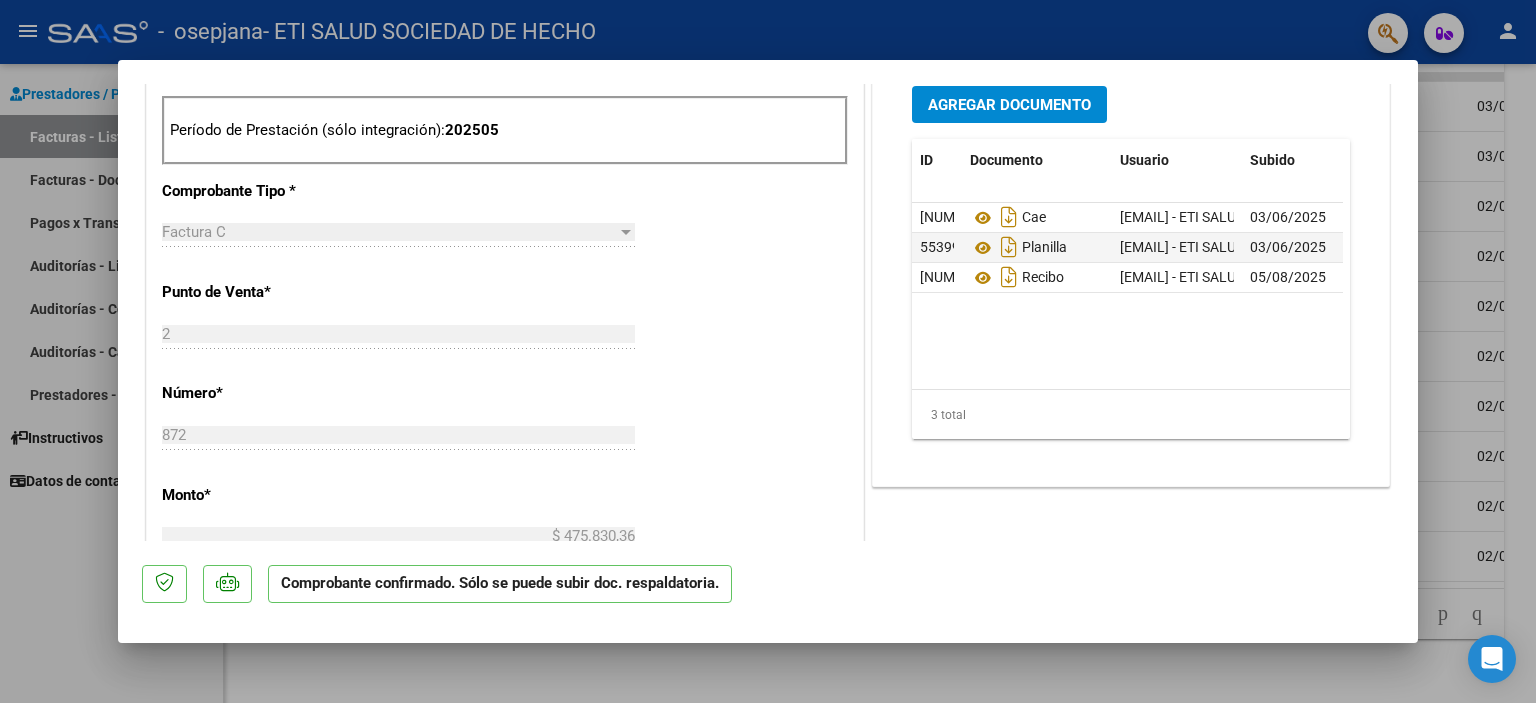 click at bounding box center [768, 351] 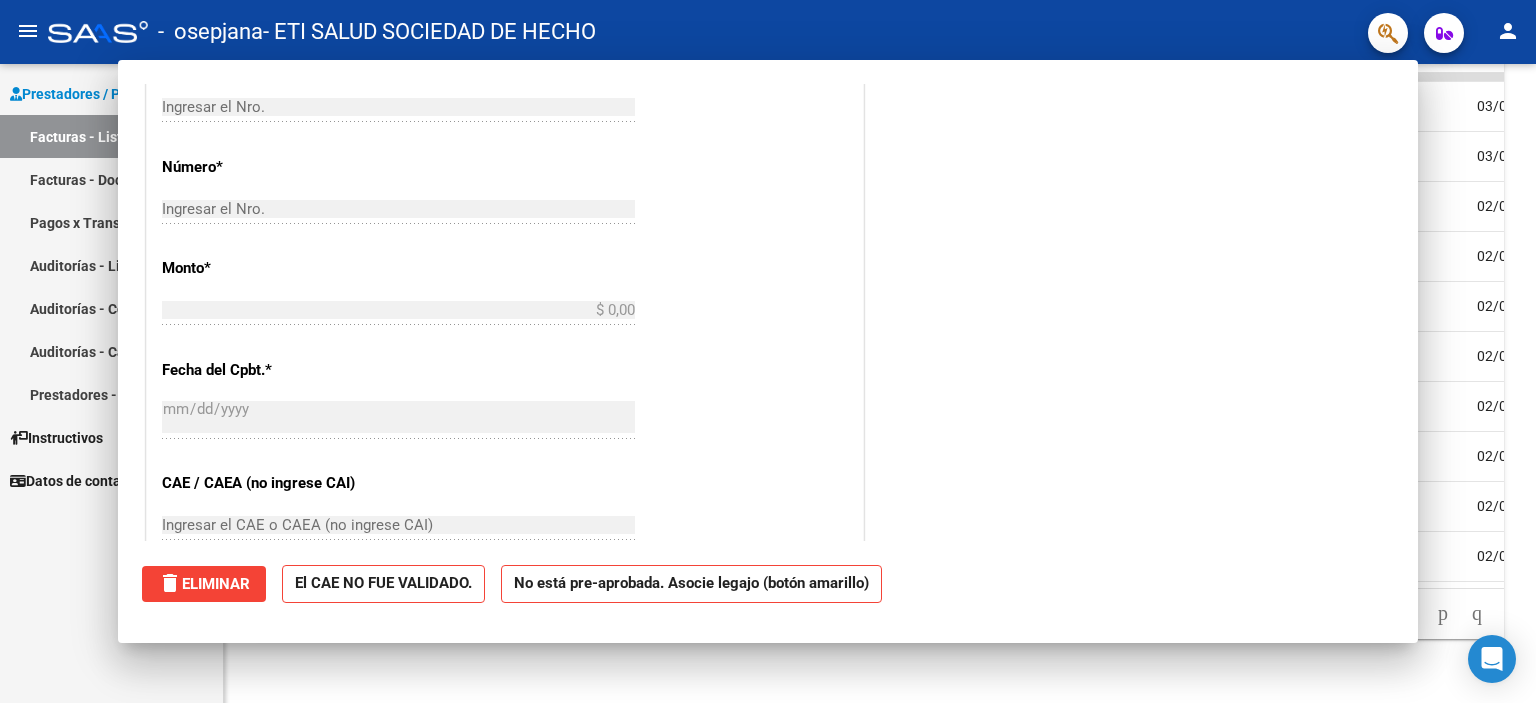 scroll, scrollTop: 496, scrollLeft: 0, axis: vertical 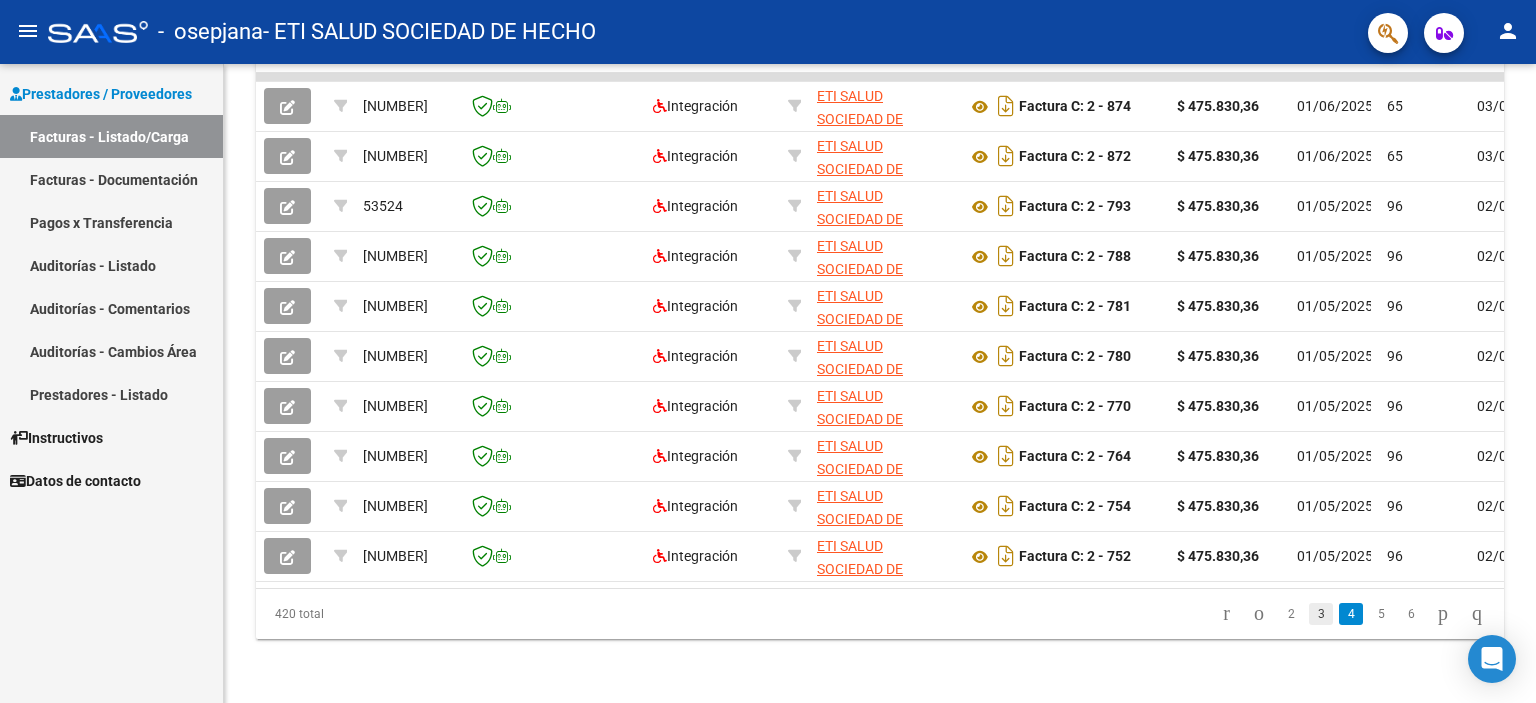 click on "3" 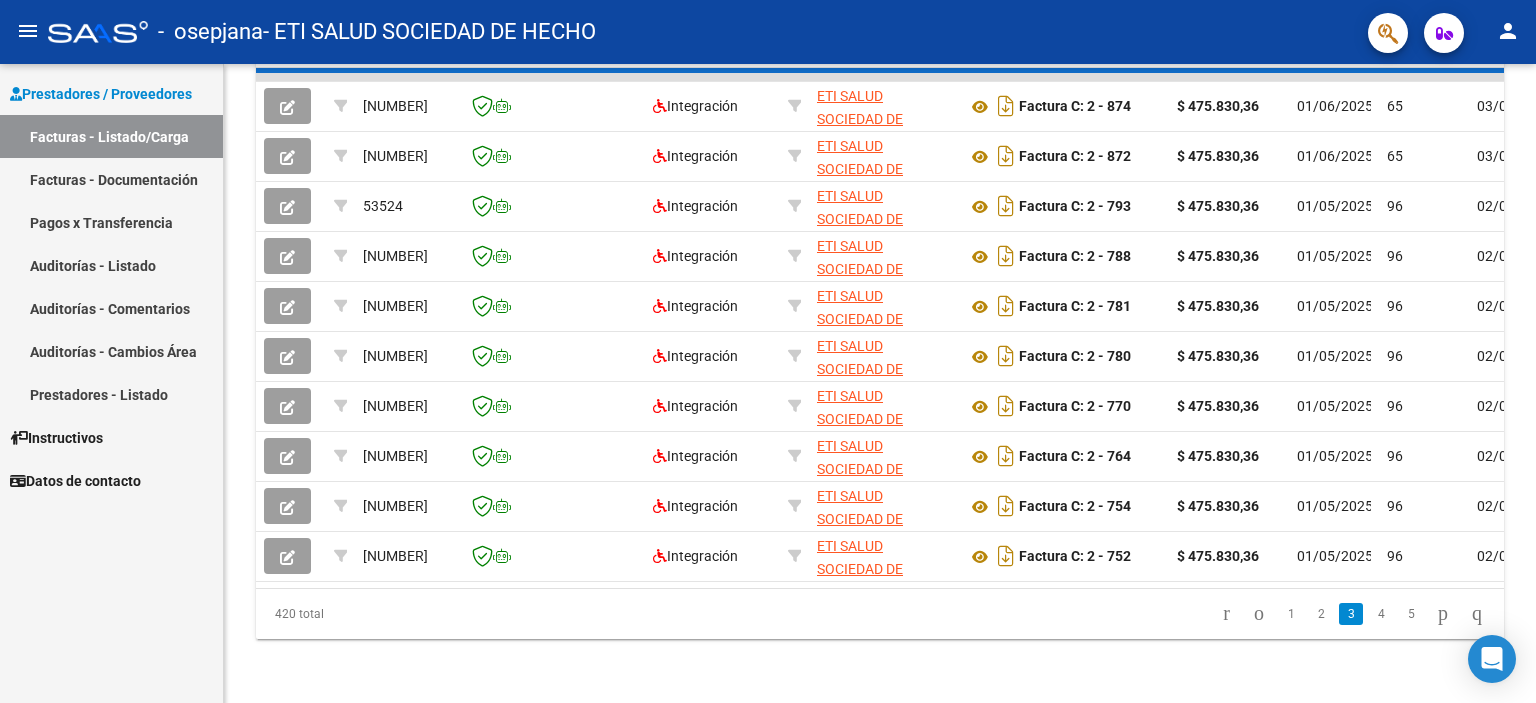 scroll, scrollTop: 630, scrollLeft: 0, axis: vertical 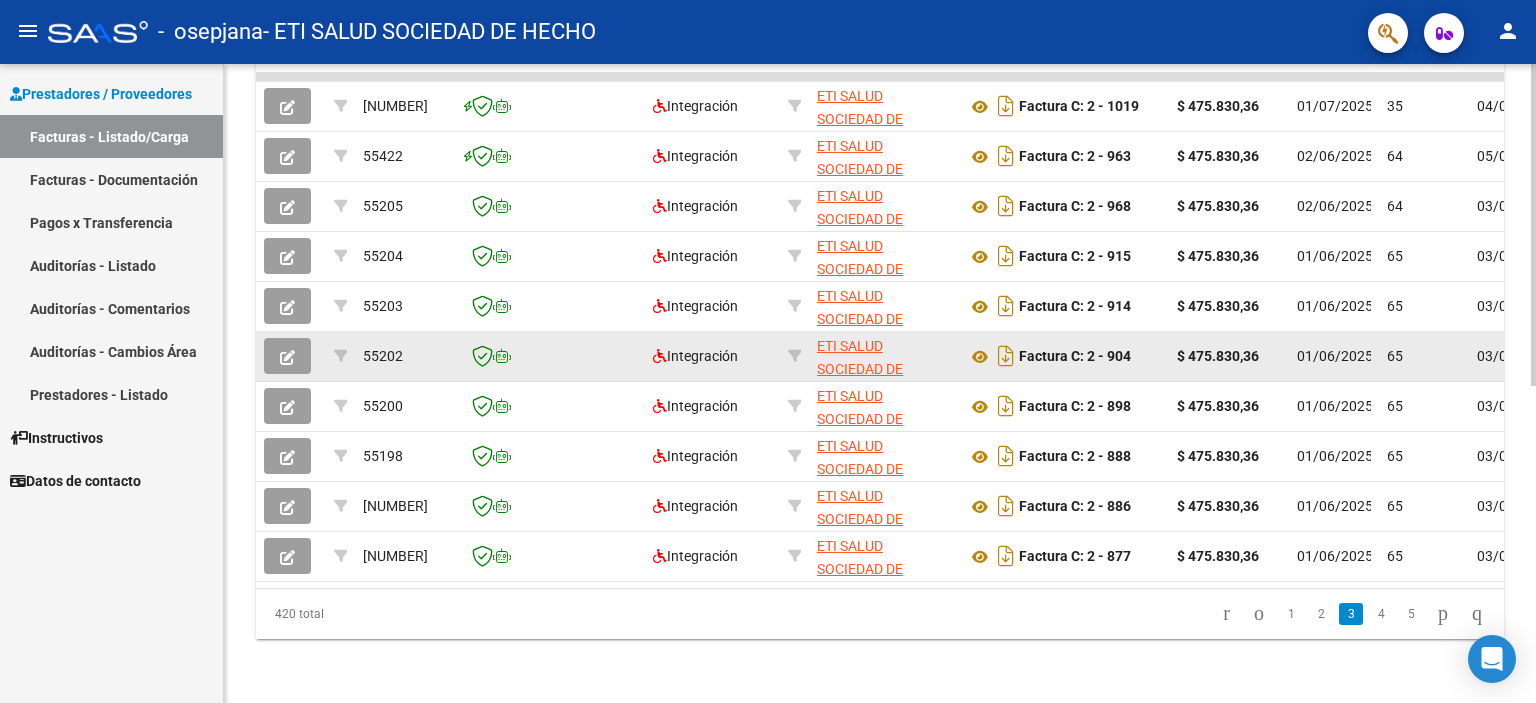 click 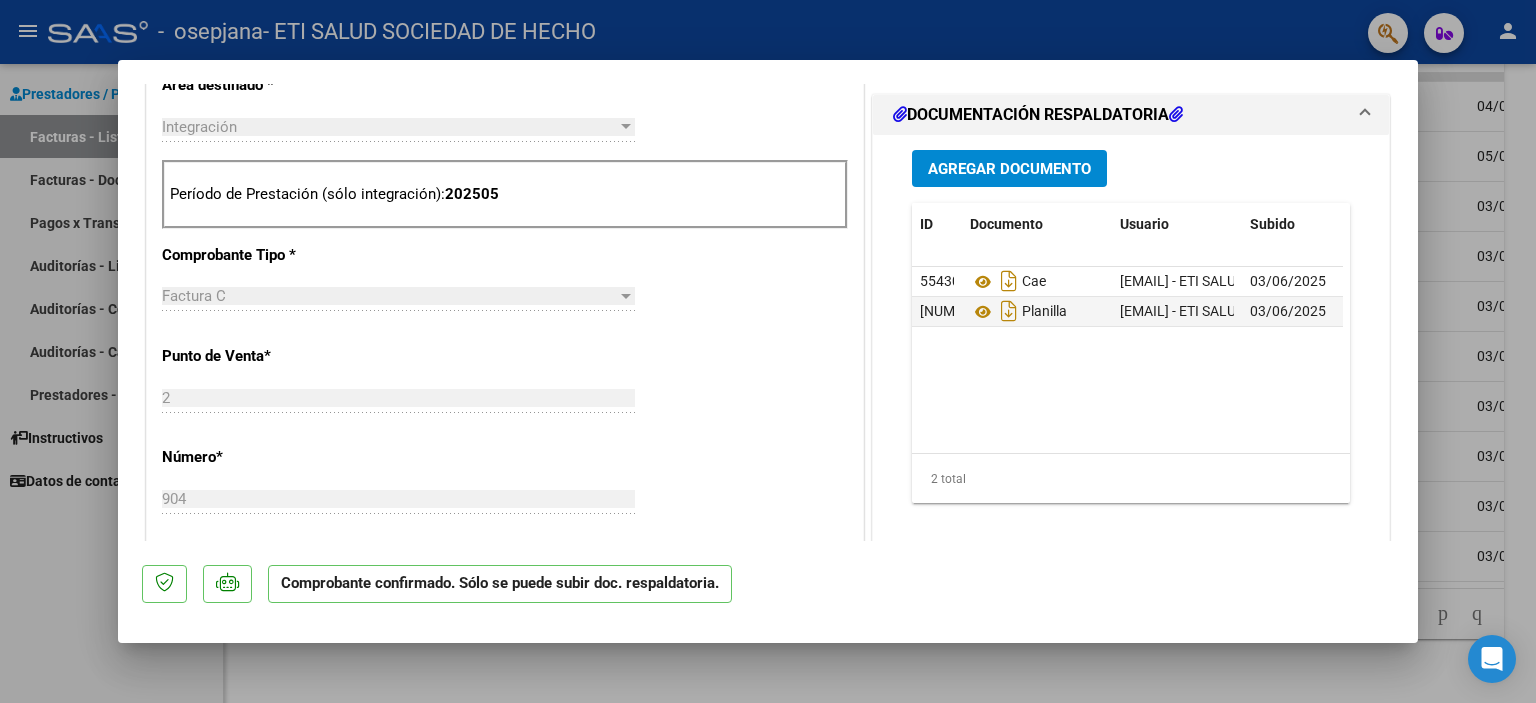 scroll, scrollTop: 800, scrollLeft: 0, axis: vertical 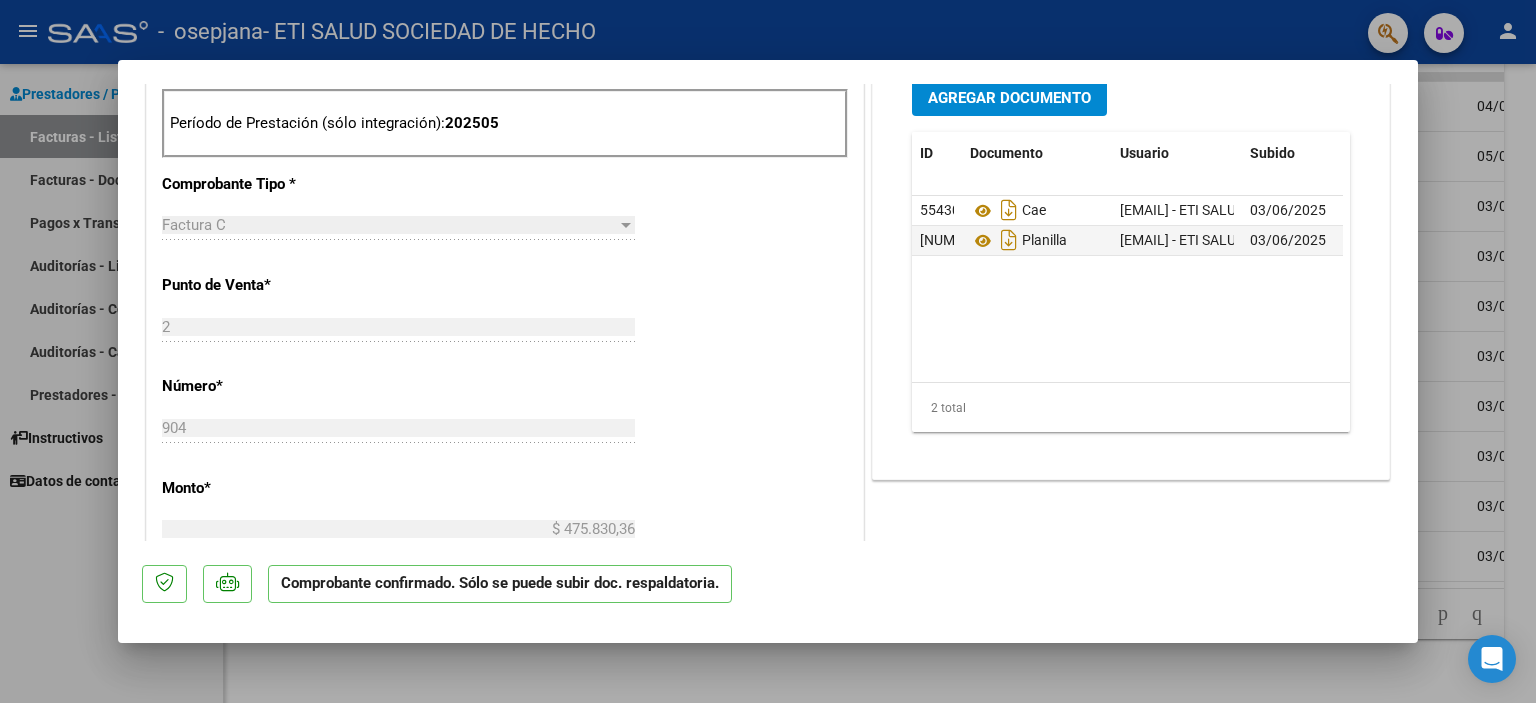 click on "Agregar Documento" at bounding box center [1009, 98] 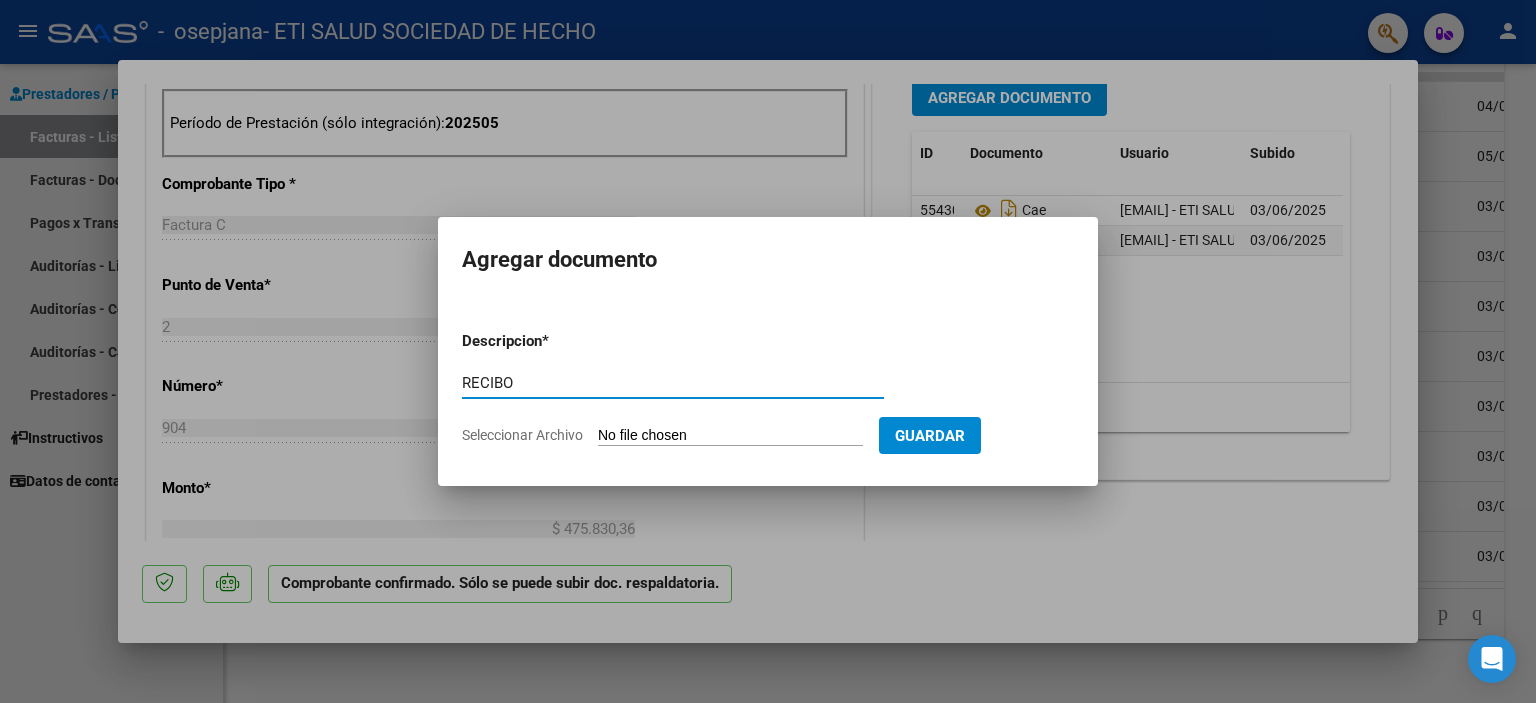 type on "RECIBO" 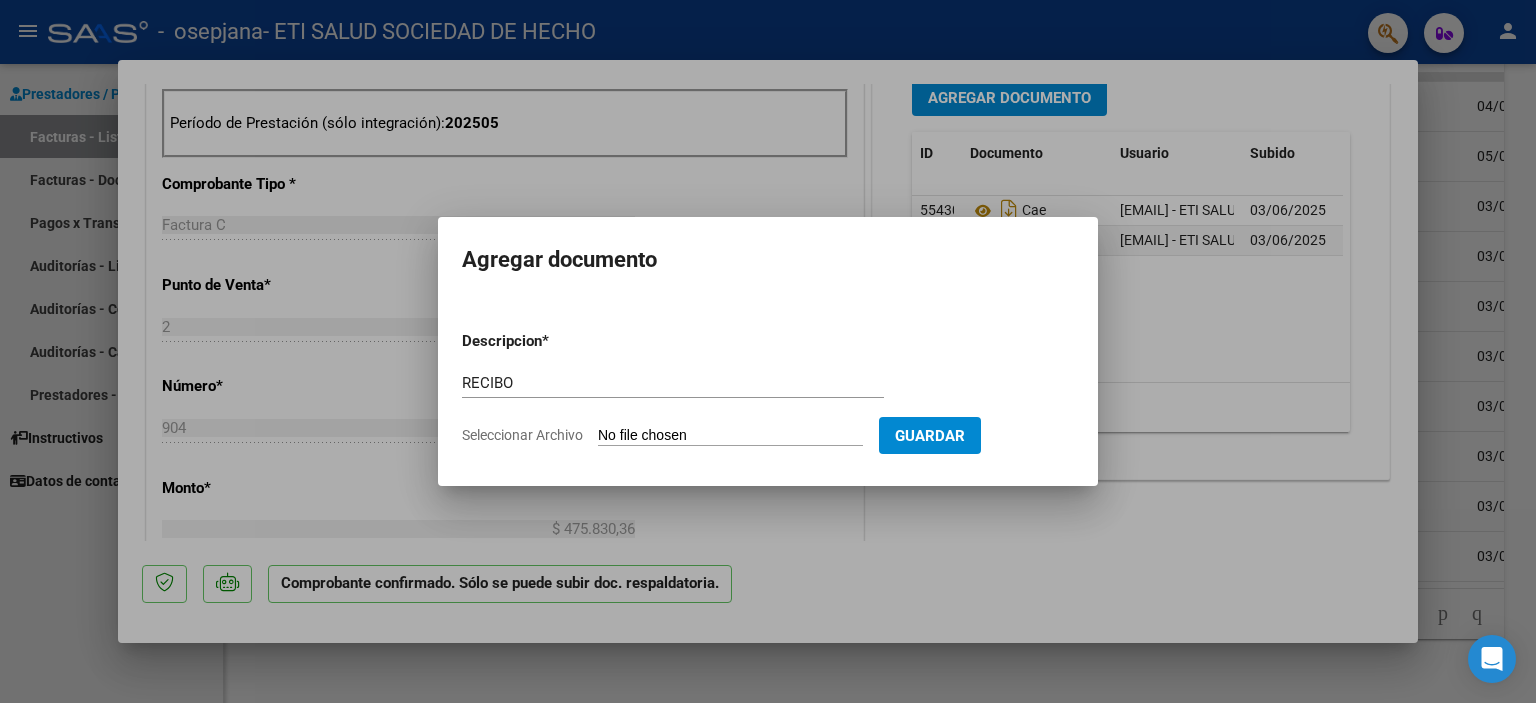 click on "Seleccionar Archivo" at bounding box center [730, 436] 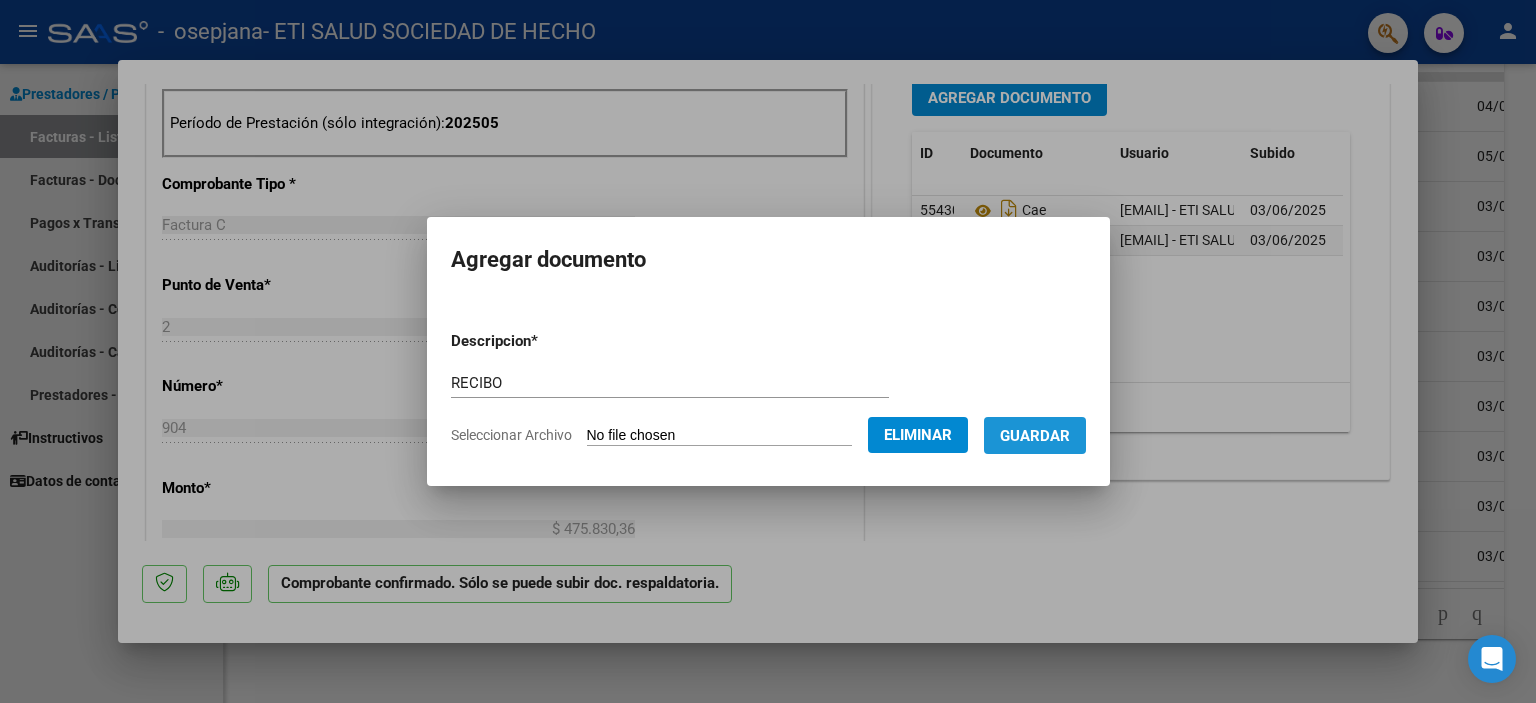 click on "Guardar" at bounding box center [1035, 436] 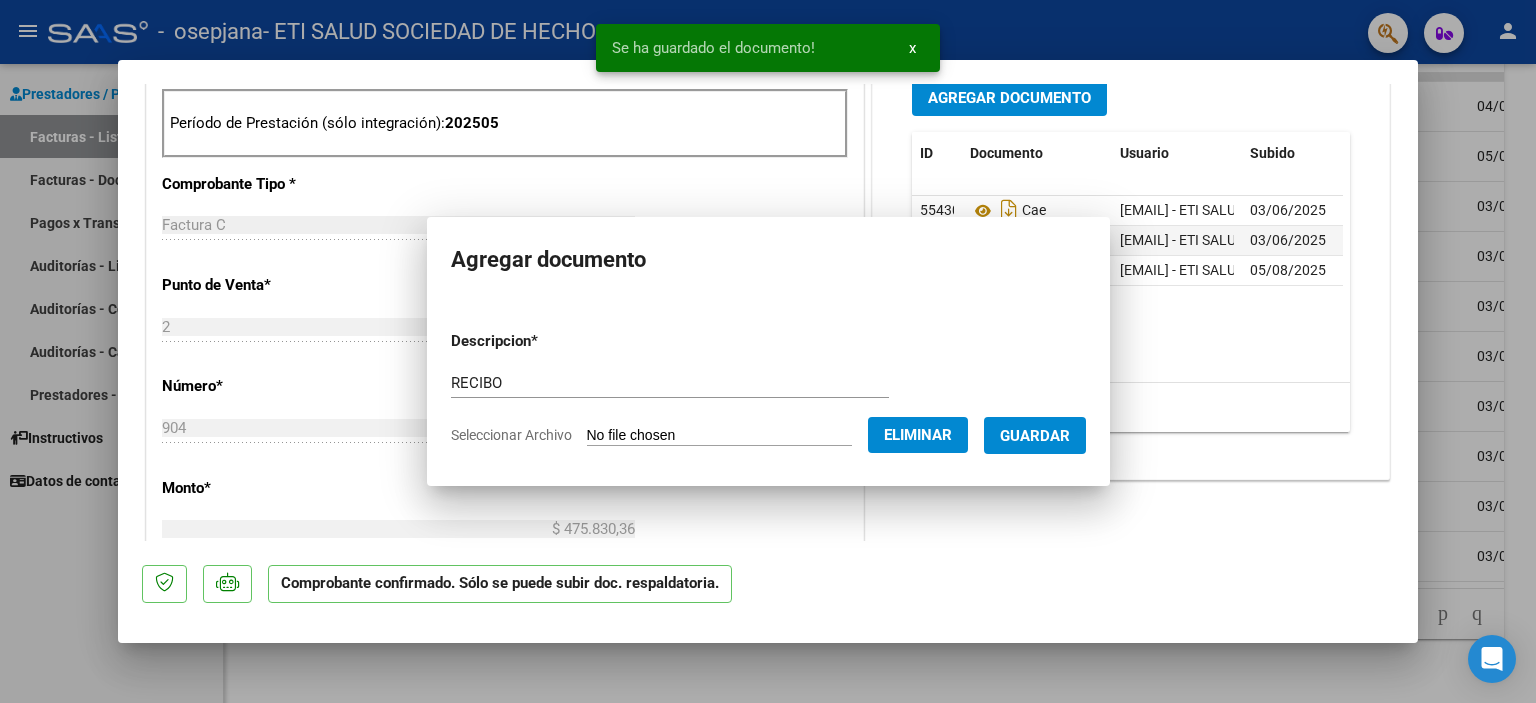 scroll, scrollTop: 793, scrollLeft: 0, axis: vertical 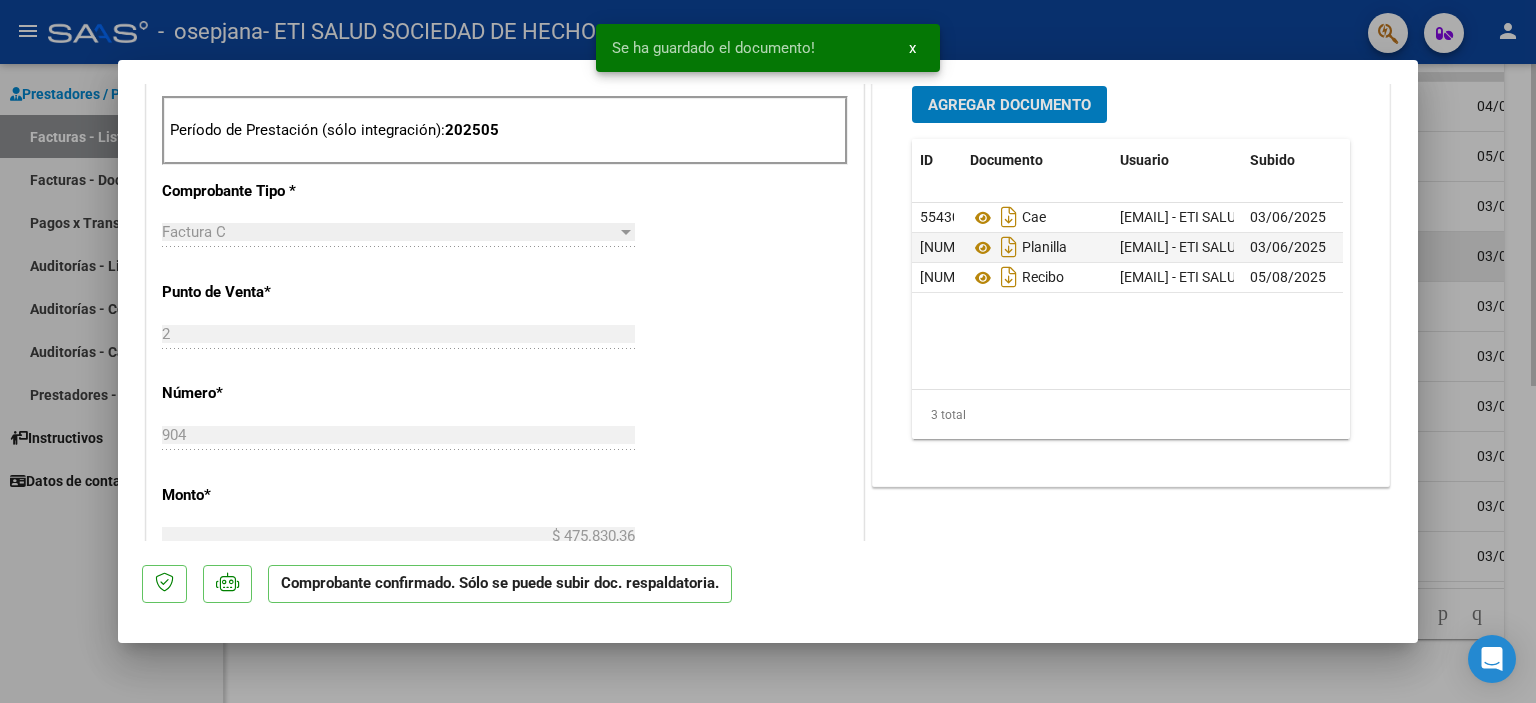 click at bounding box center (768, 351) 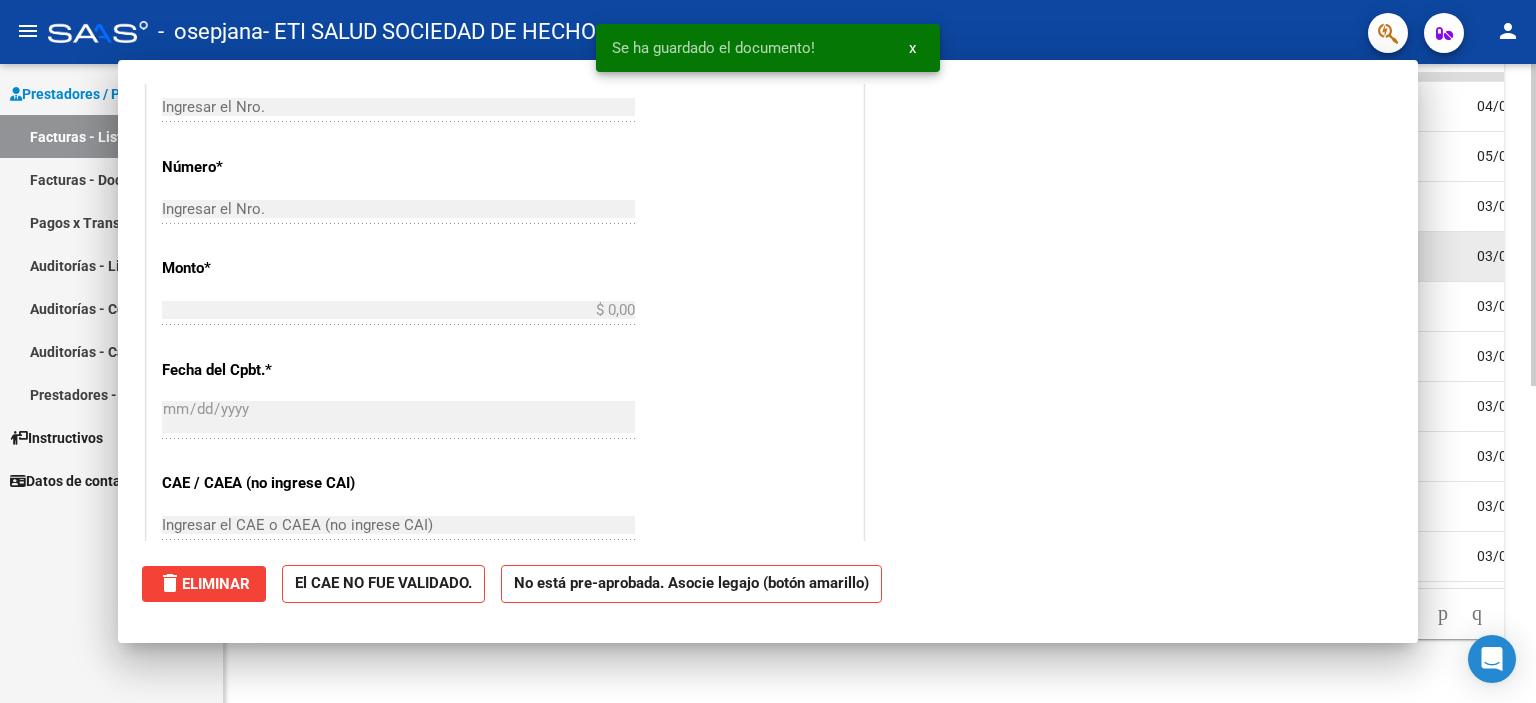 scroll, scrollTop: 496, scrollLeft: 0, axis: vertical 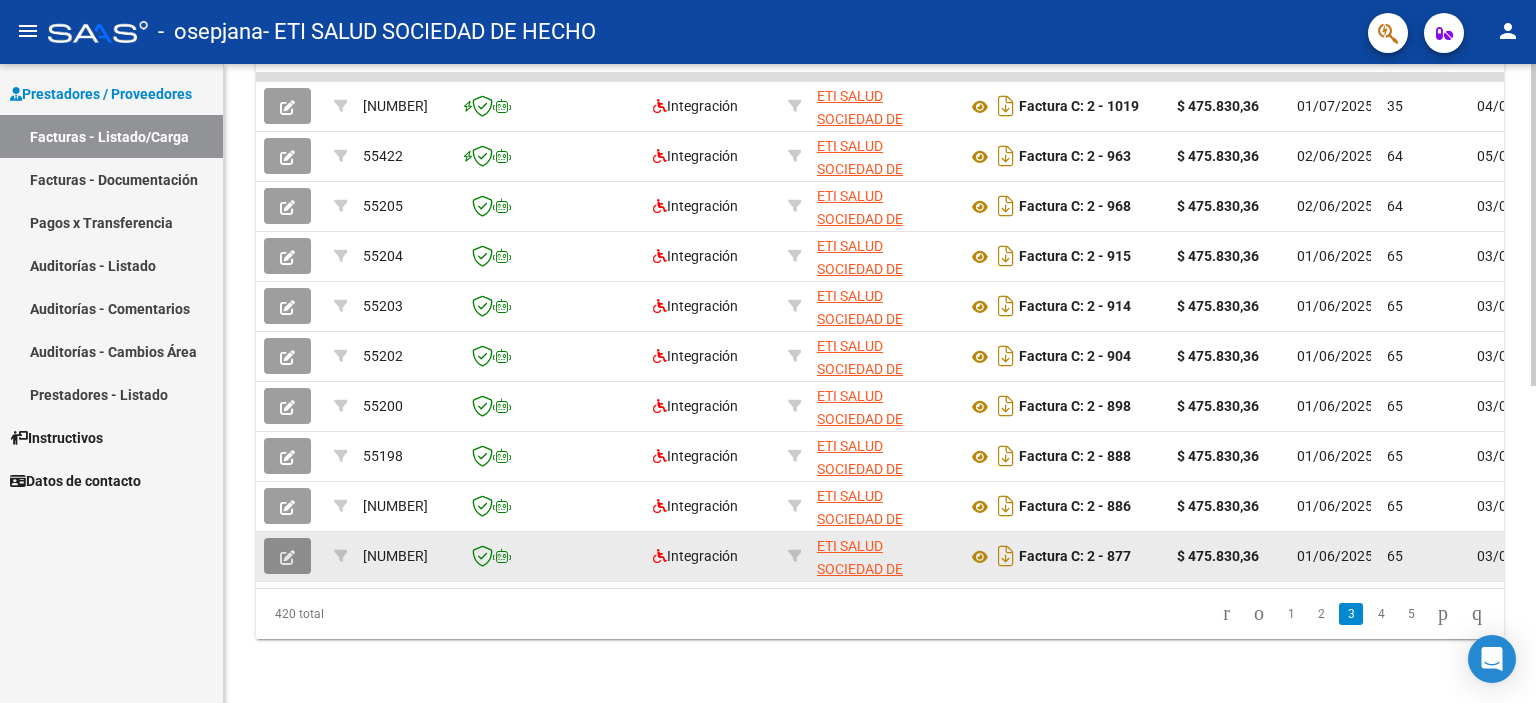 click 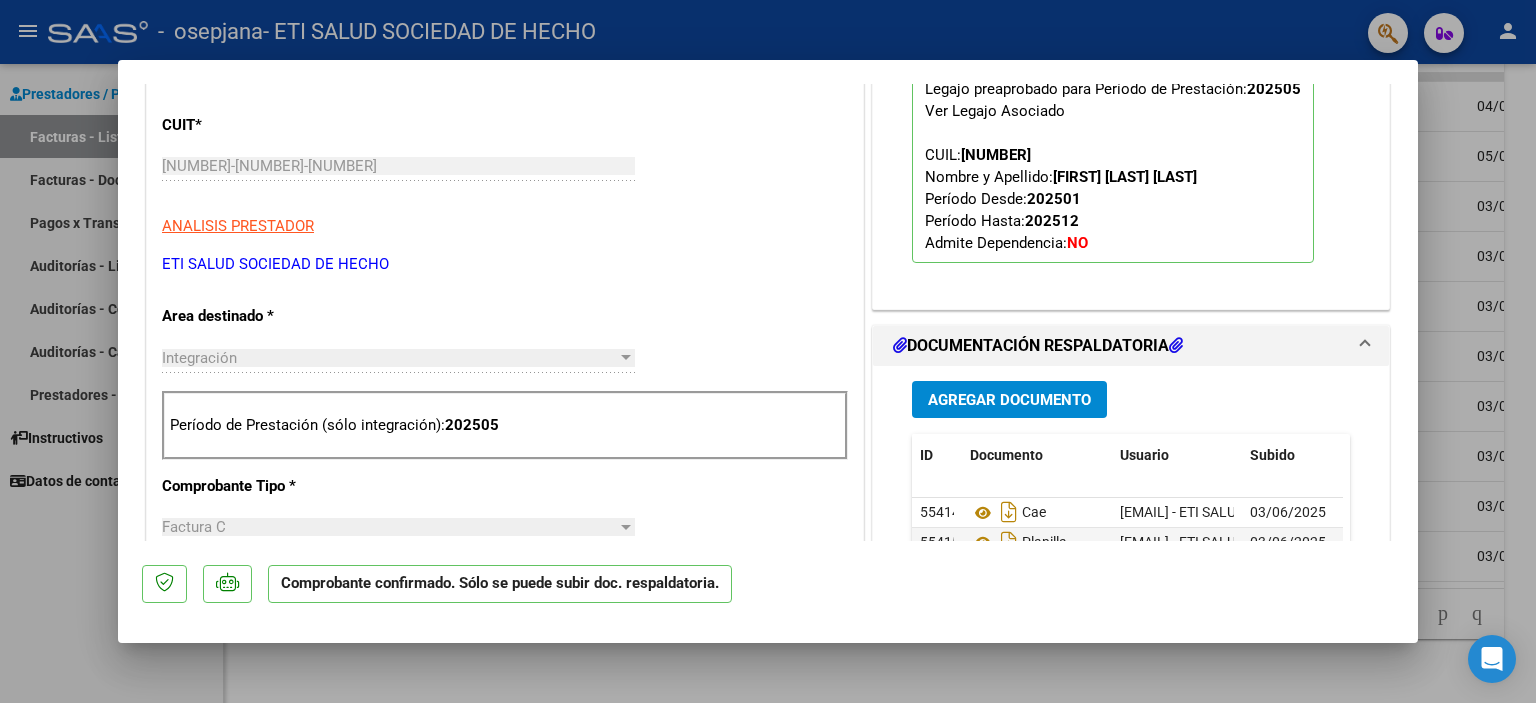 scroll, scrollTop: 500, scrollLeft: 0, axis: vertical 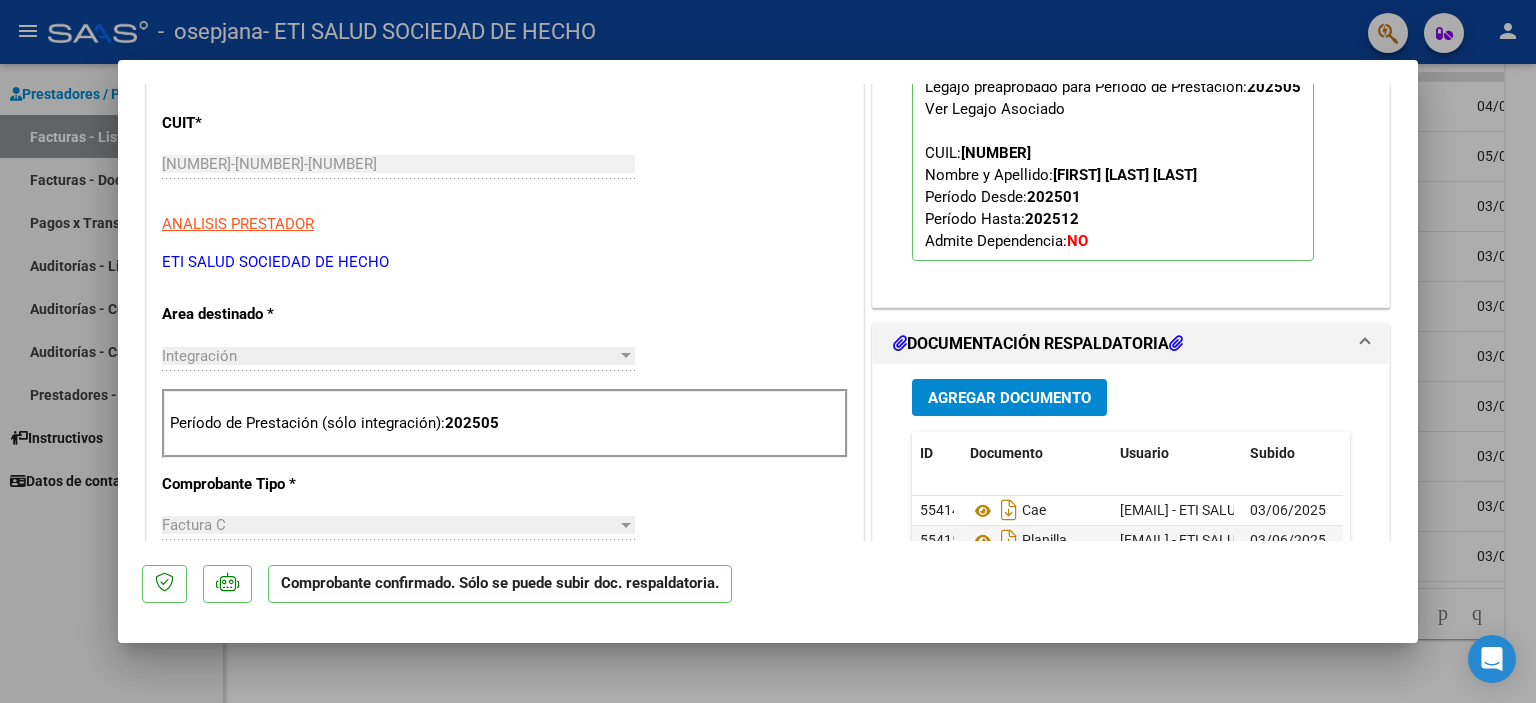 click on "Agregar Documento" at bounding box center [1009, 398] 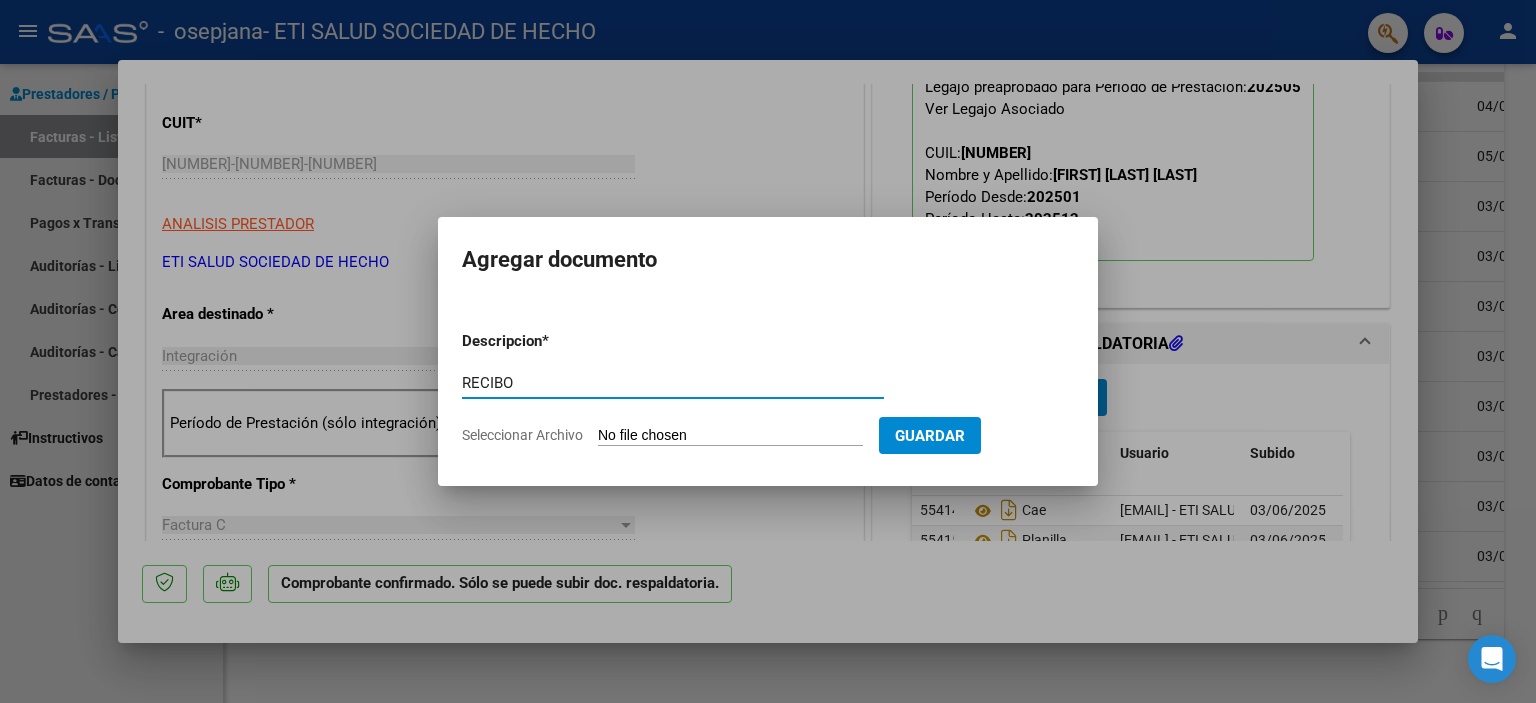 type on "RECIBO" 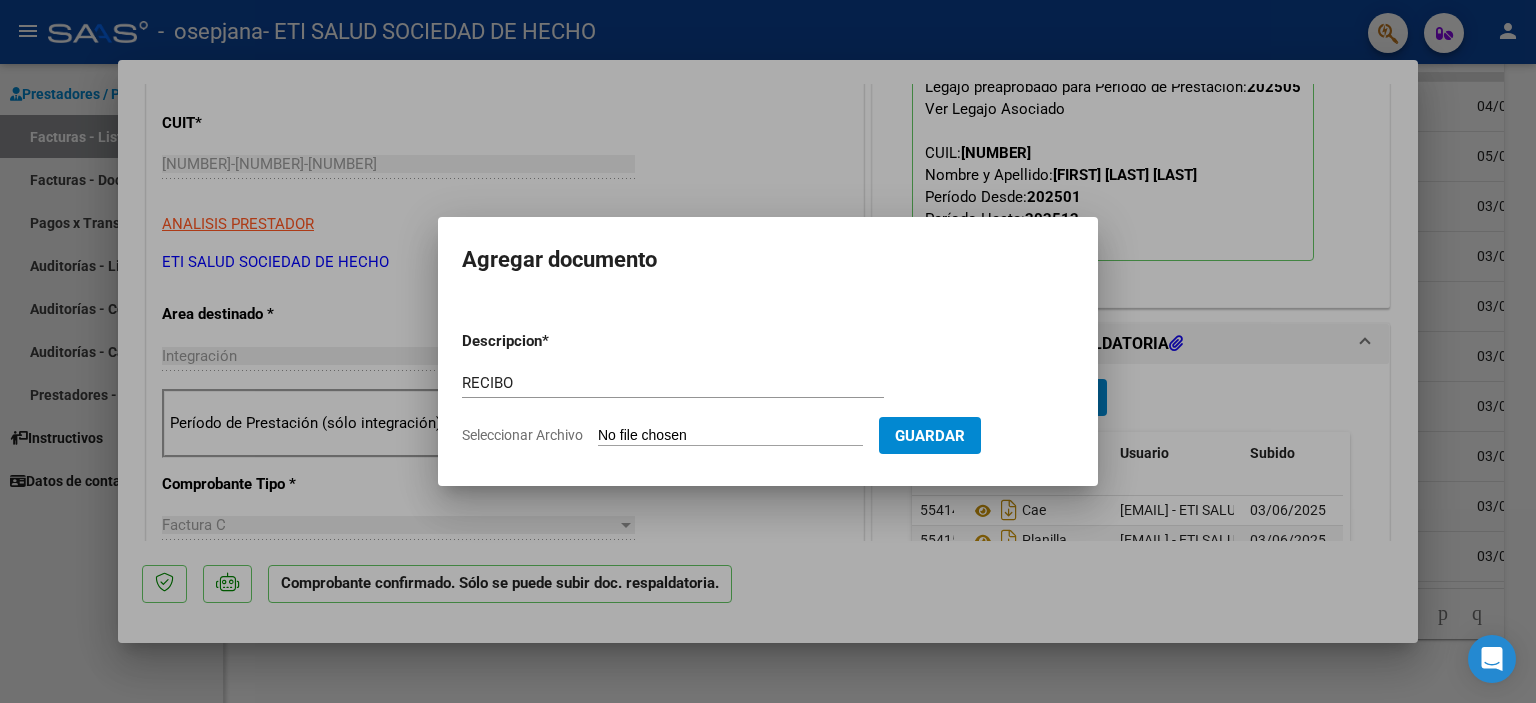 click on "Seleccionar Archivo" at bounding box center [730, 436] 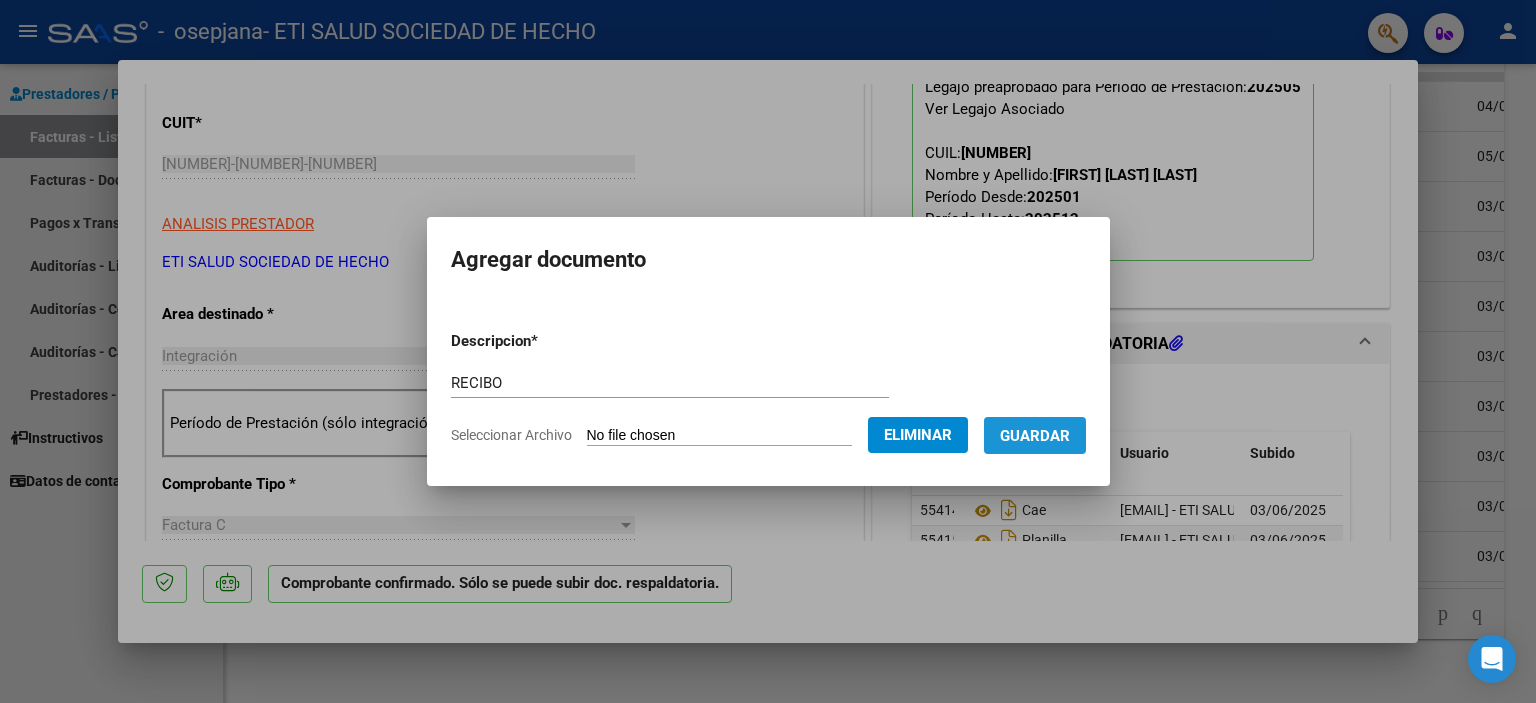 click on "Guardar" at bounding box center [1035, 436] 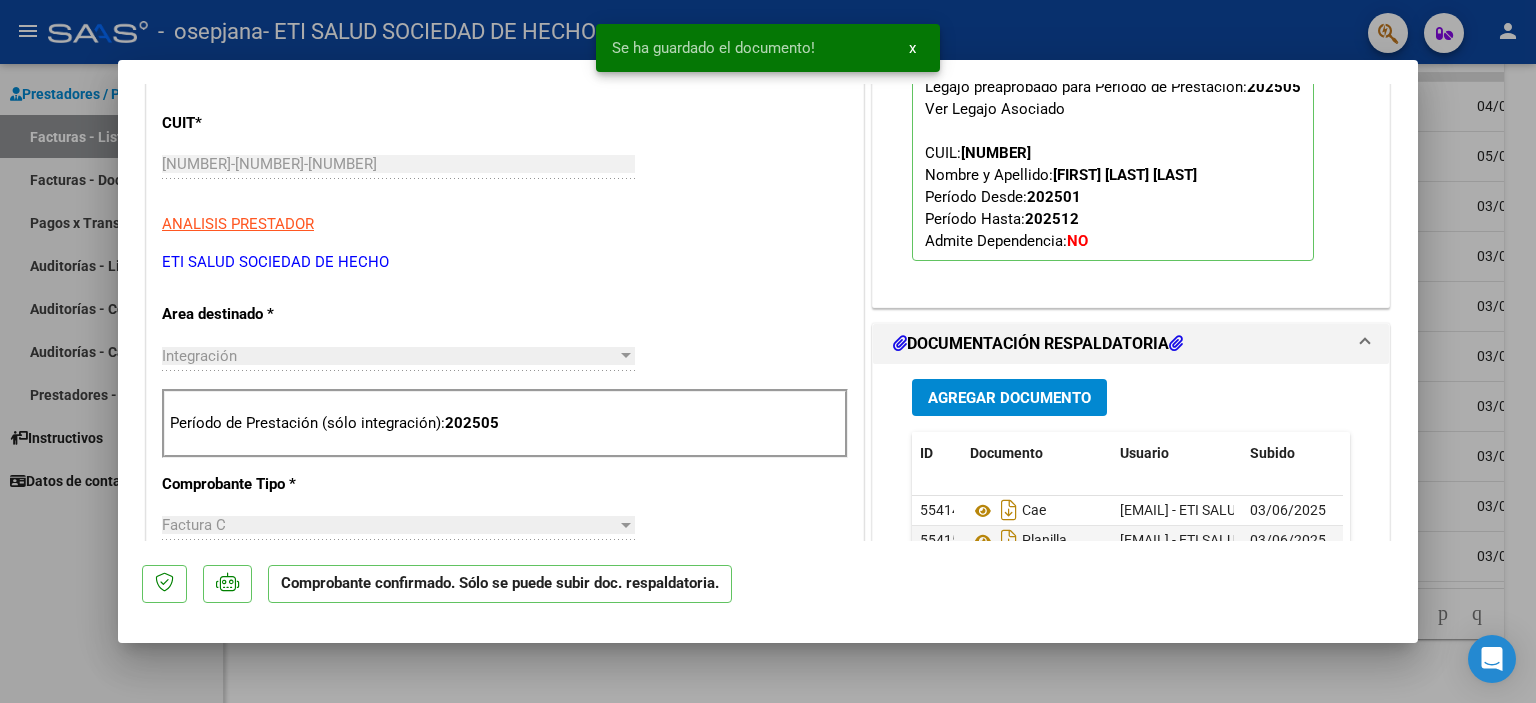 click at bounding box center (768, 351) 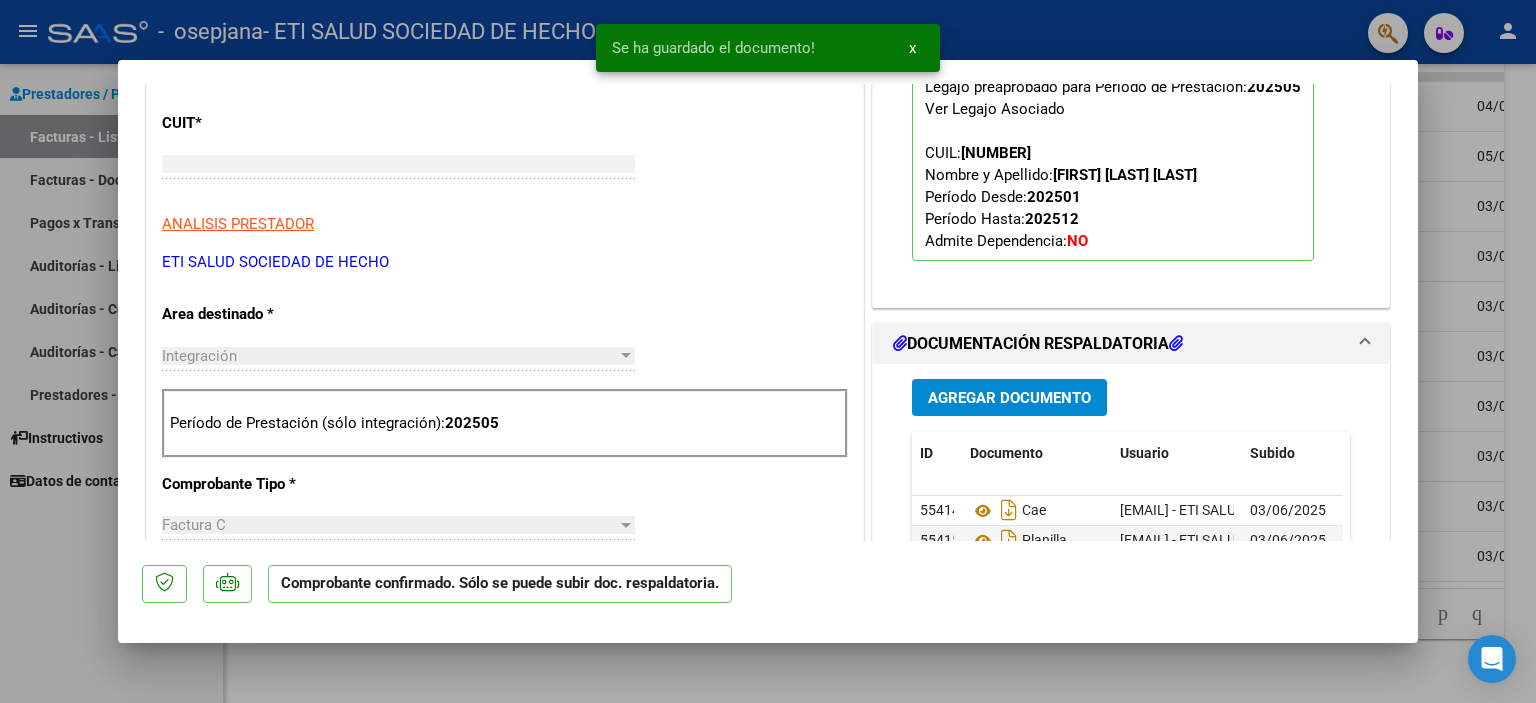 scroll, scrollTop: 240, scrollLeft: 0, axis: vertical 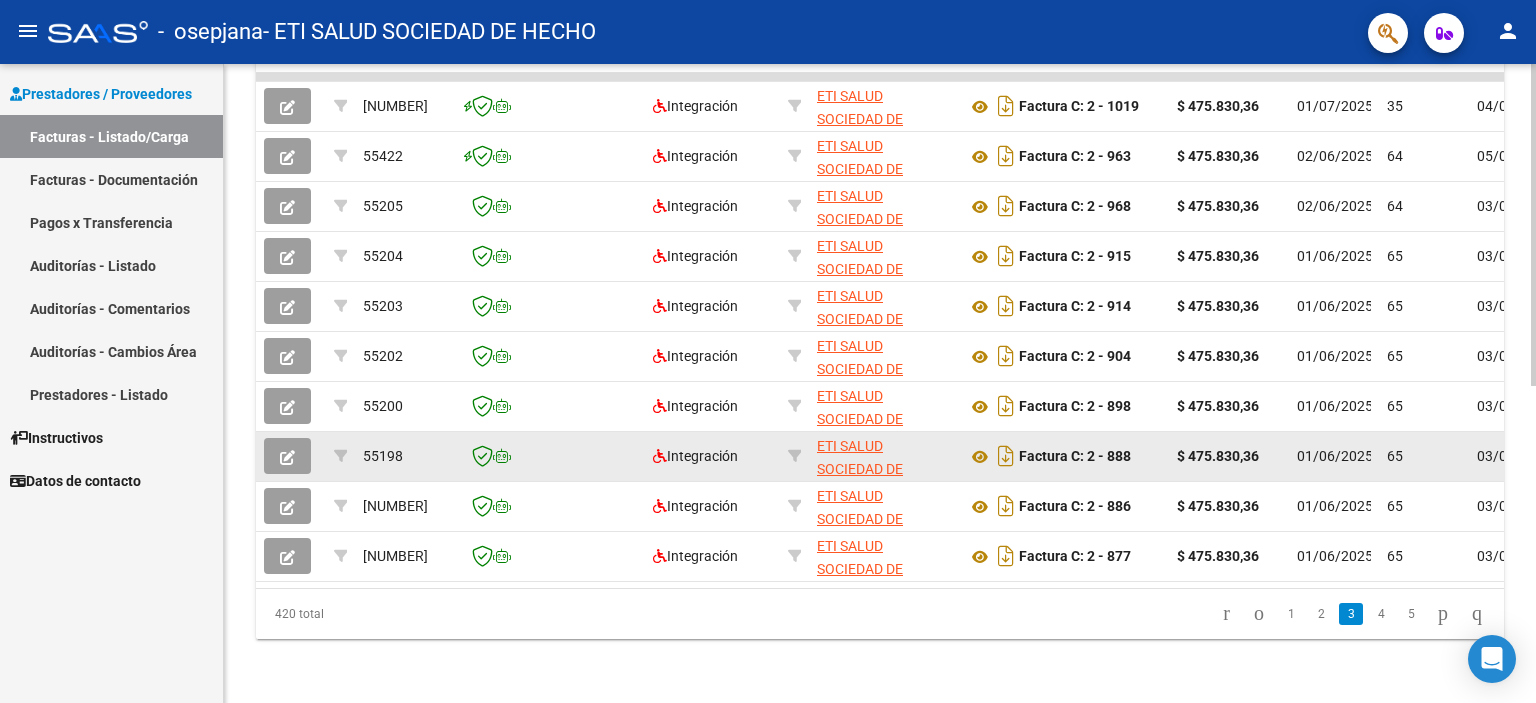 click 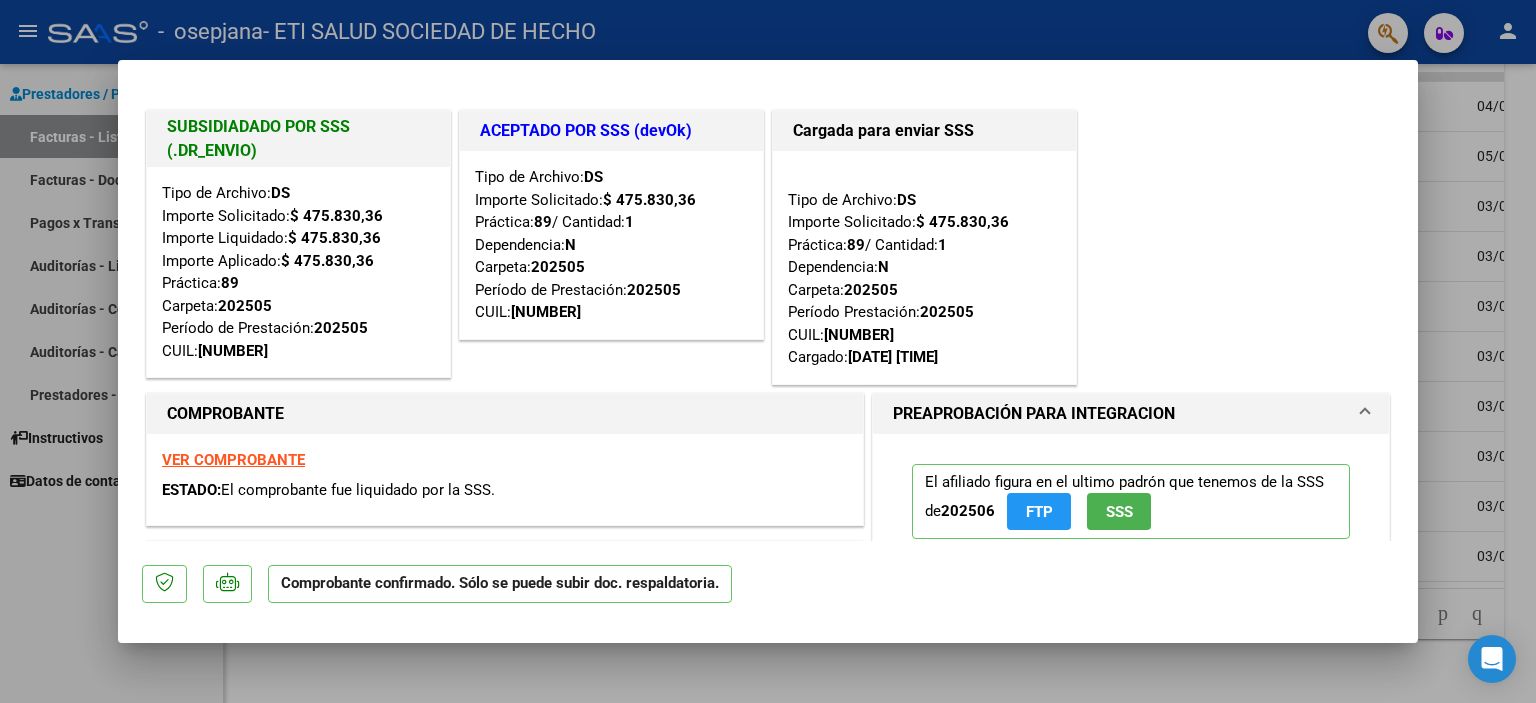 click at bounding box center [768, 351] 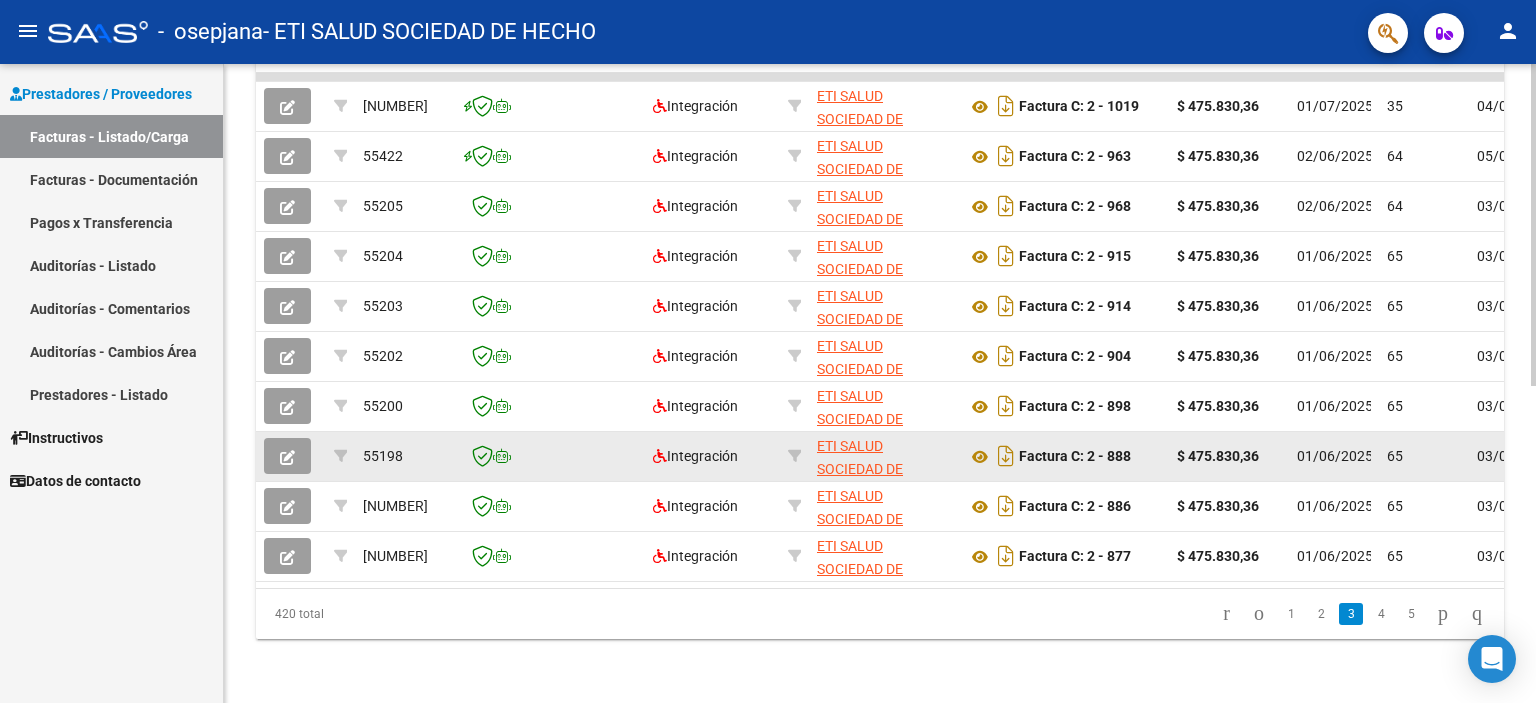 click 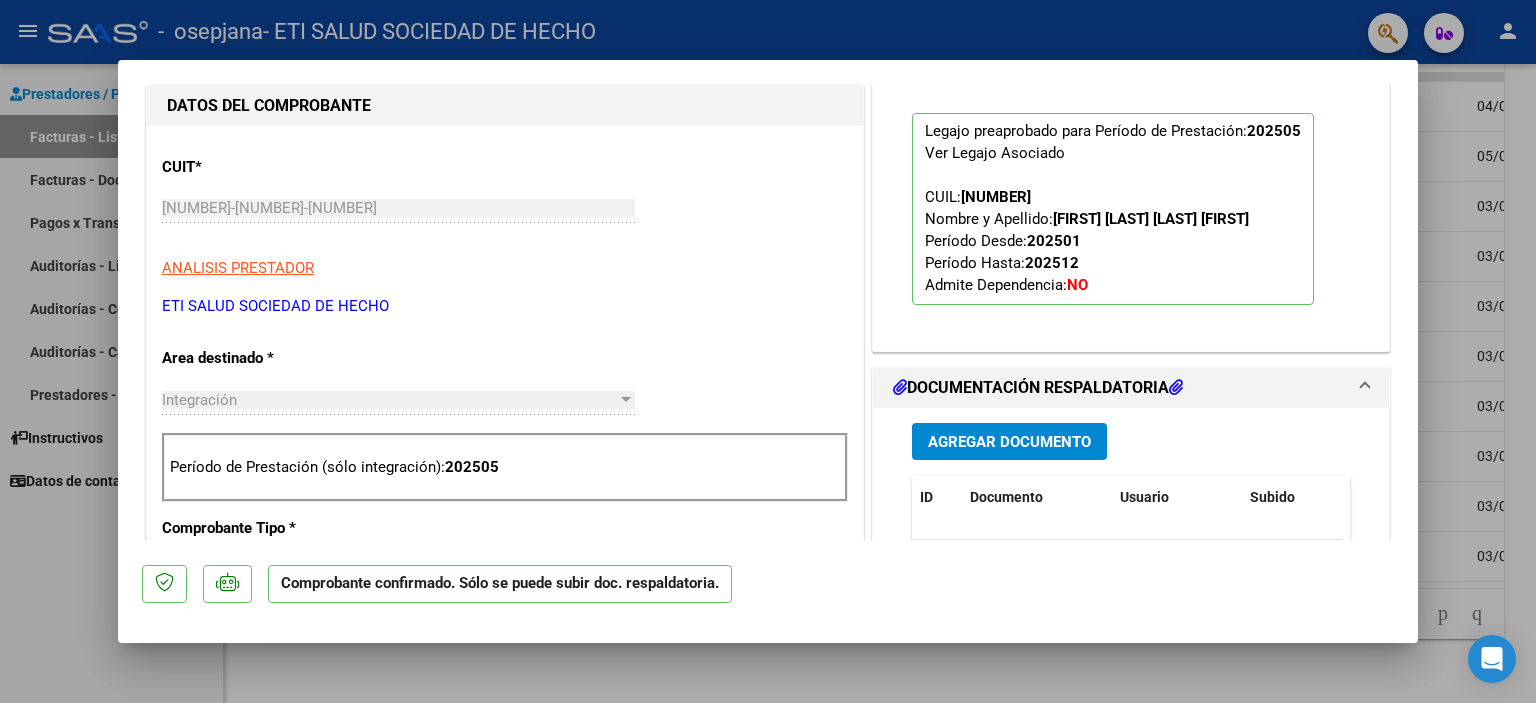 scroll, scrollTop: 500, scrollLeft: 0, axis: vertical 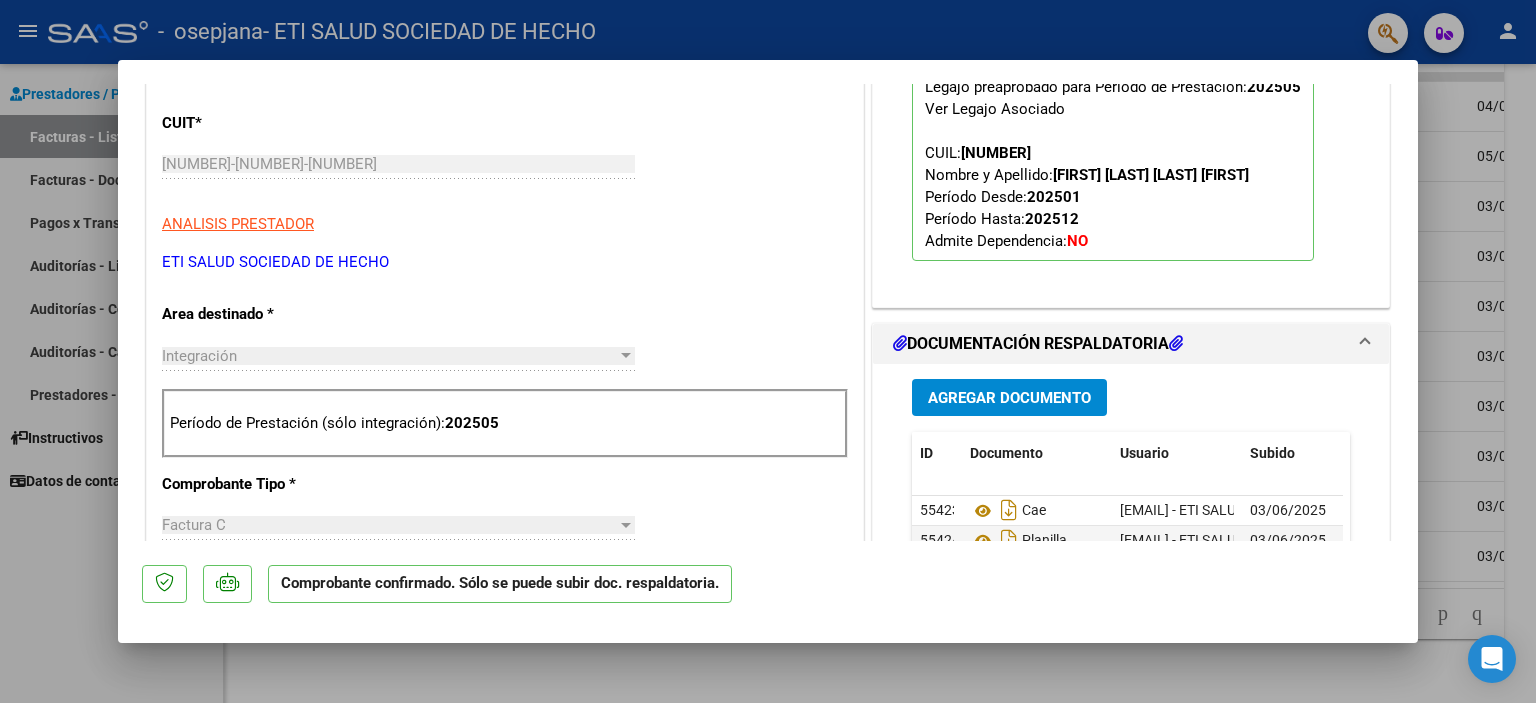 click on "Agregar Documento" at bounding box center (1009, 398) 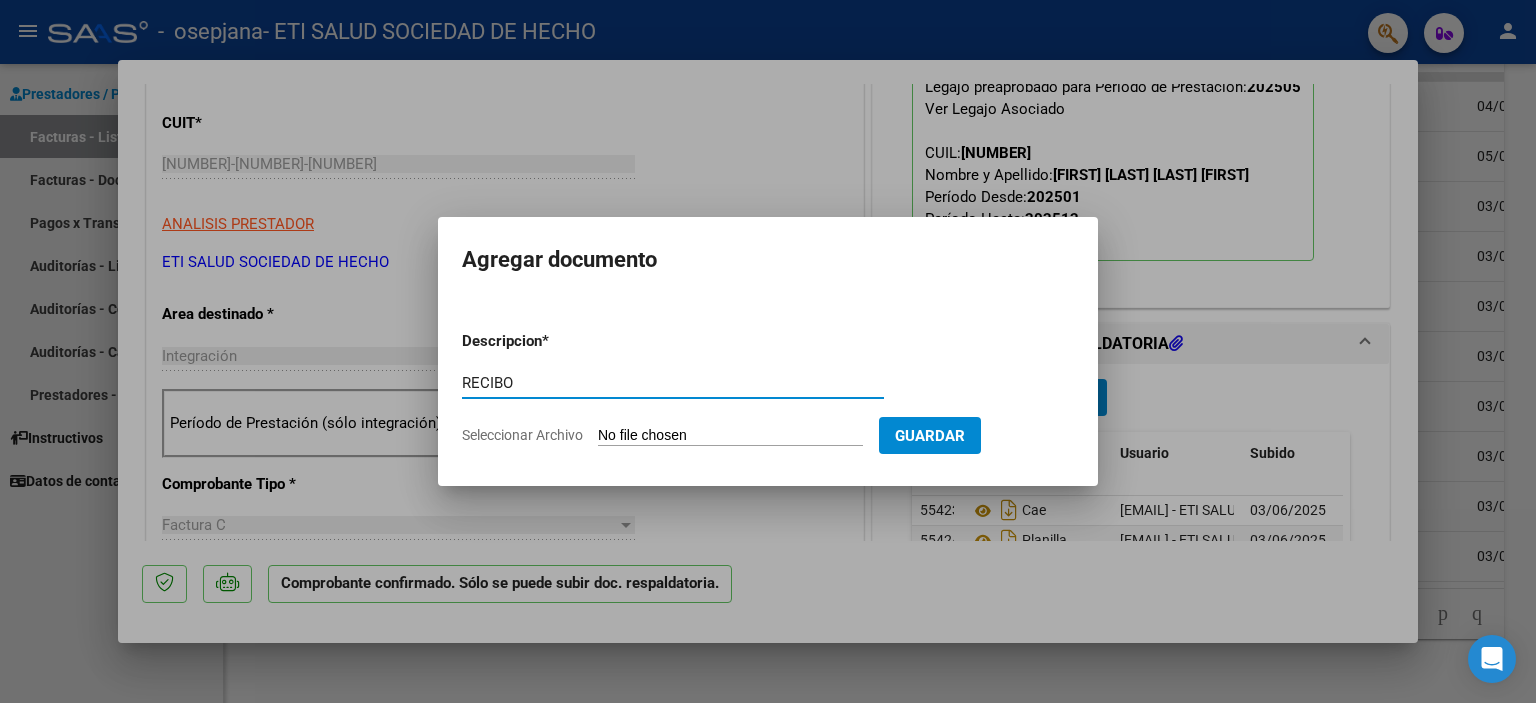 type on "RECIBO" 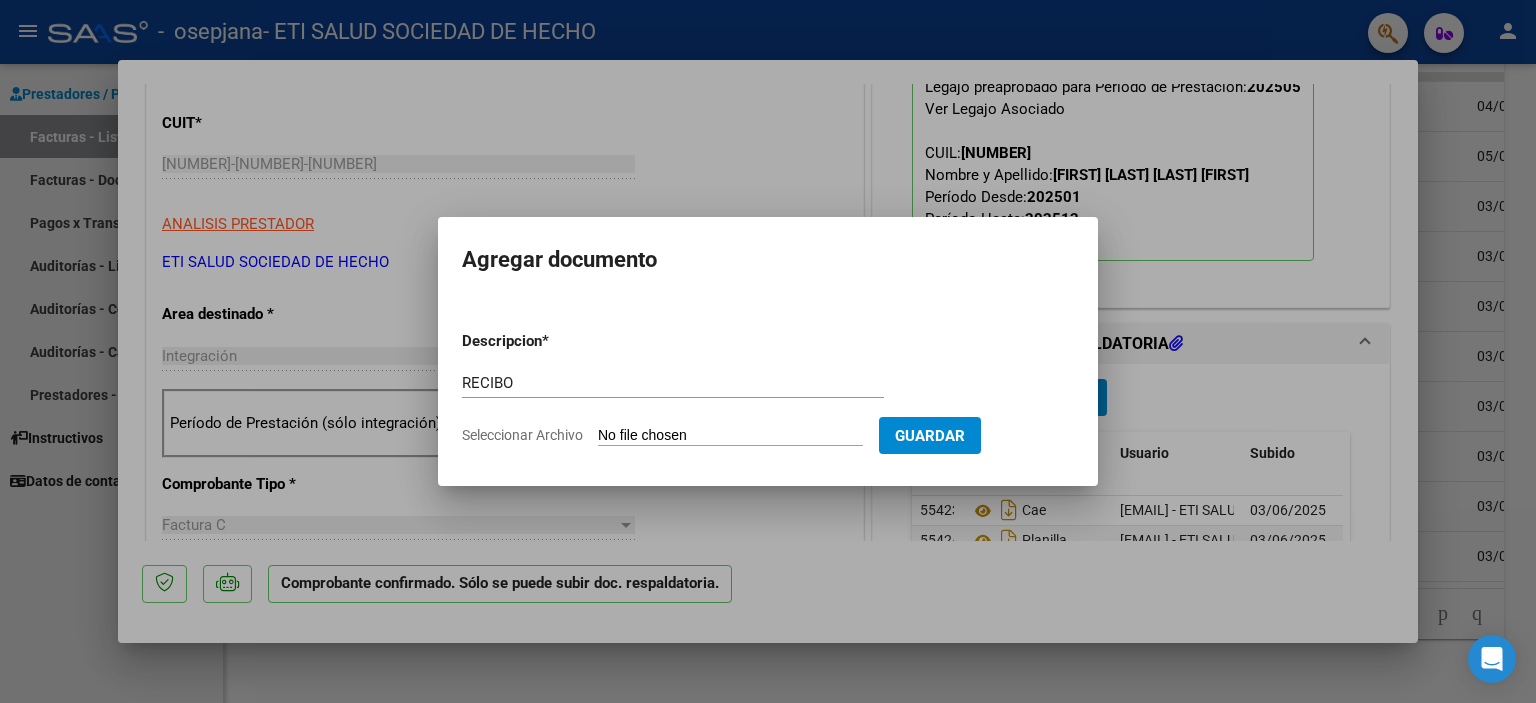 click on "Seleccionar Archivo" at bounding box center (730, 436) 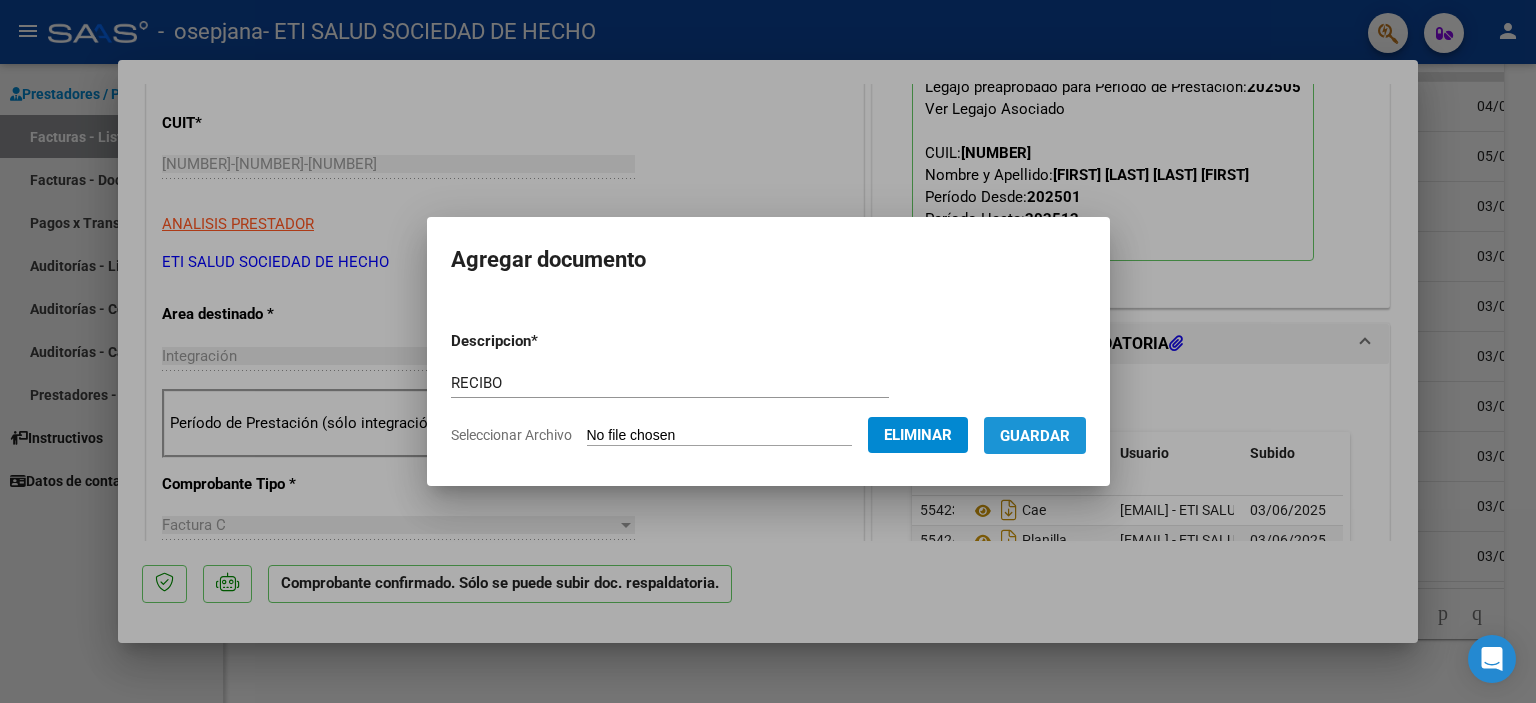 click on "Guardar" at bounding box center [1035, 436] 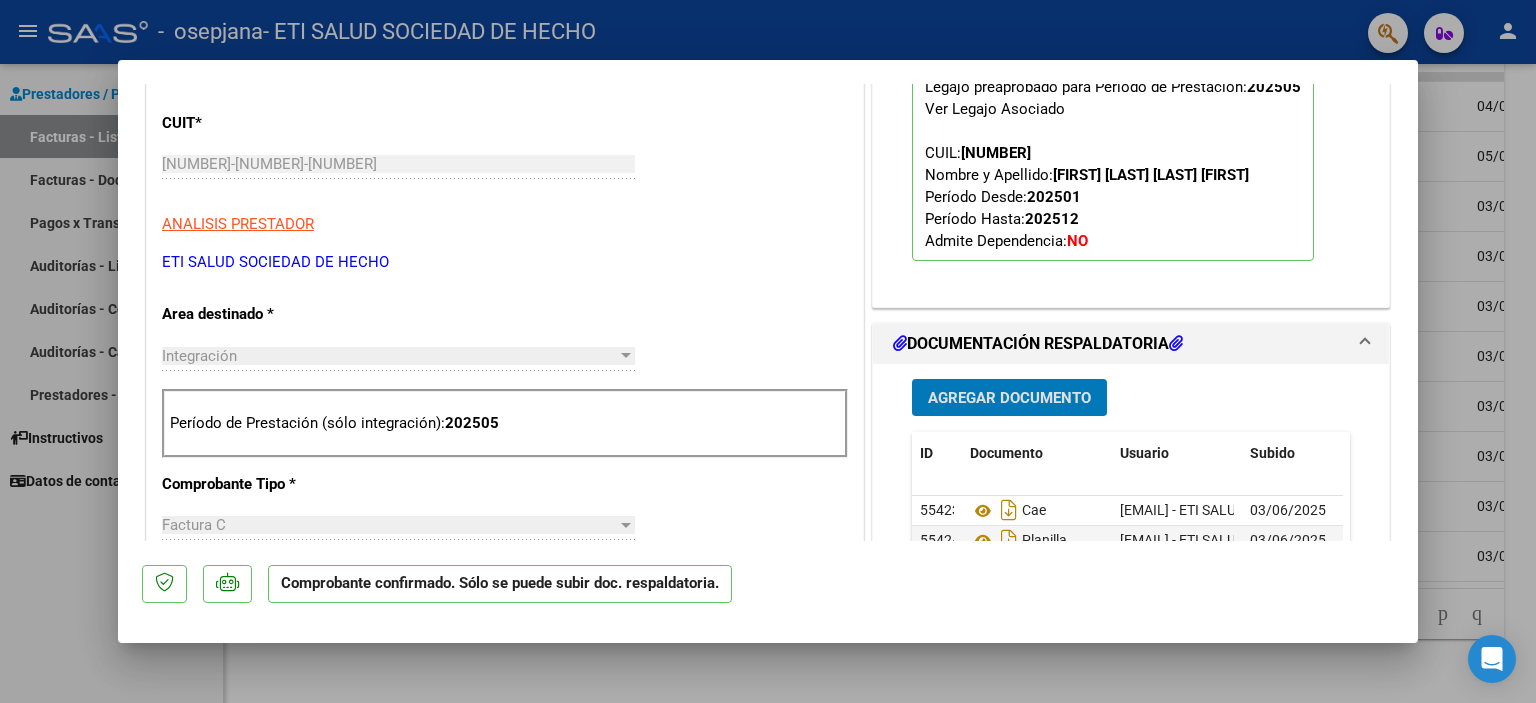 click at bounding box center [768, 351] 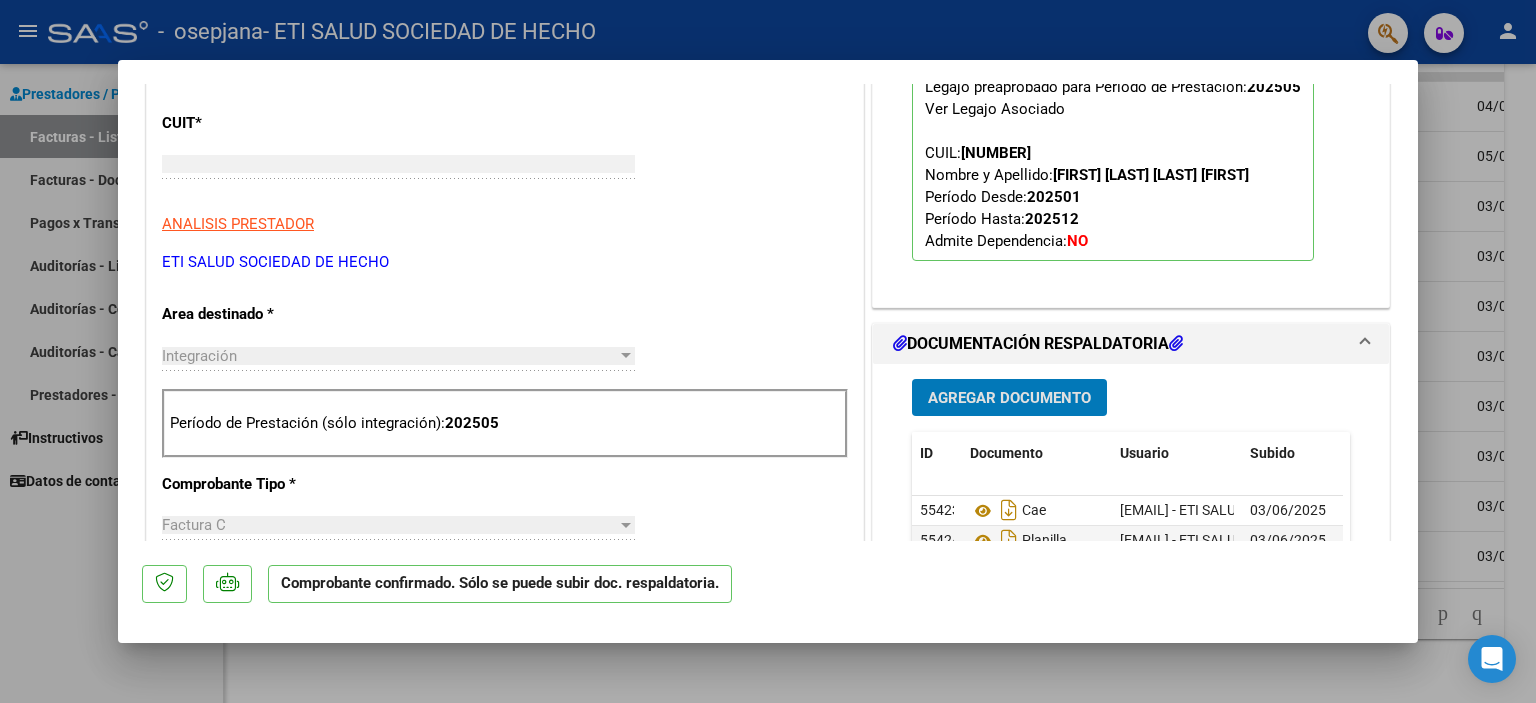 scroll, scrollTop: 240, scrollLeft: 0, axis: vertical 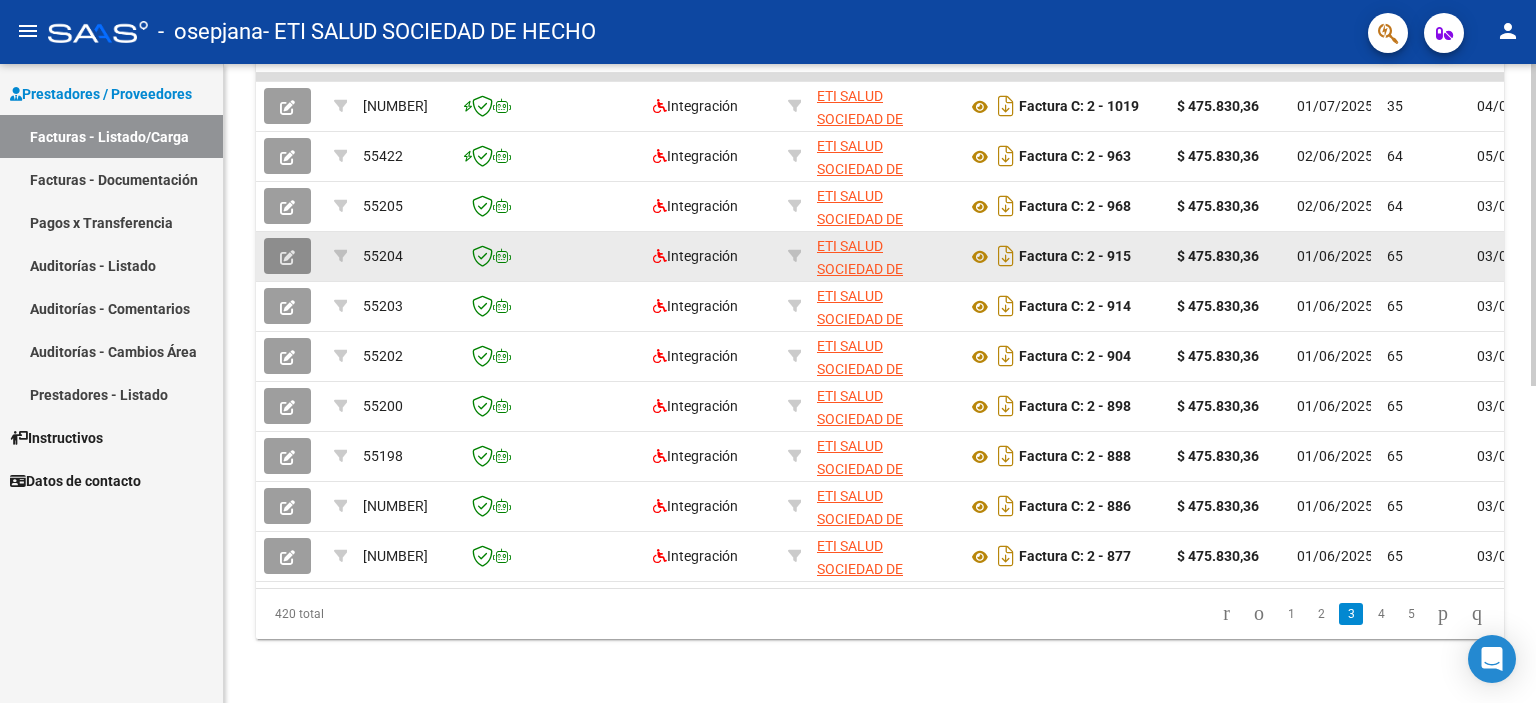 click 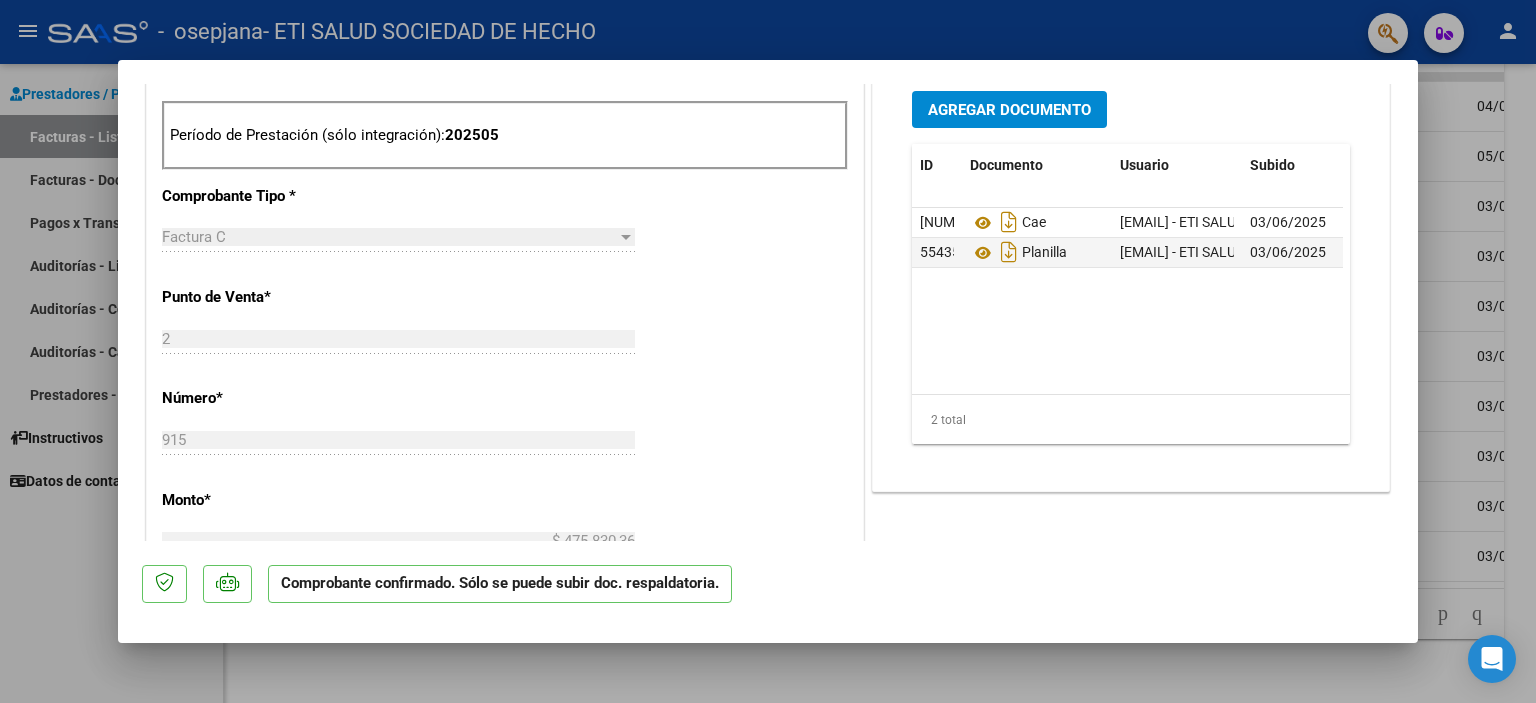 scroll, scrollTop: 800, scrollLeft: 0, axis: vertical 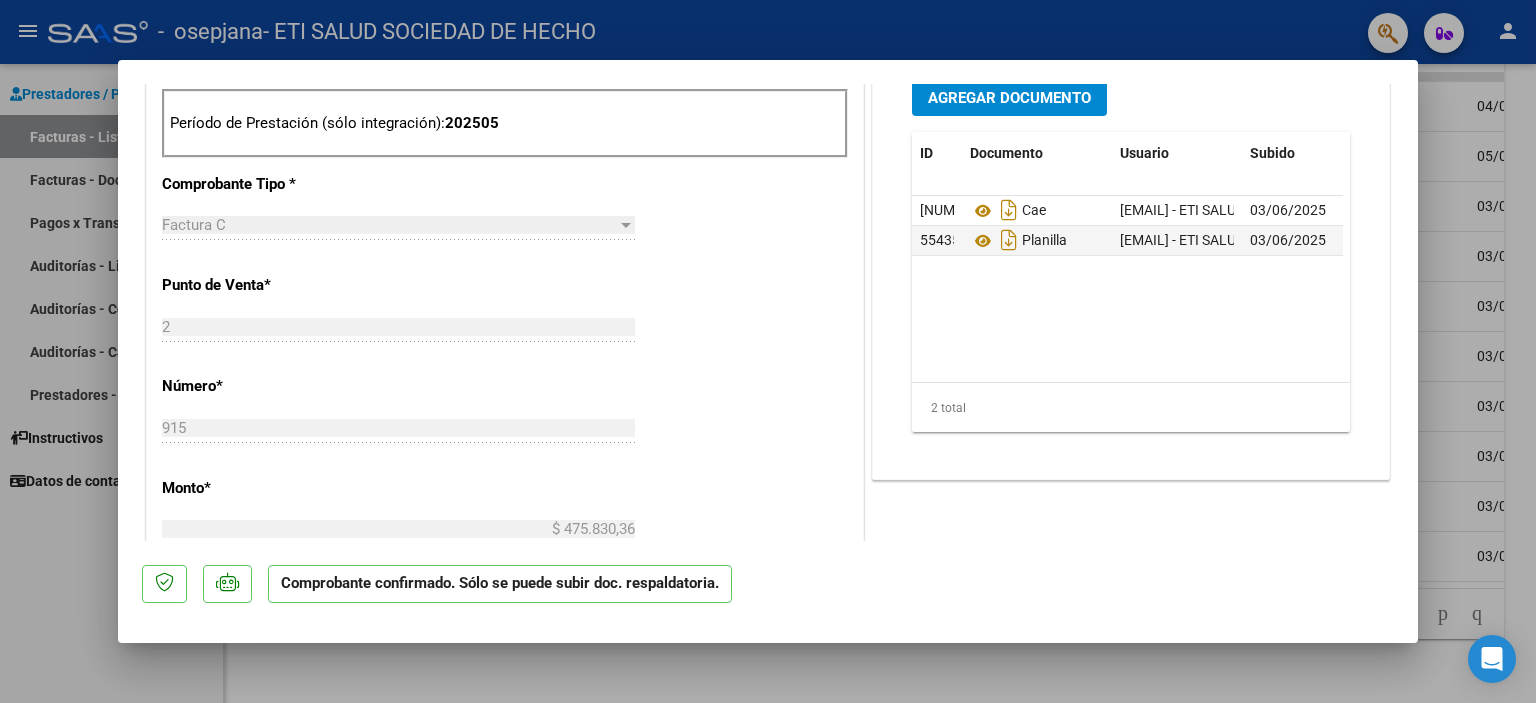 click on "Agregar Documento" at bounding box center (1009, 98) 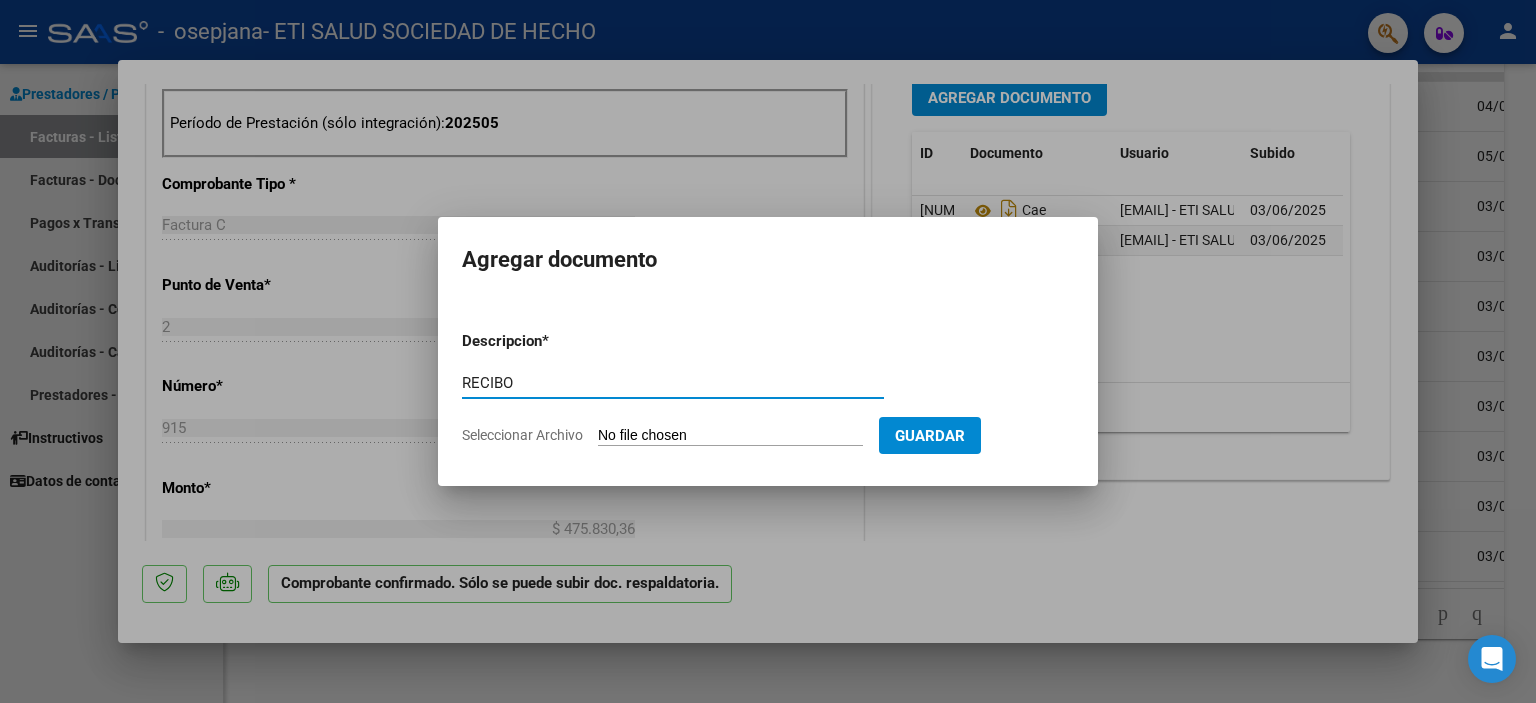 type on "RECIBO" 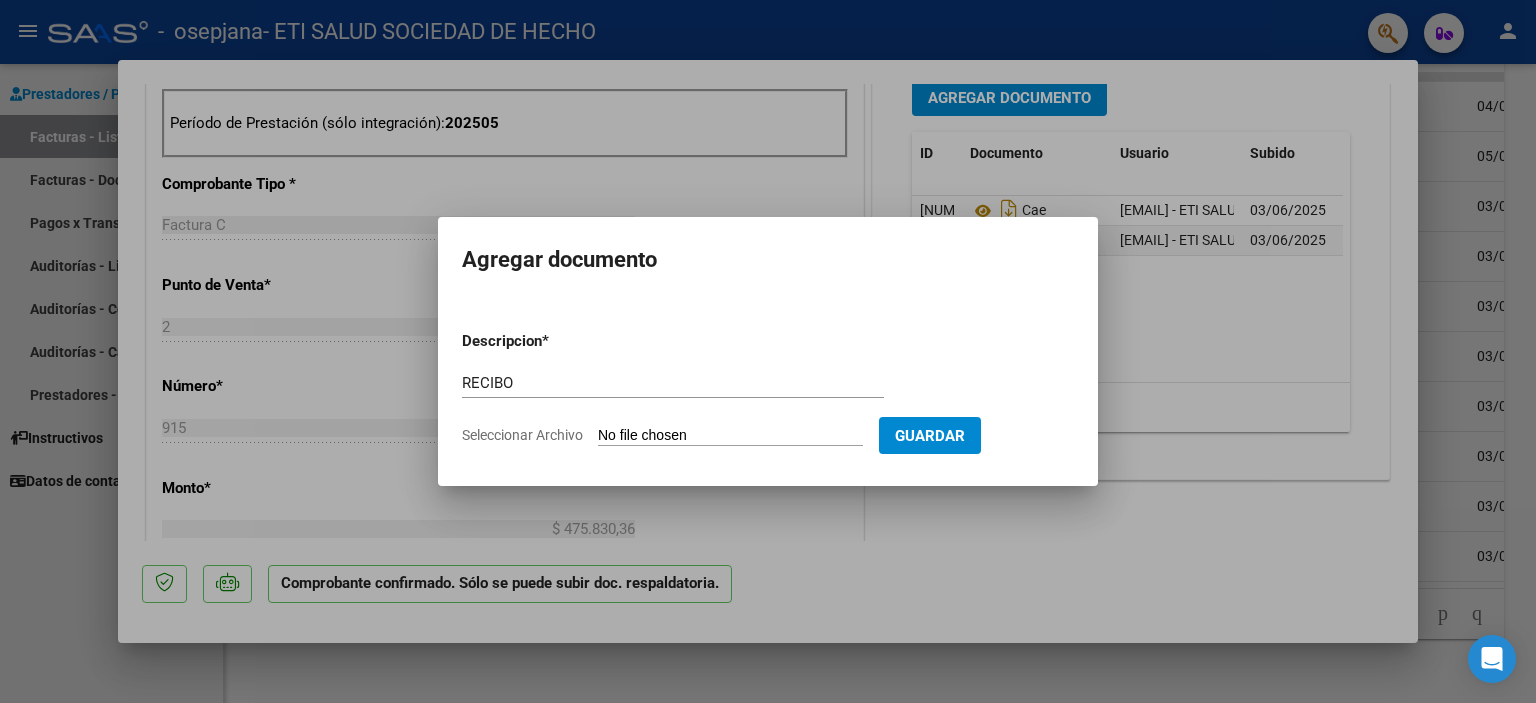 click on "Seleccionar Archivo" 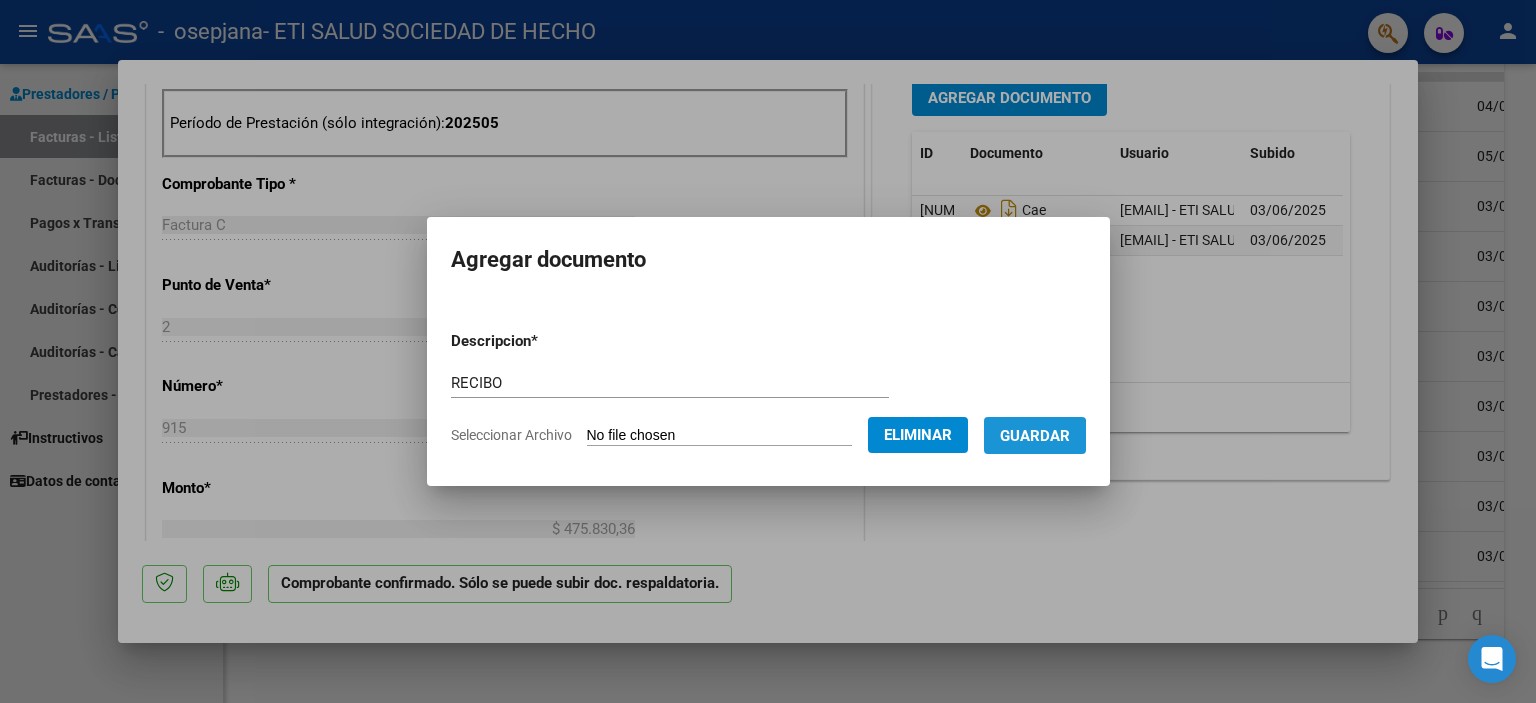 click on "Guardar" at bounding box center [1035, 436] 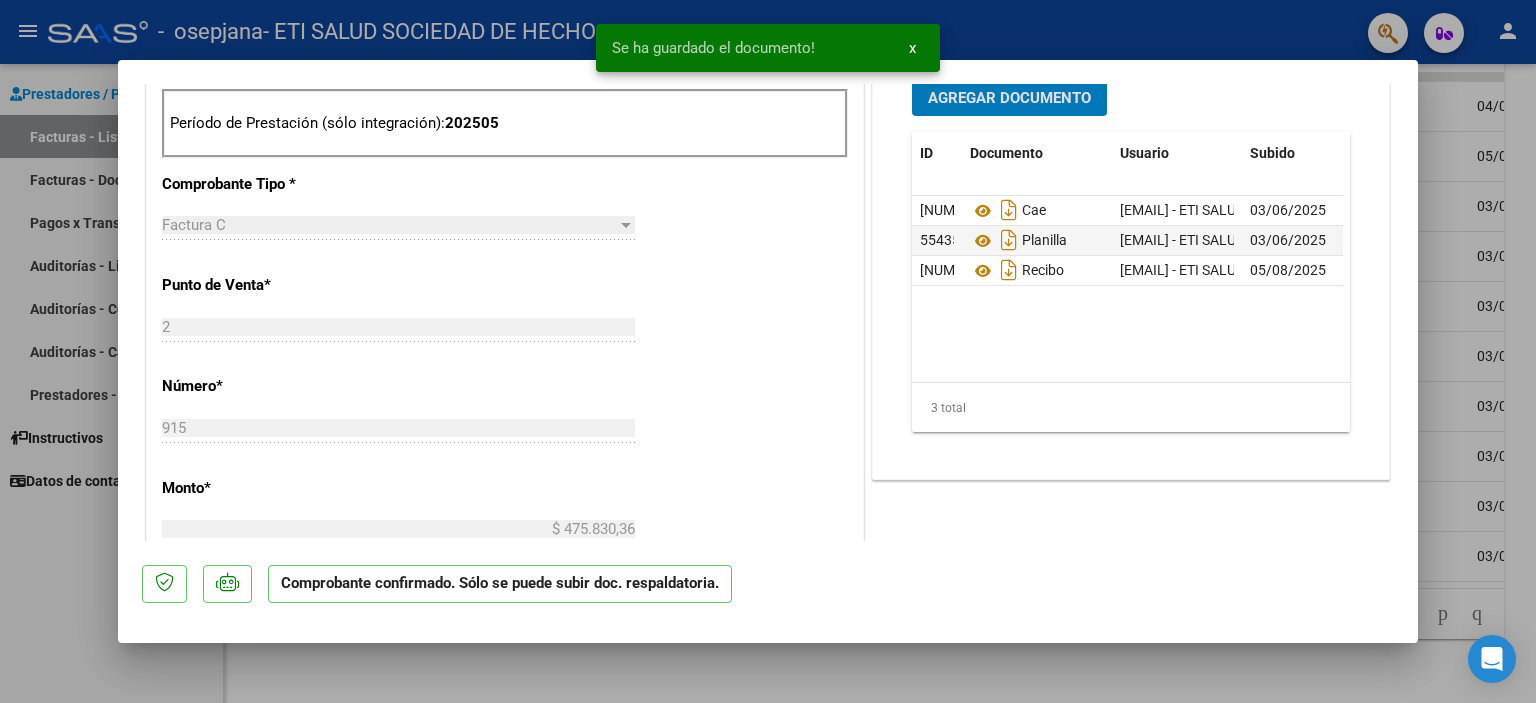 scroll, scrollTop: 793, scrollLeft: 0, axis: vertical 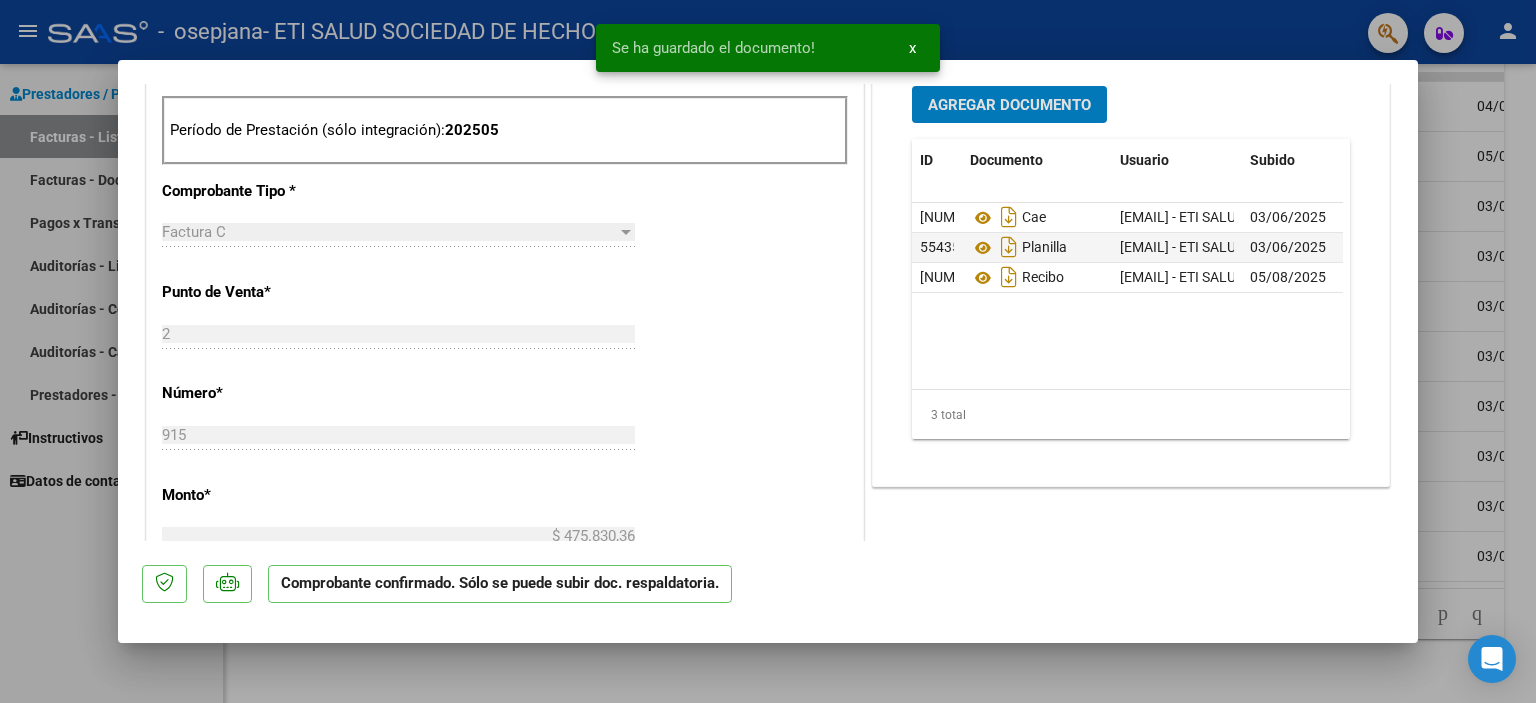 click at bounding box center (768, 351) 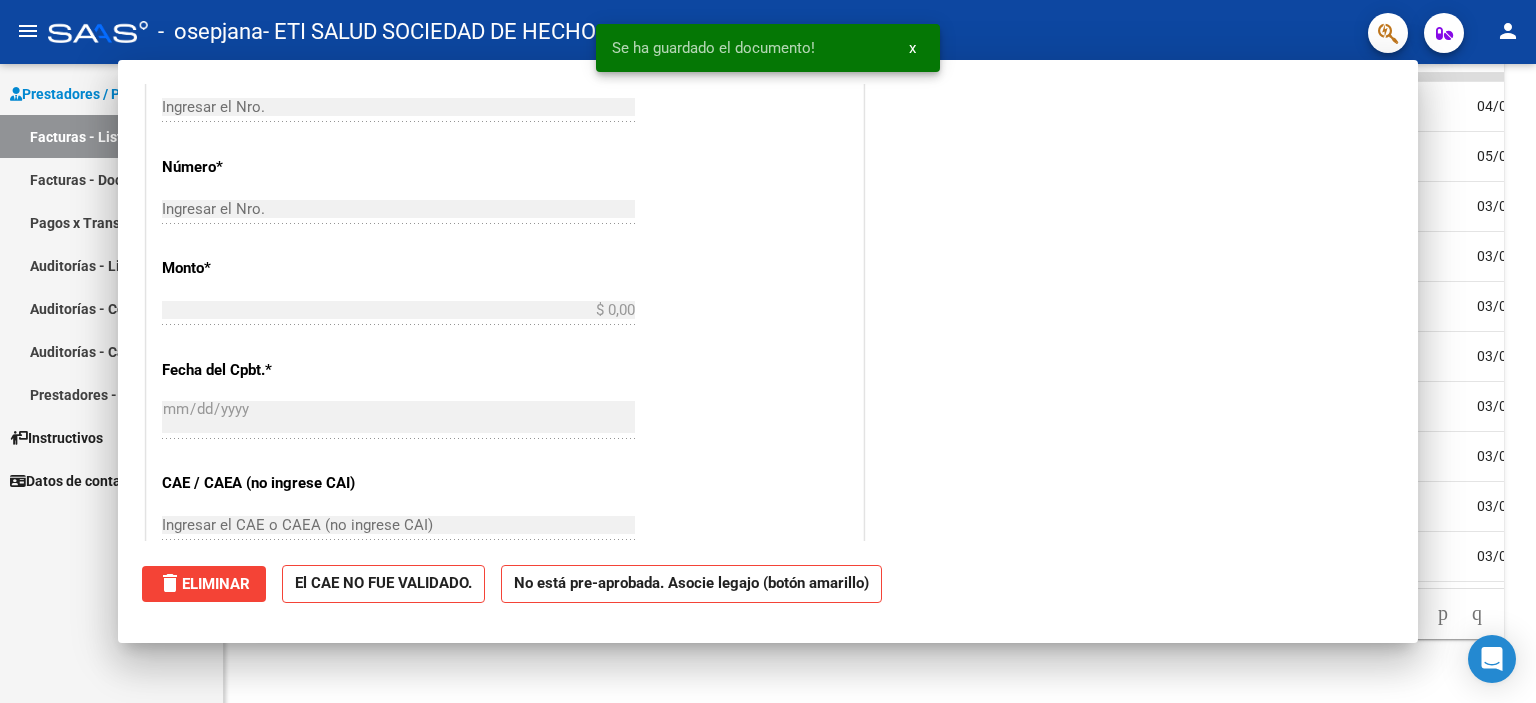 scroll, scrollTop: 496, scrollLeft: 0, axis: vertical 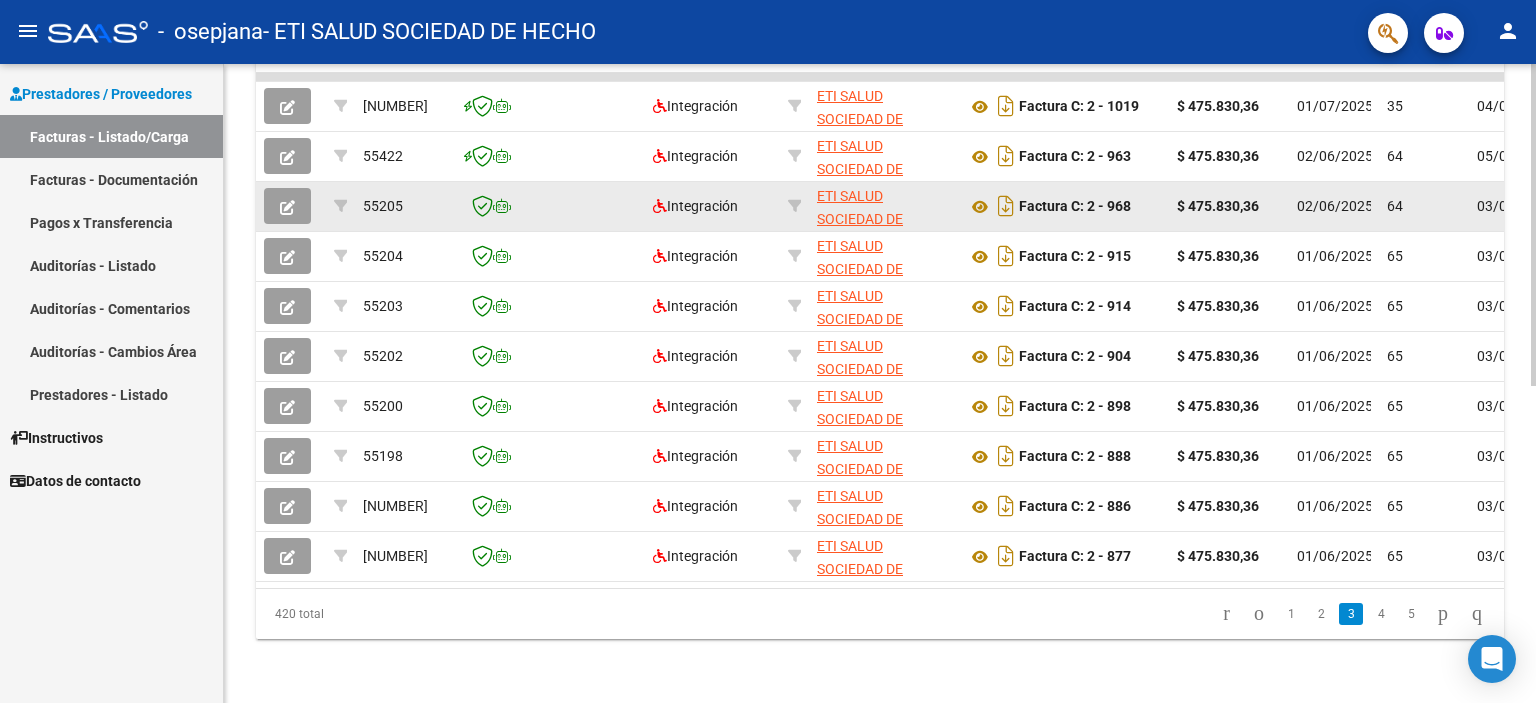 click 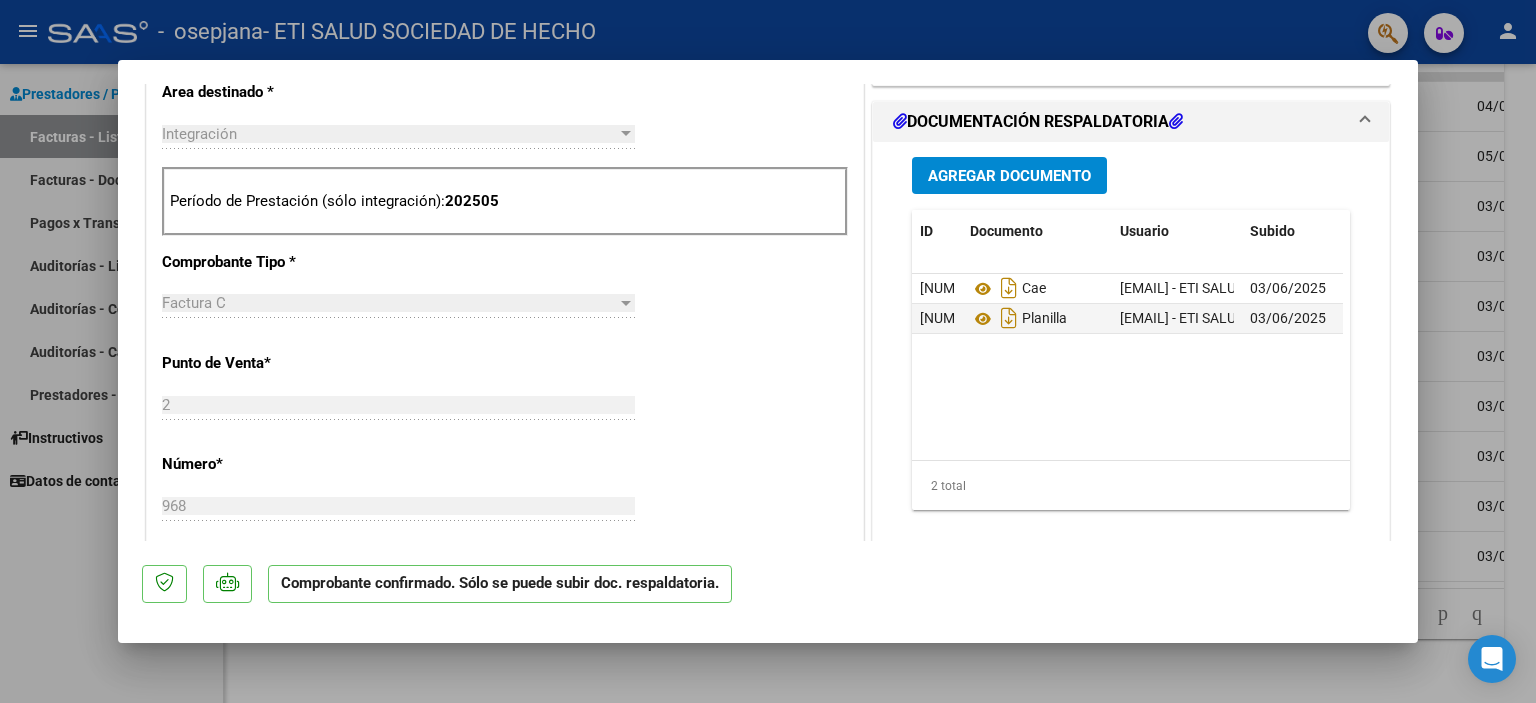 scroll, scrollTop: 700, scrollLeft: 0, axis: vertical 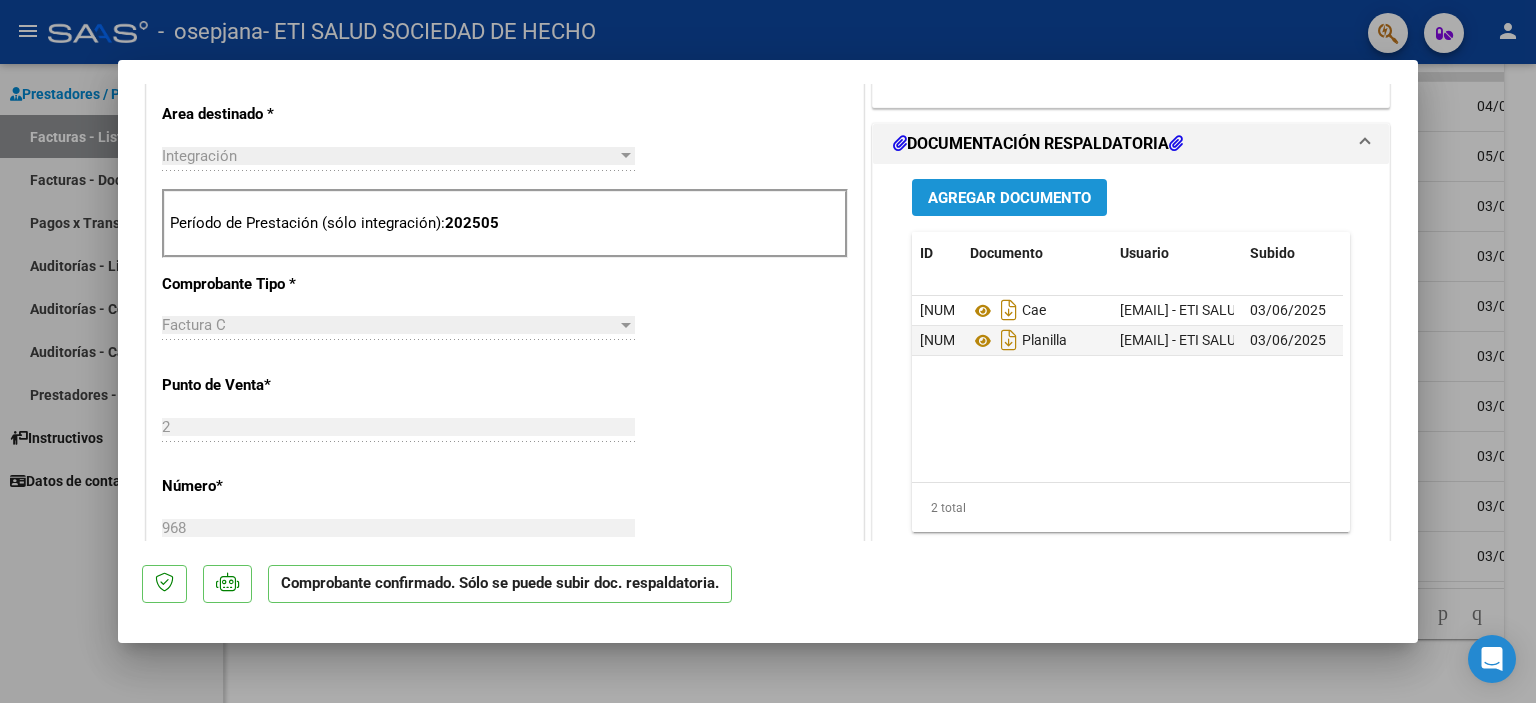 click on "Agregar Documento" at bounding box center (1009, 198) 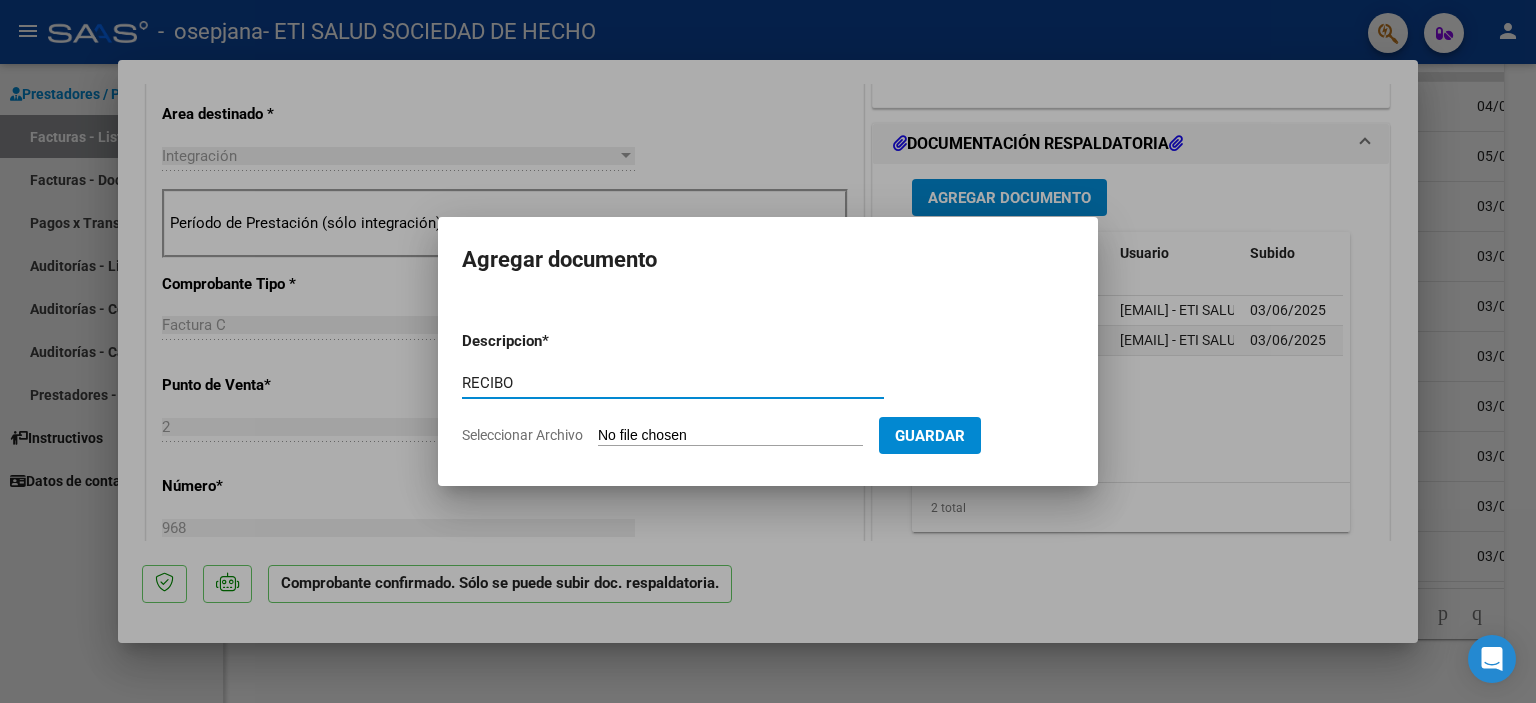 type on "RECIBO" 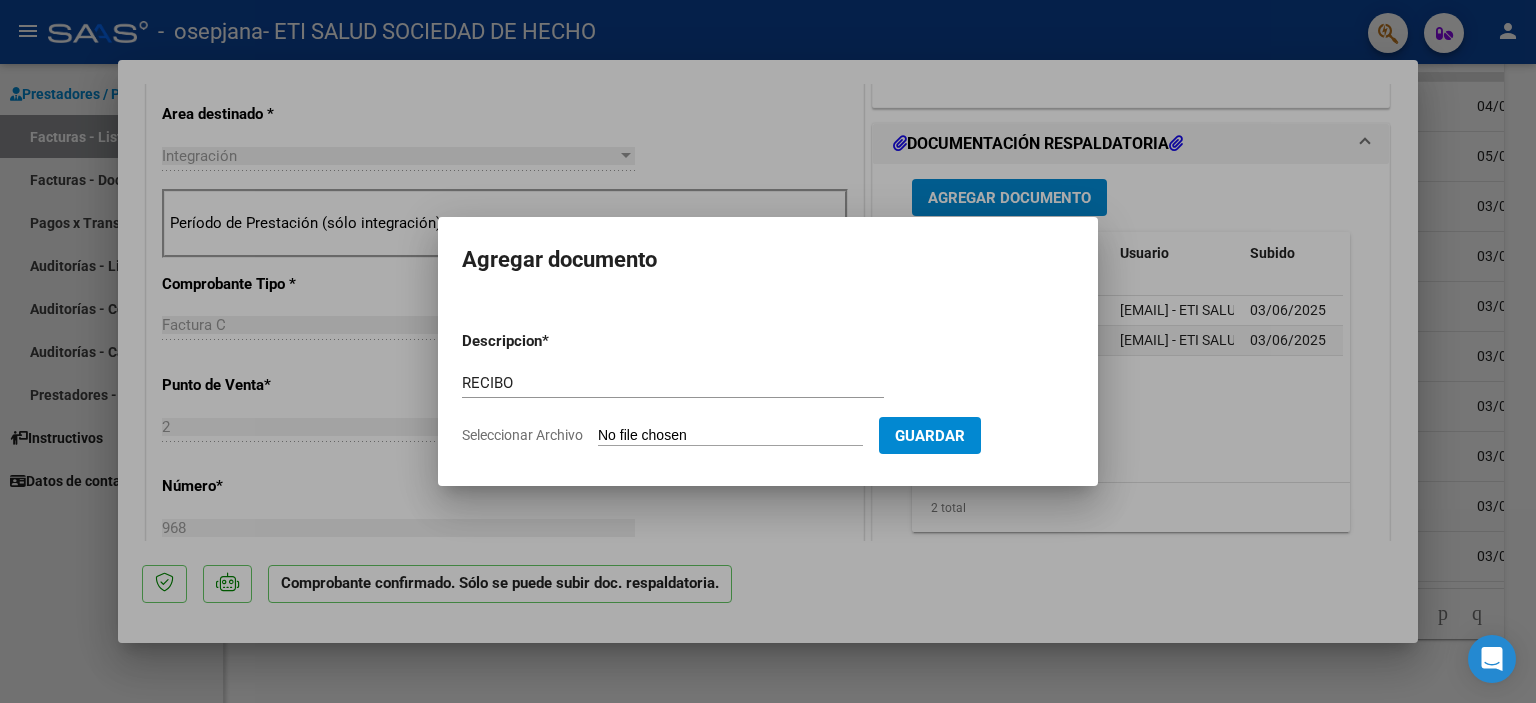 click on "Seleccionar Archivo" at bounding box center [730, 436] 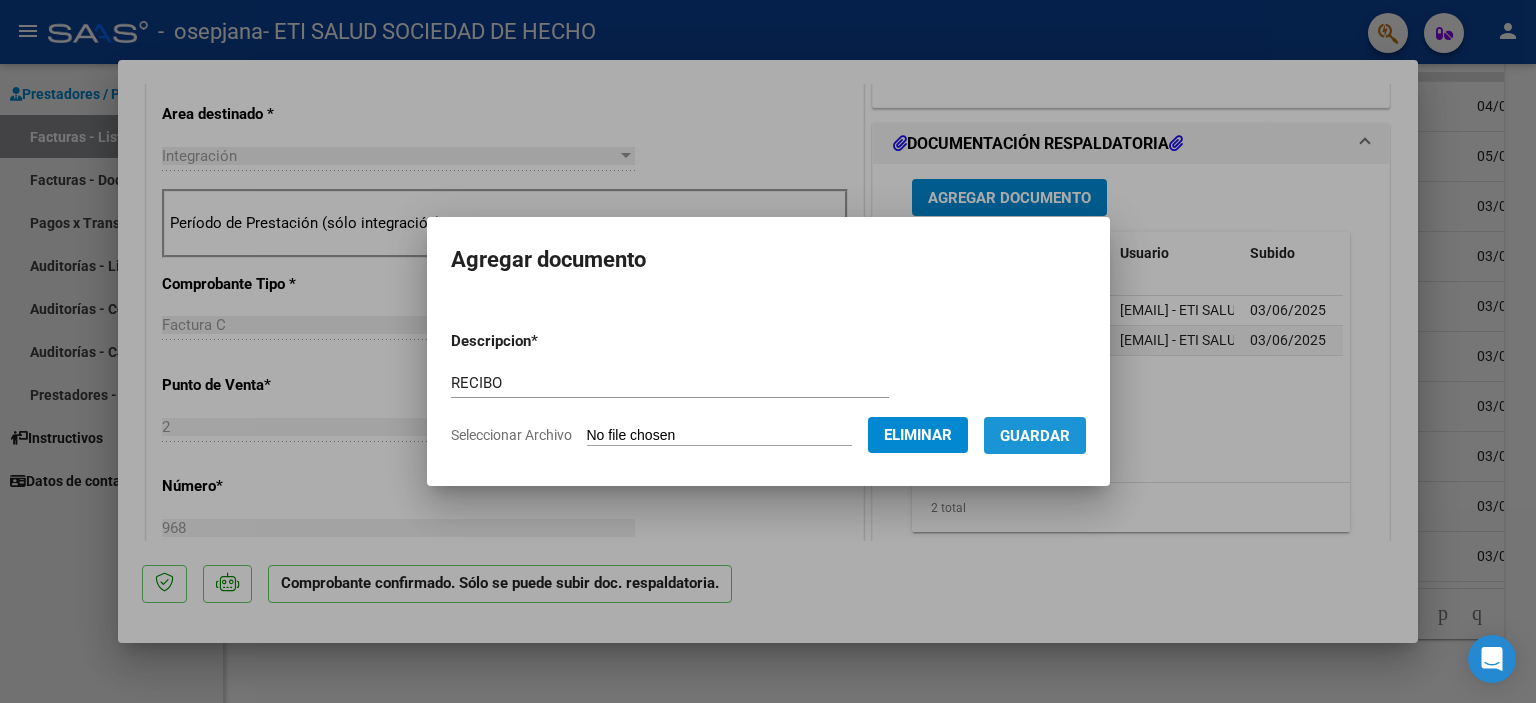 click on "Guardar" at bounding box center (1035, 436) 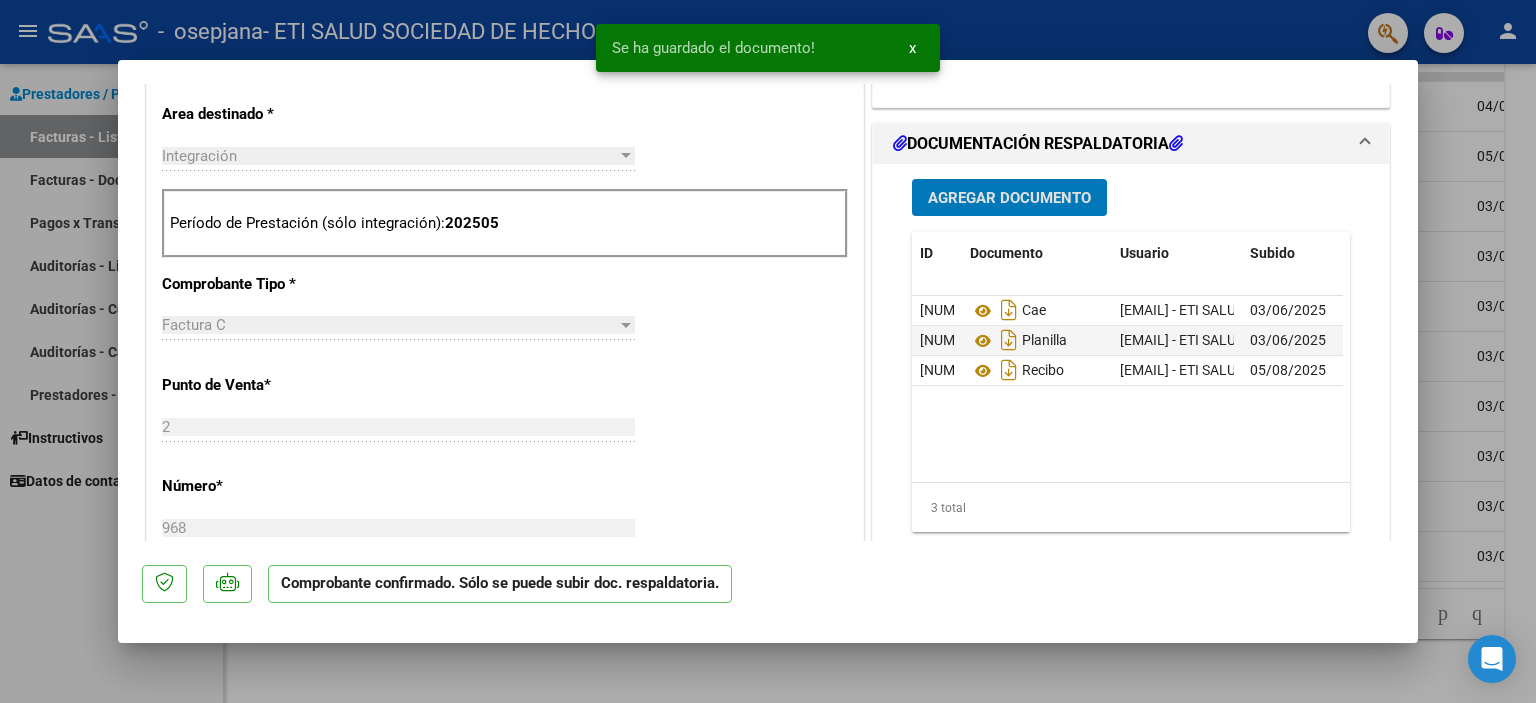 click at bounding box center [768, 351] 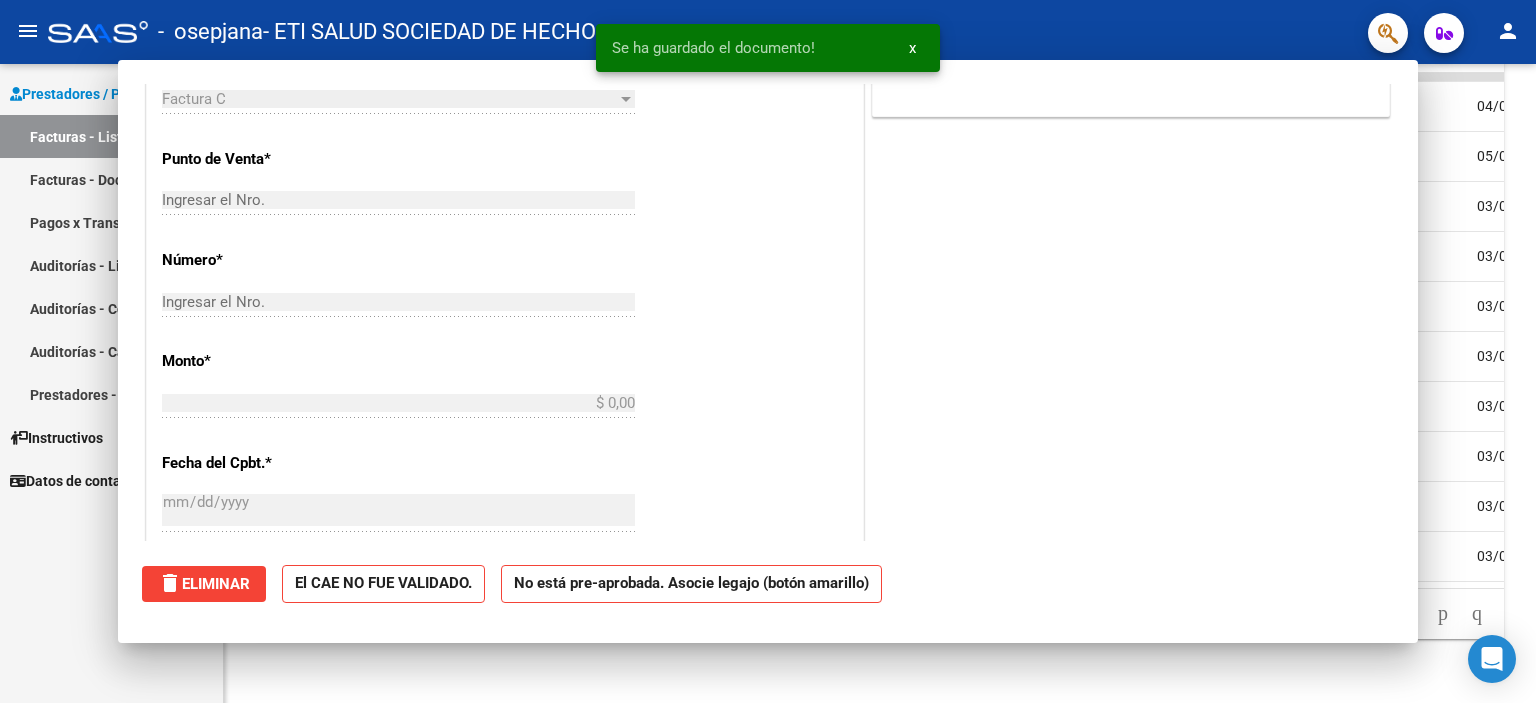 scroll, scrollTop: 403, scrollLeft: 0, axis: vertical 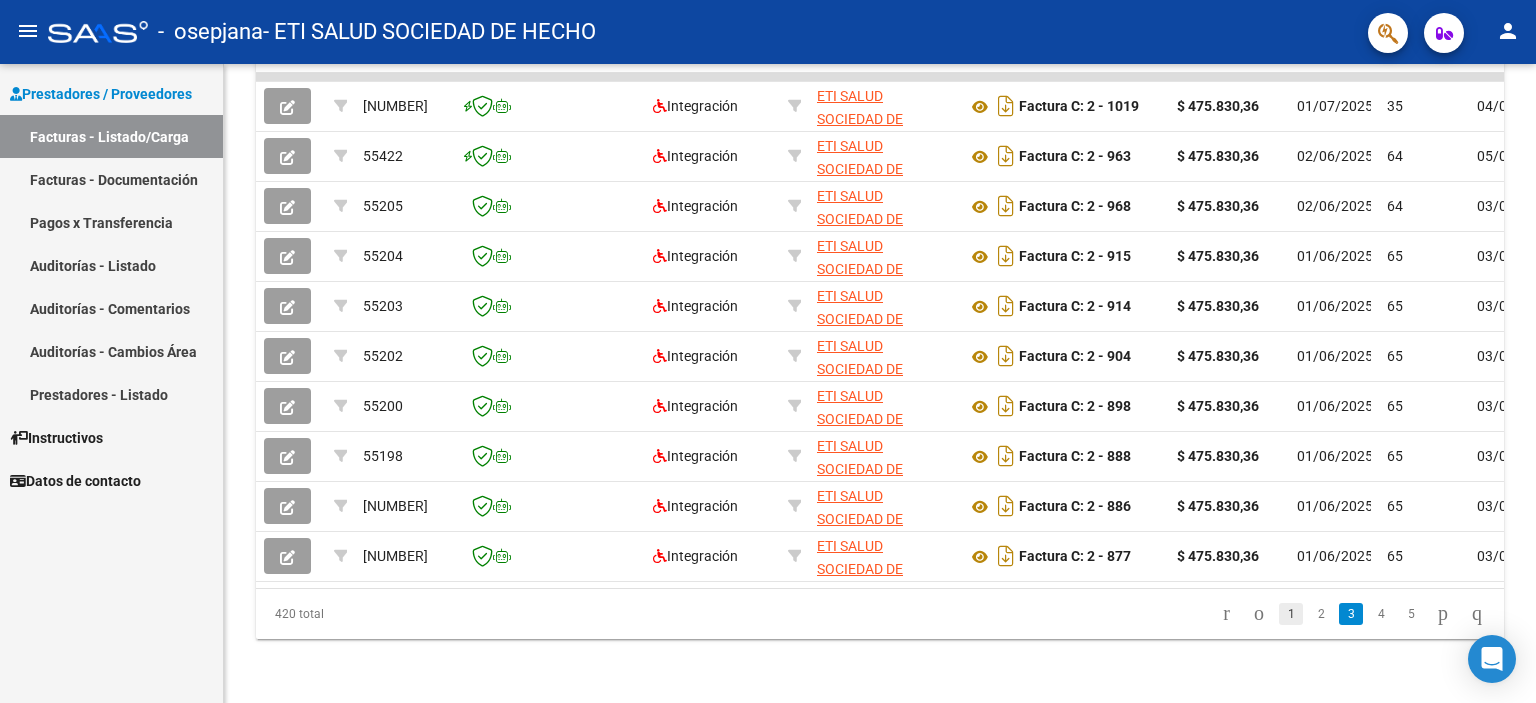 click on "1" 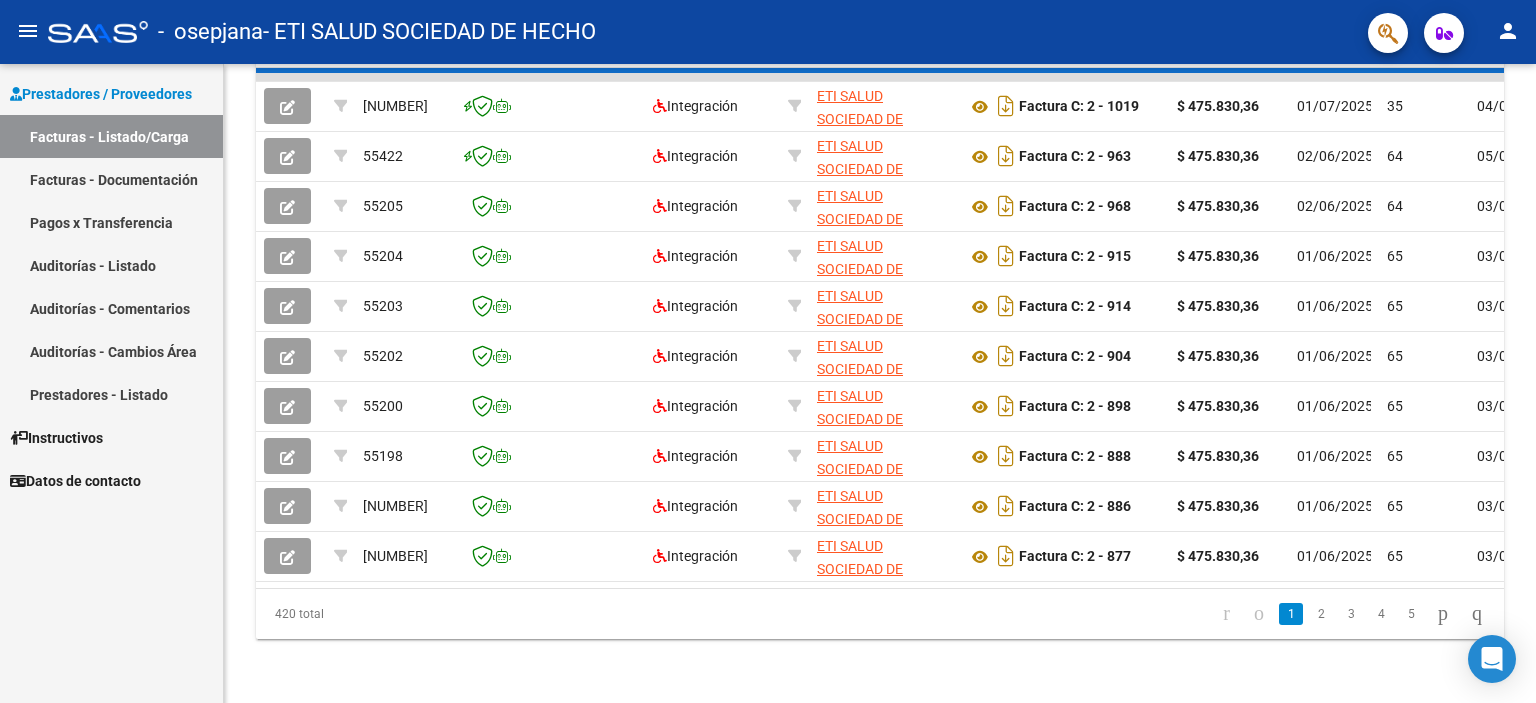 scroll, scrollTop: 630, scrollLeft: 0, axis: vertical 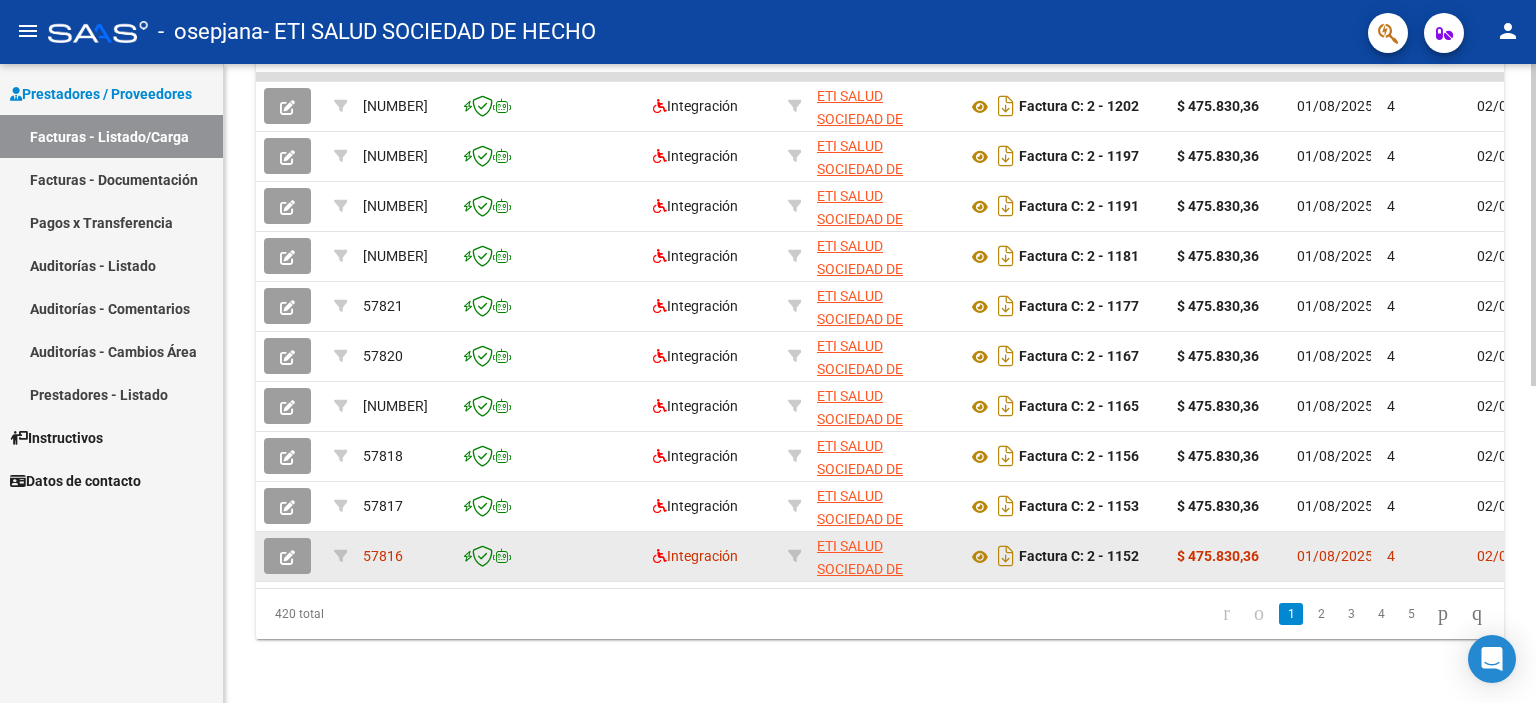 click 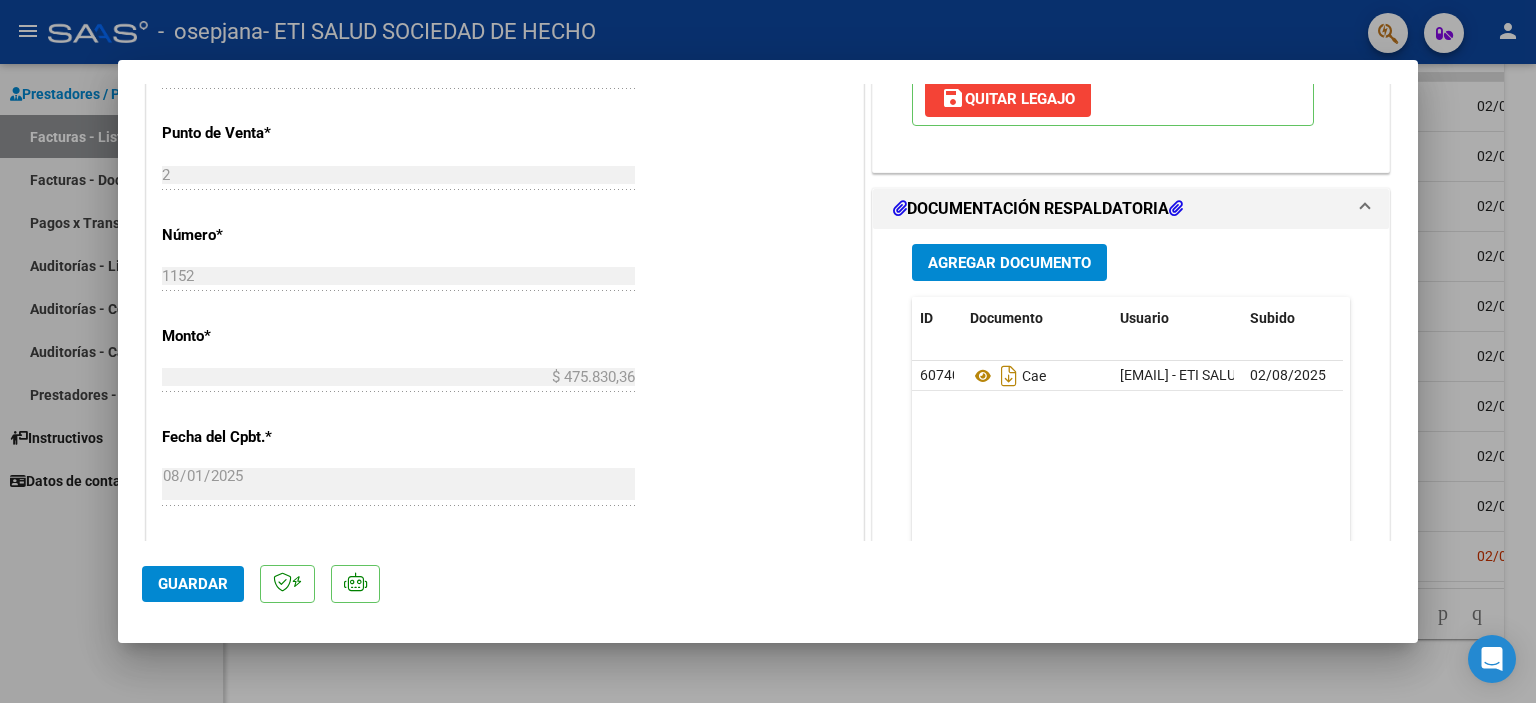 scroll, scrollTop: 800, scrollLeft: 0, axis: vertical 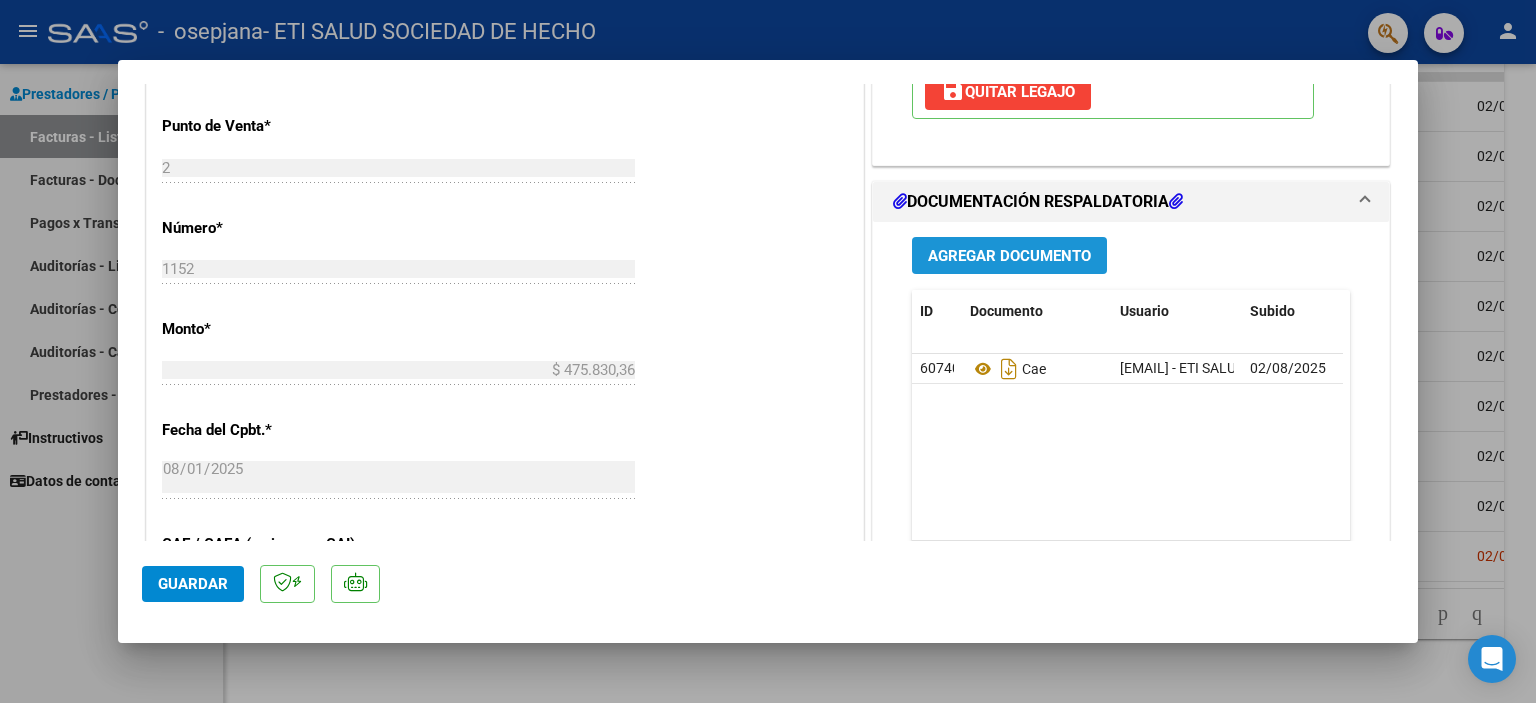 click on "Agregar Documento" at bounding box center (1009, 256) 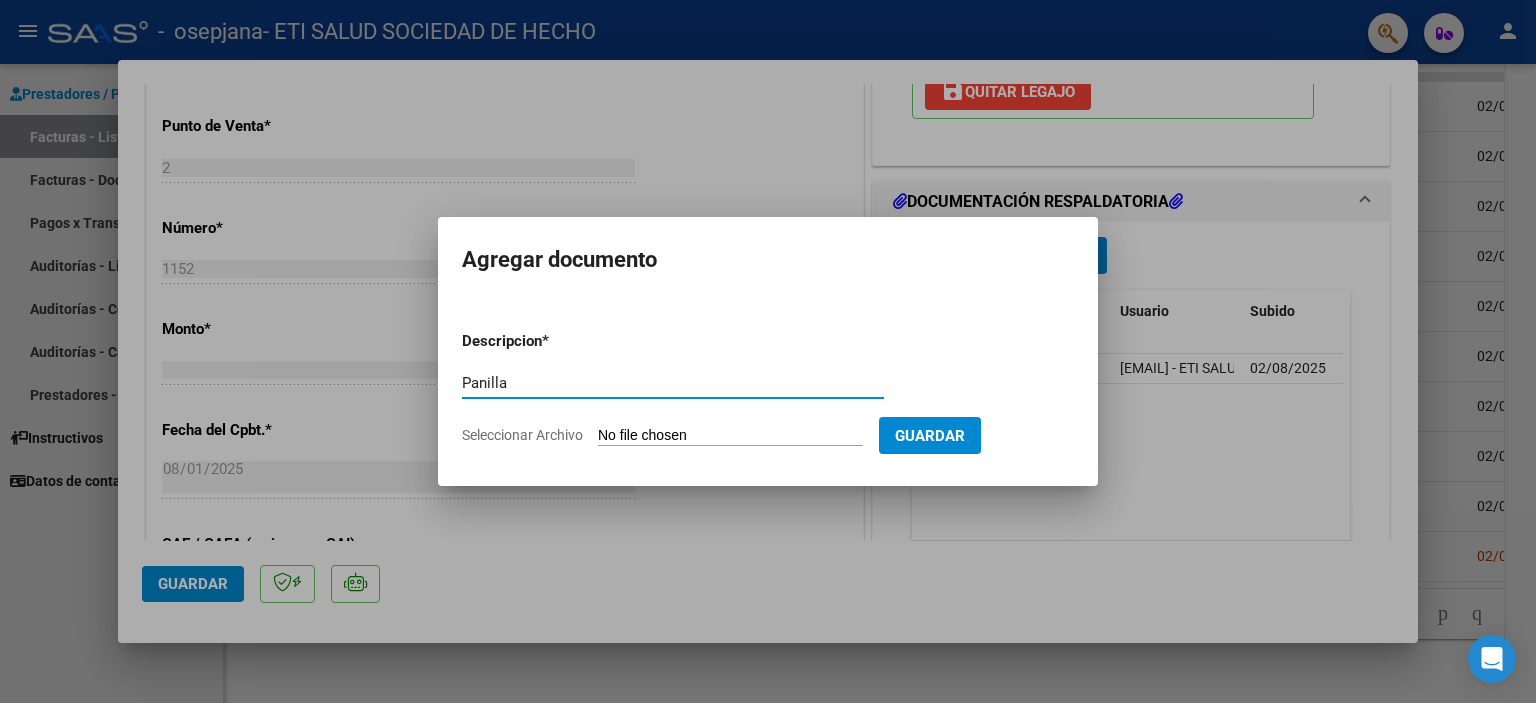 type on "Panilla" 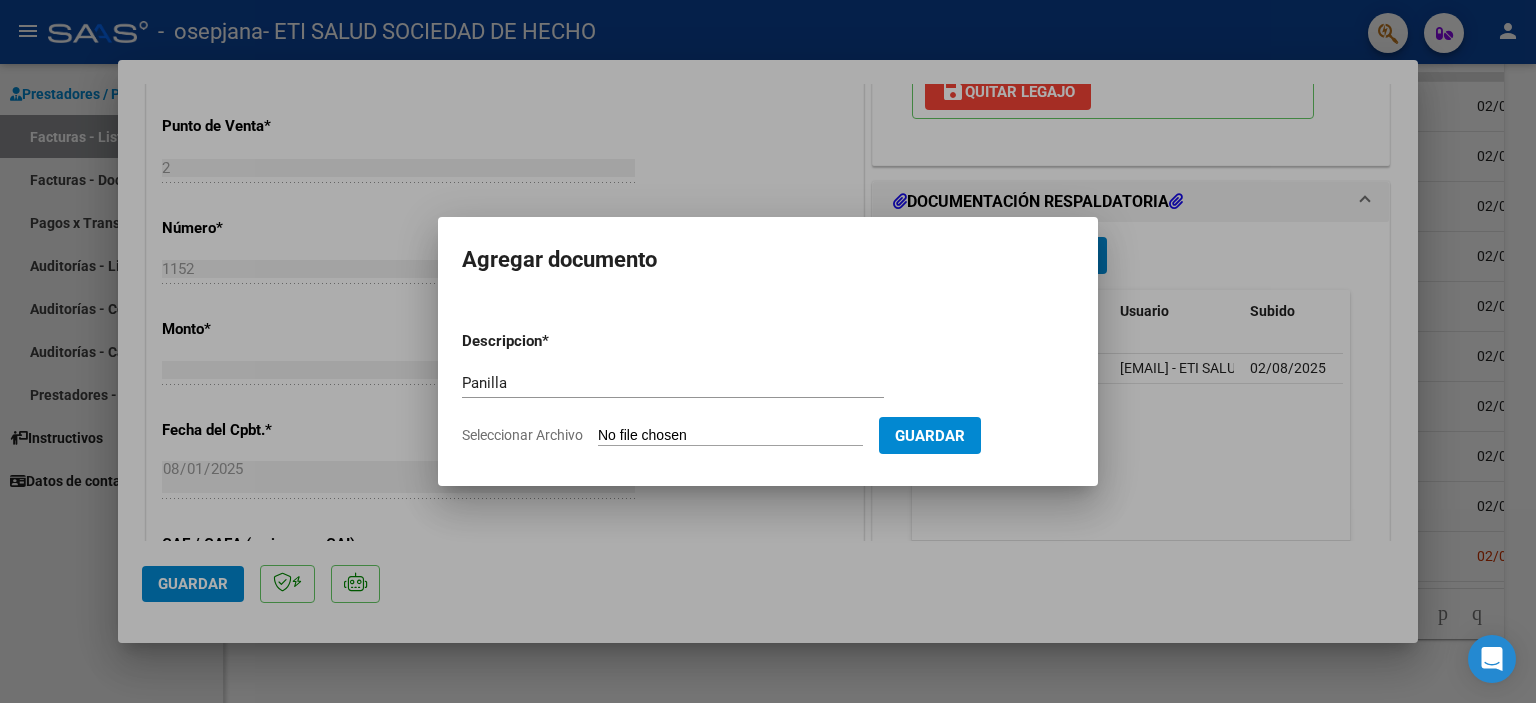 type on "C:\fakepath\[FILENAME] [NAME] [DATE].pdf" 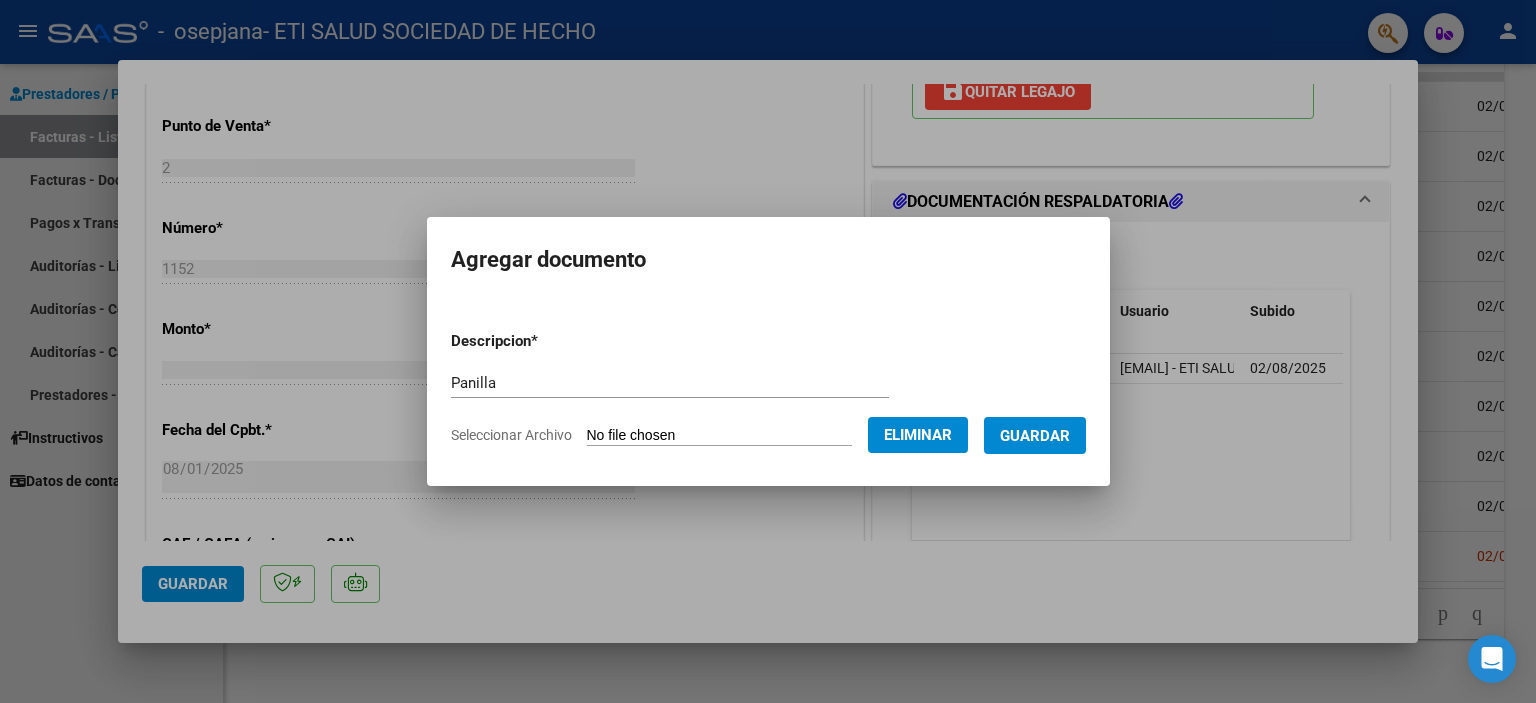 click on "Guardar" at bounding box center (1035, 436) 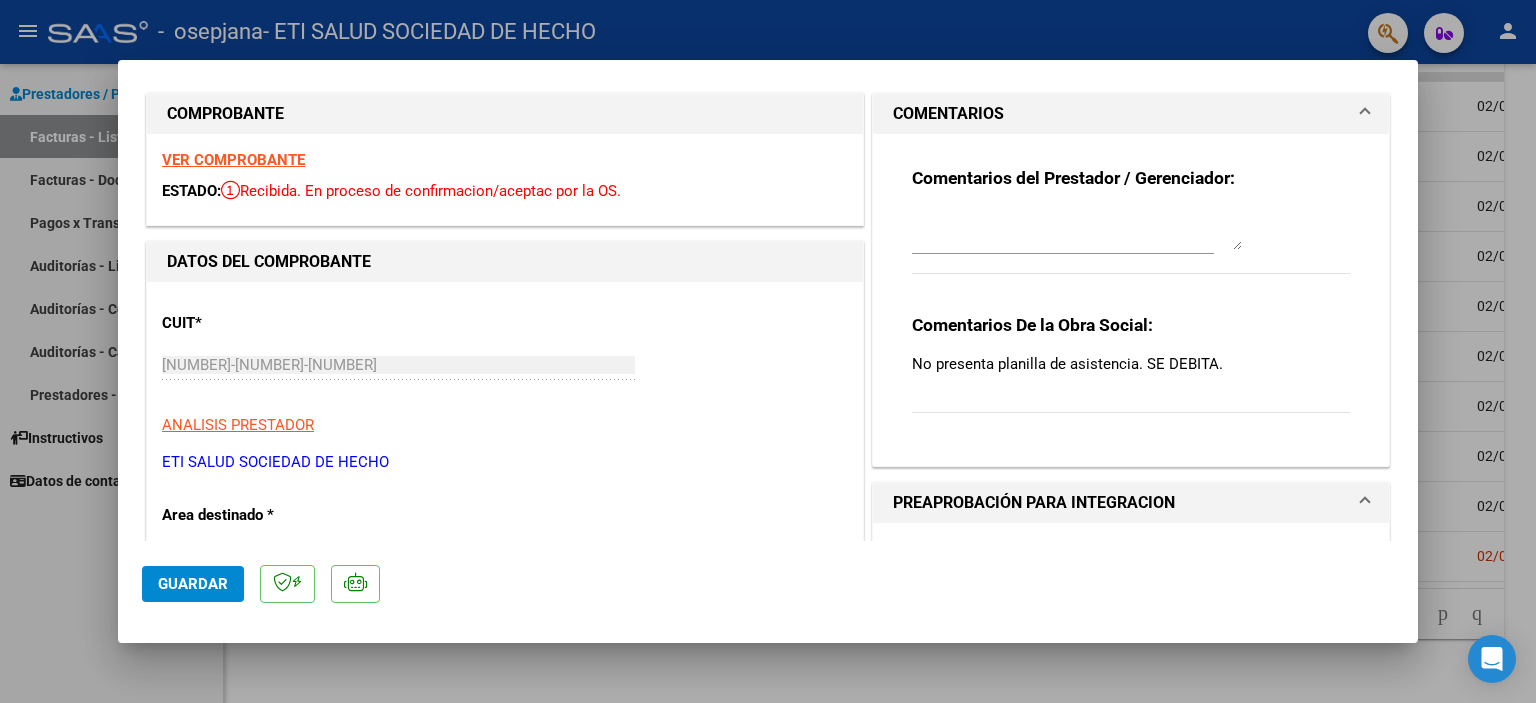 scroll, scrollTop: 0, scrollLeft: 0, axis: both 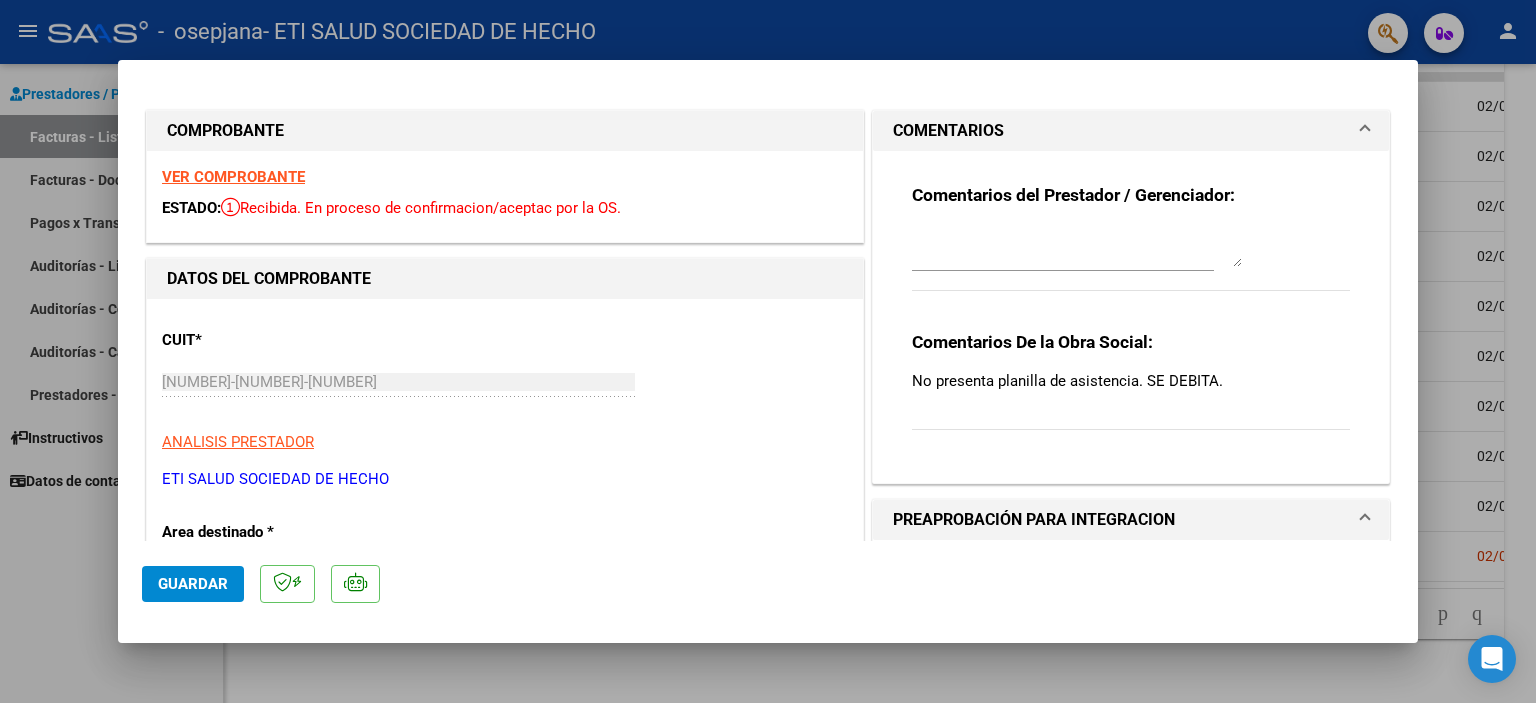 click at bounding box center (768, 351) 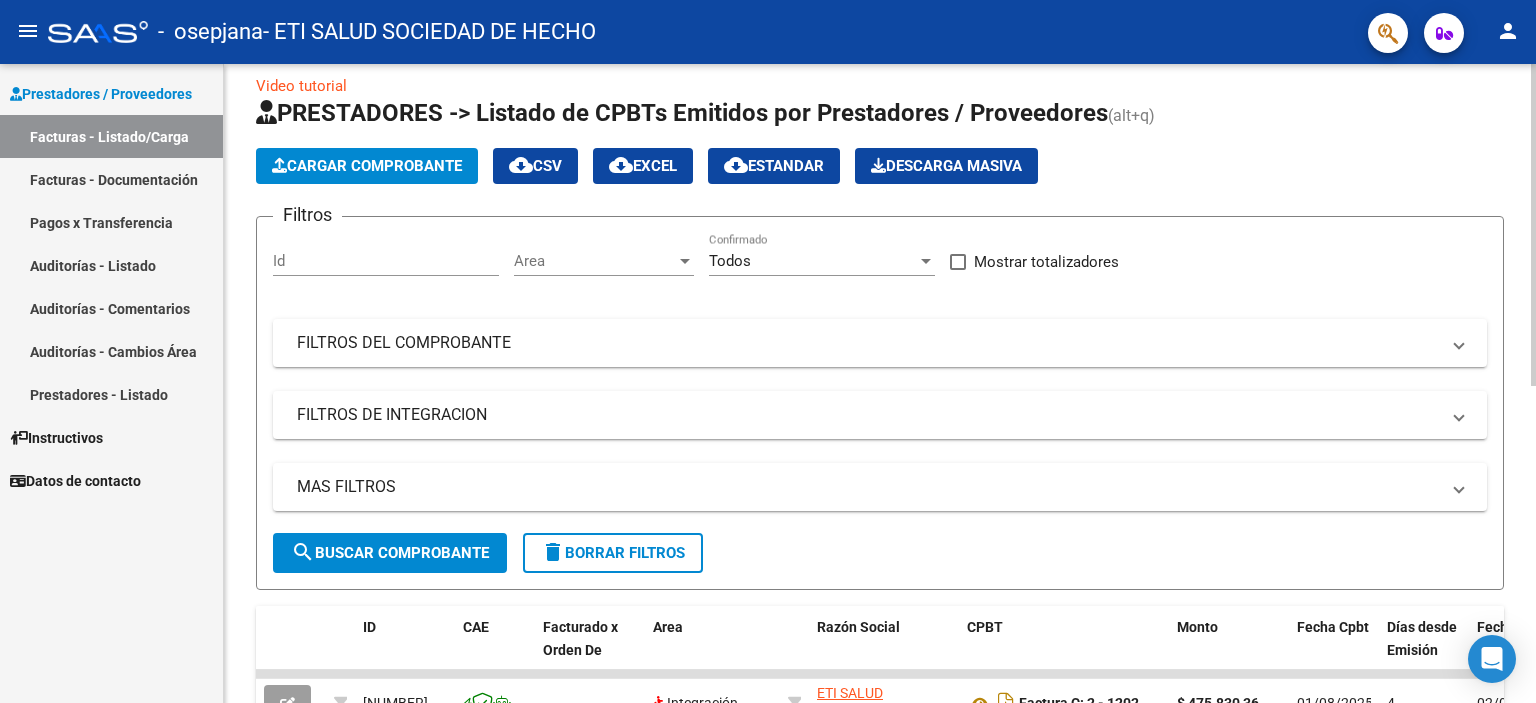 scroll, scrollTop: 0, scrollLeft: 0, axis: both 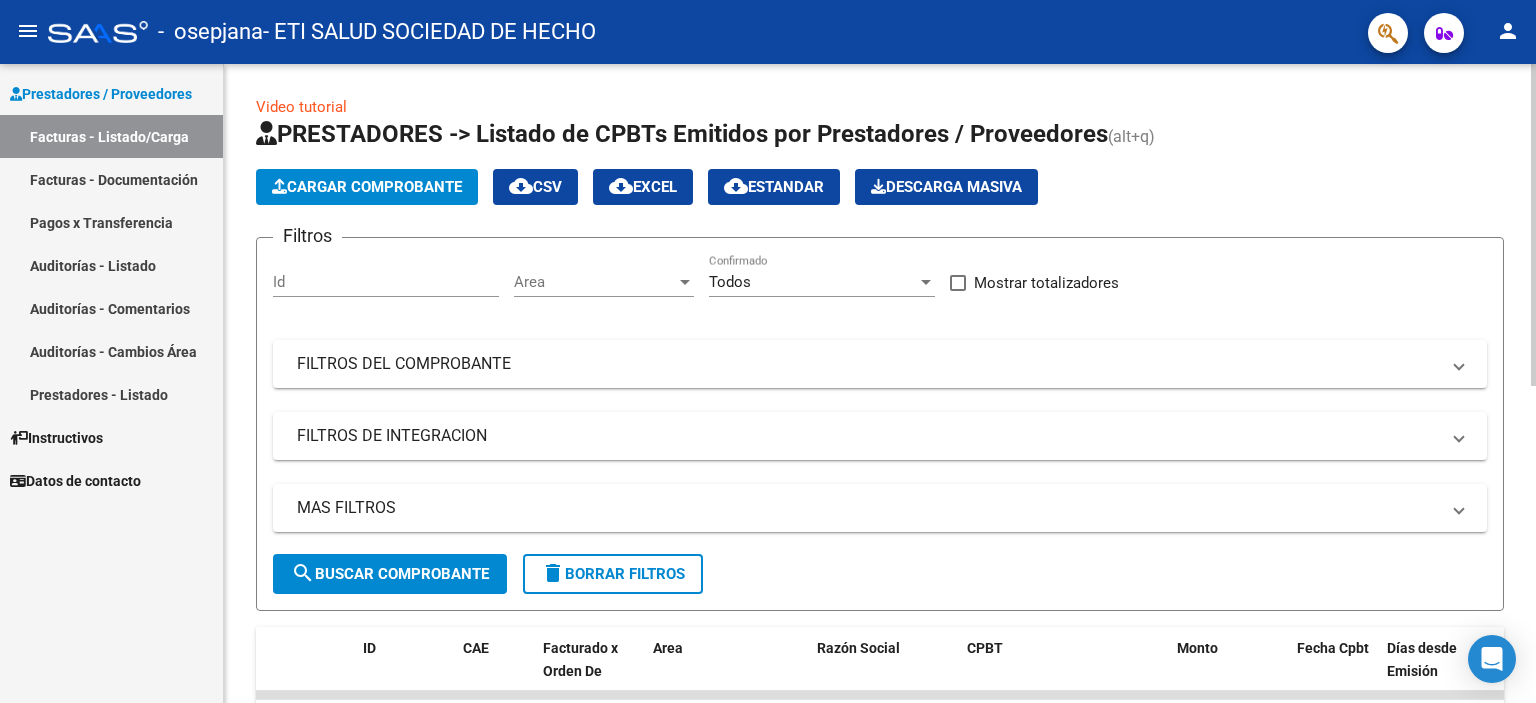 click on "Cargar Comprobante" 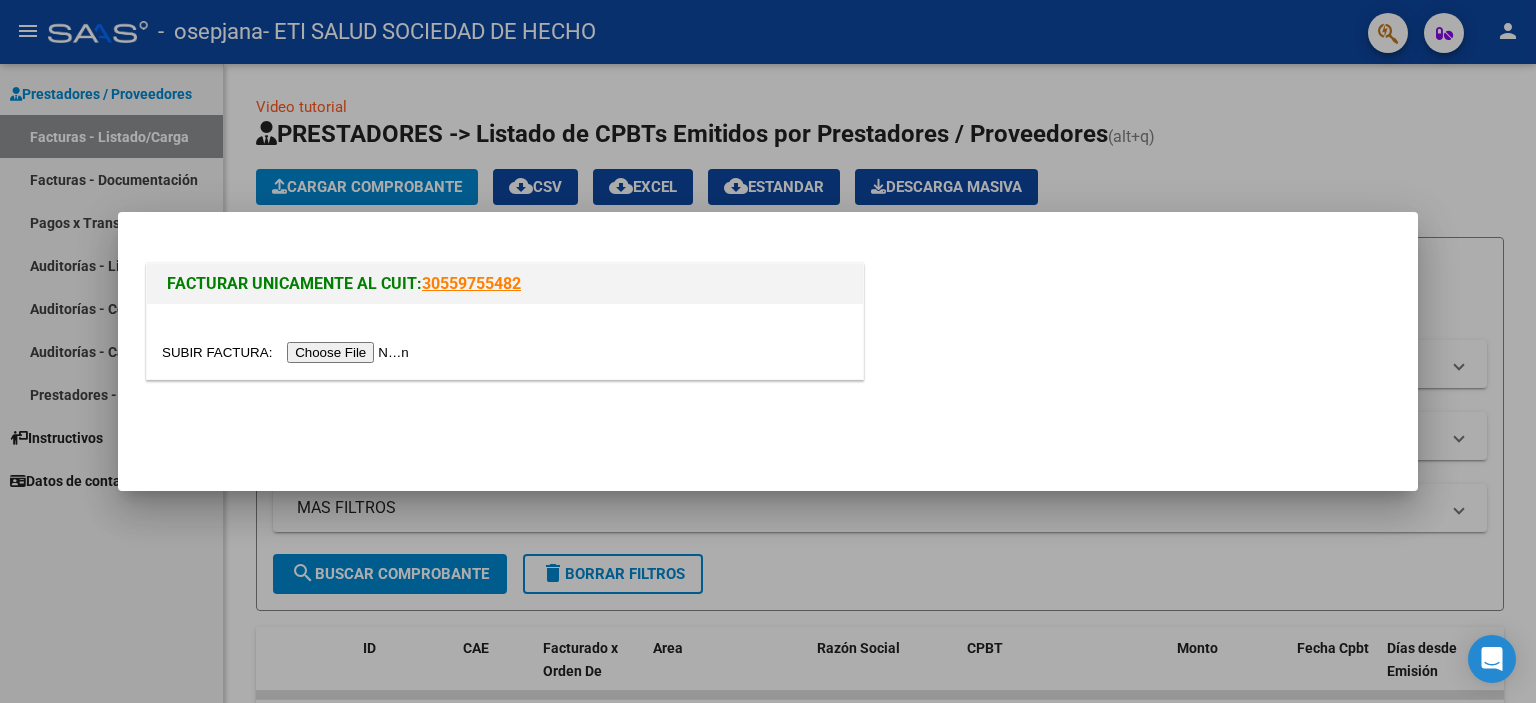 click at bounding box center (288, 352) 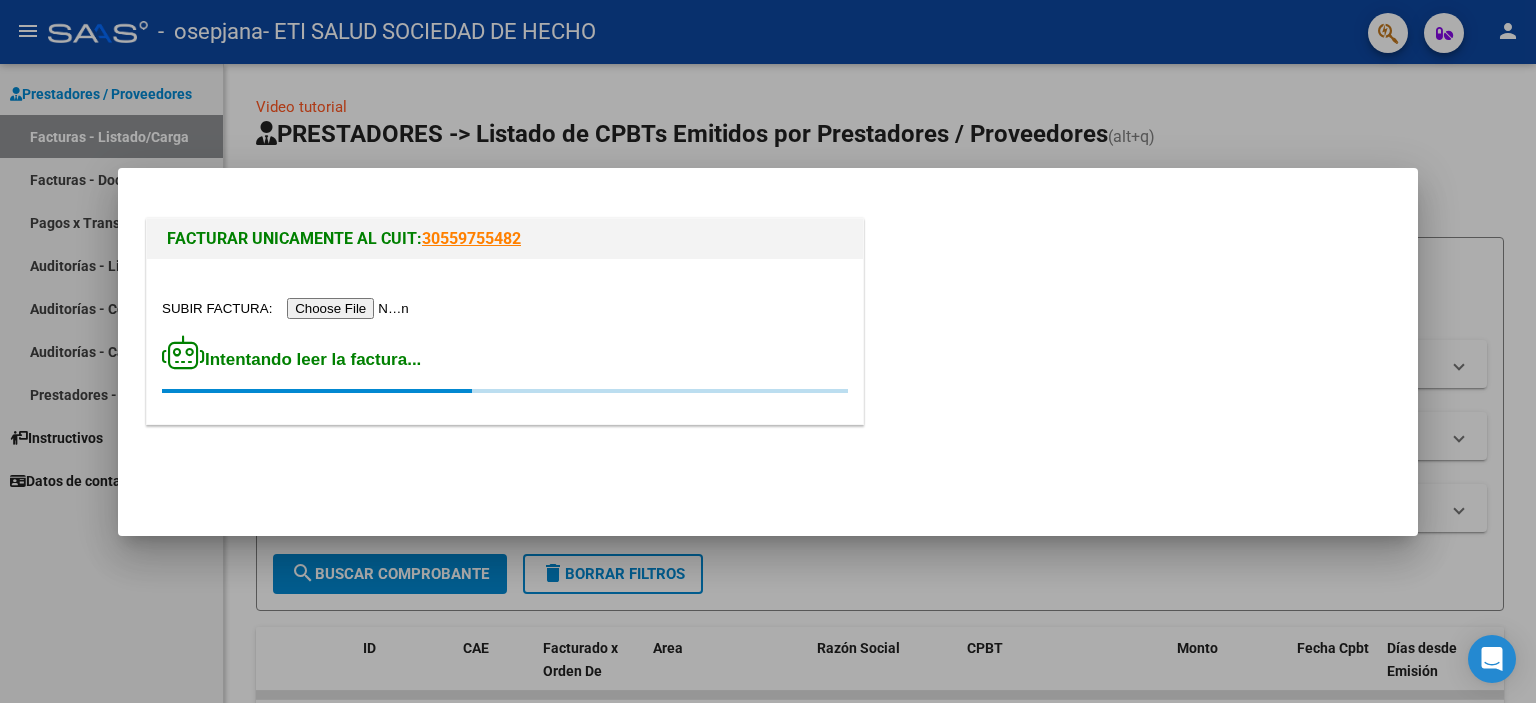 click at bounding box center [768, 351] 